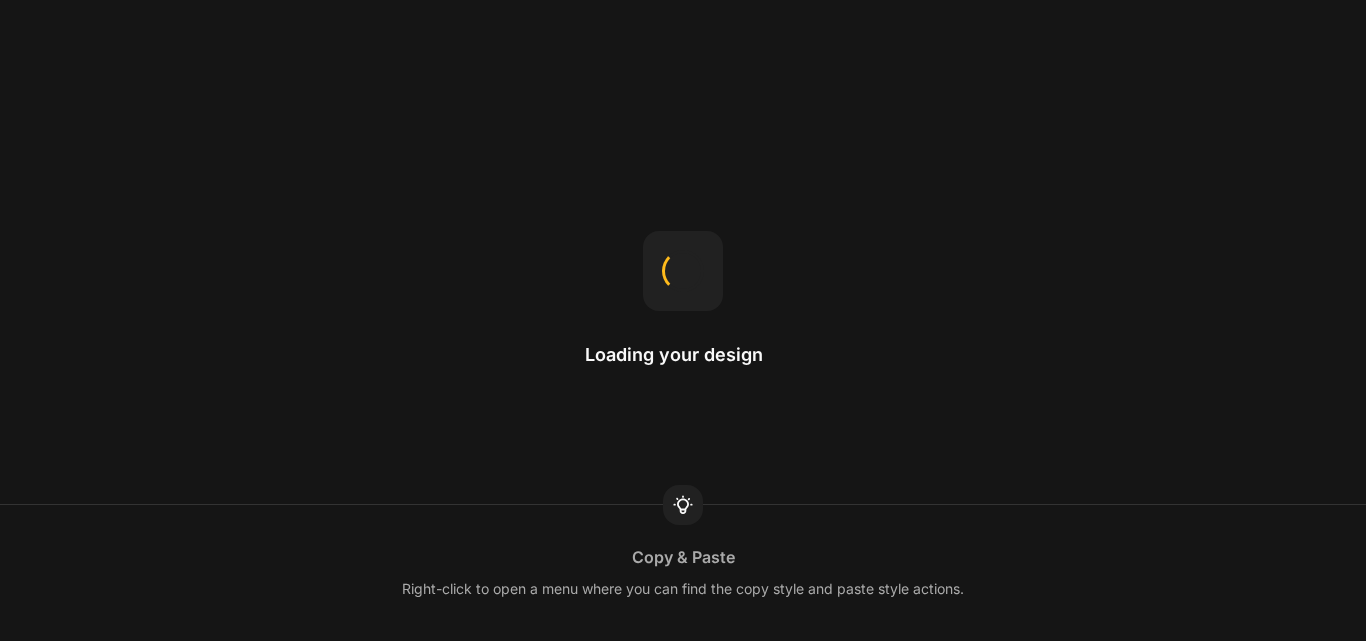 scroll, scrollTop: 0, scrollLeft: 0, axis: both 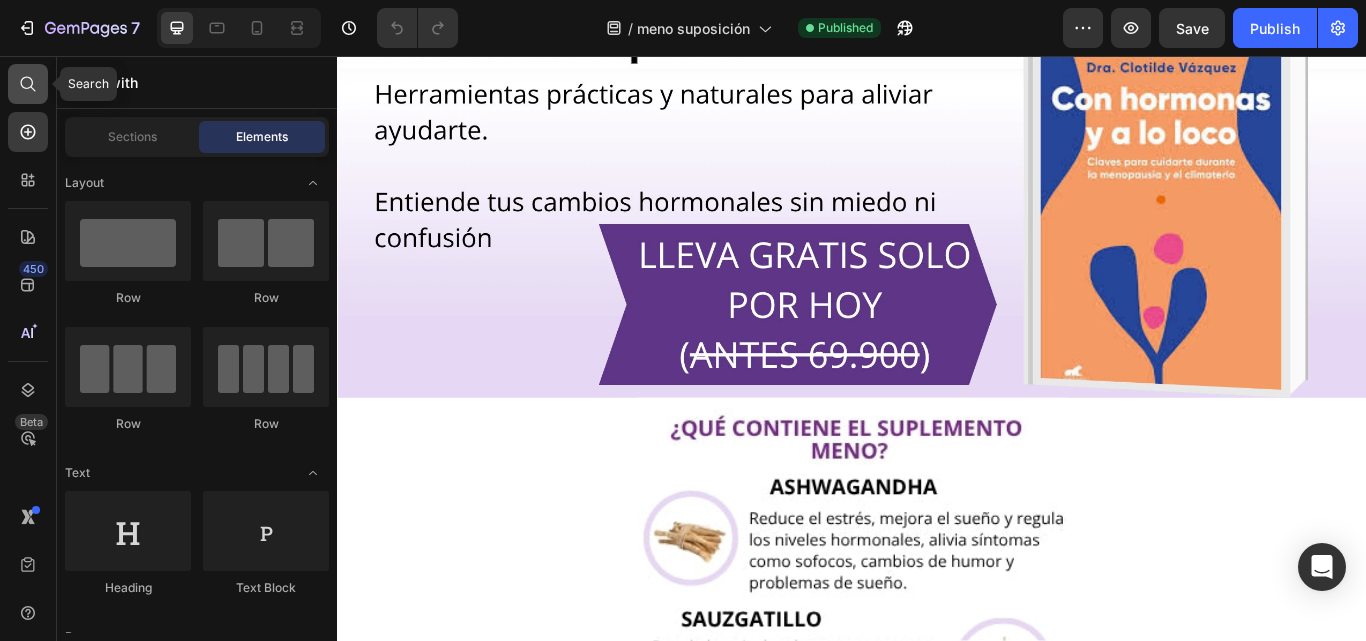 click 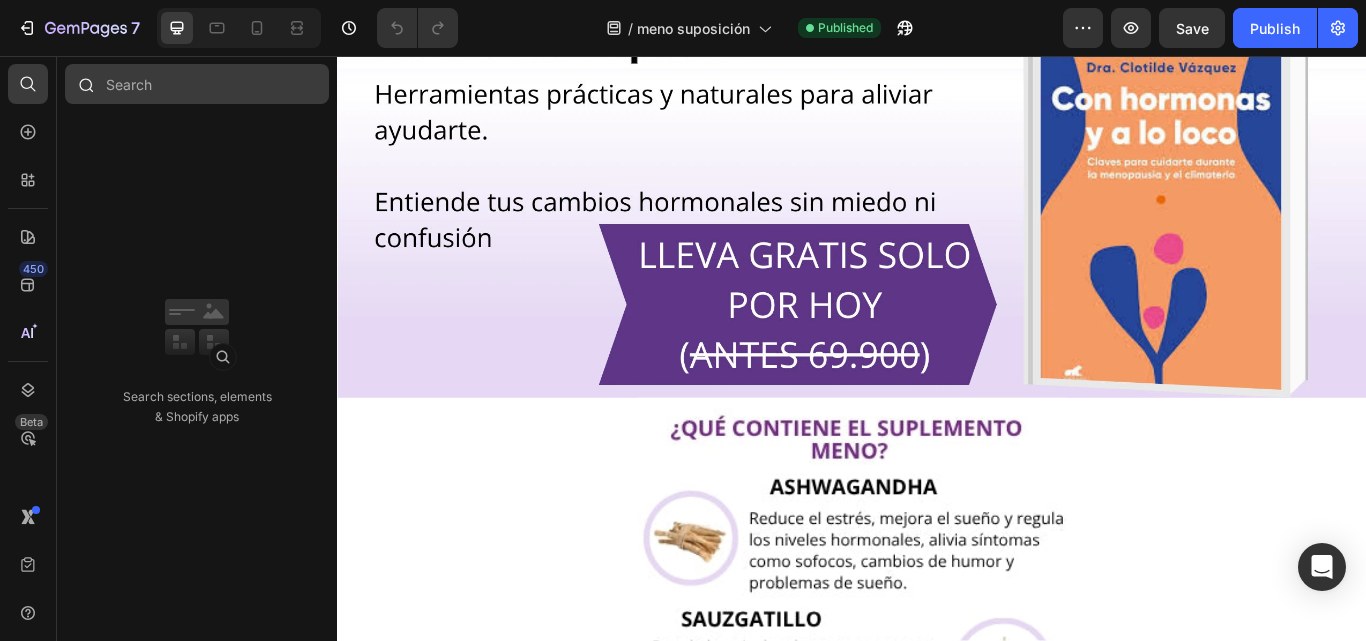 click at bounding box center (197, 84) 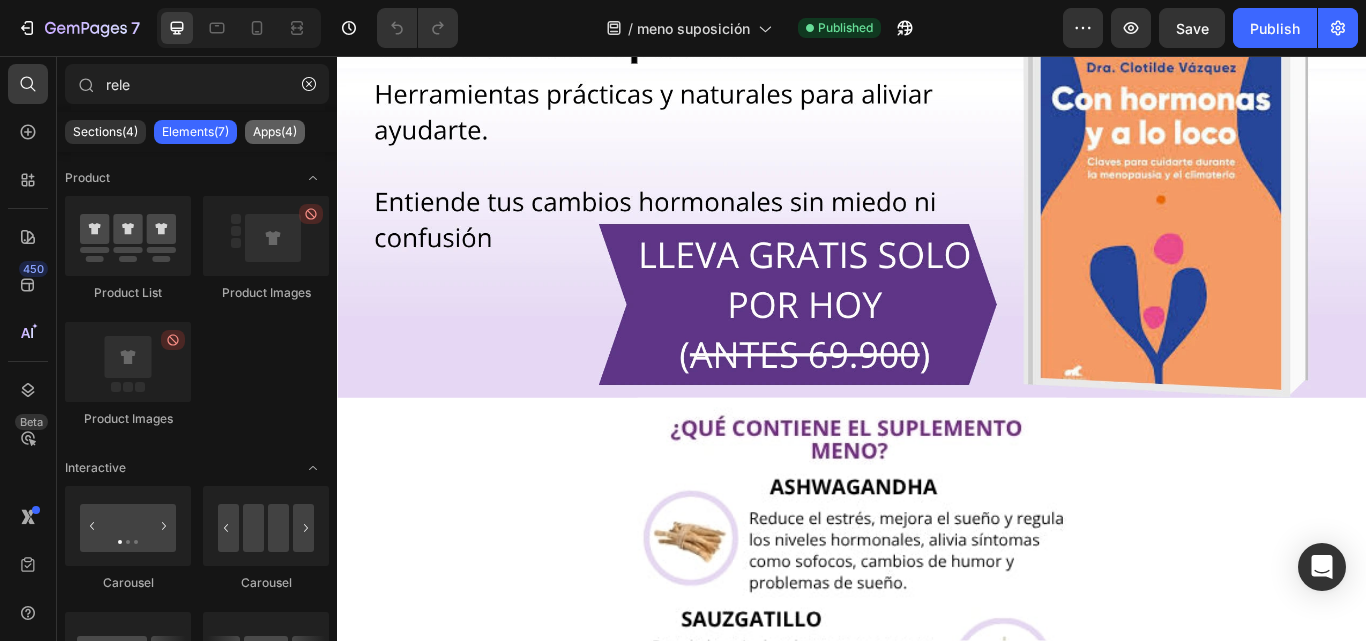 click on "Apps(4)" at bounding box center [275, 132] 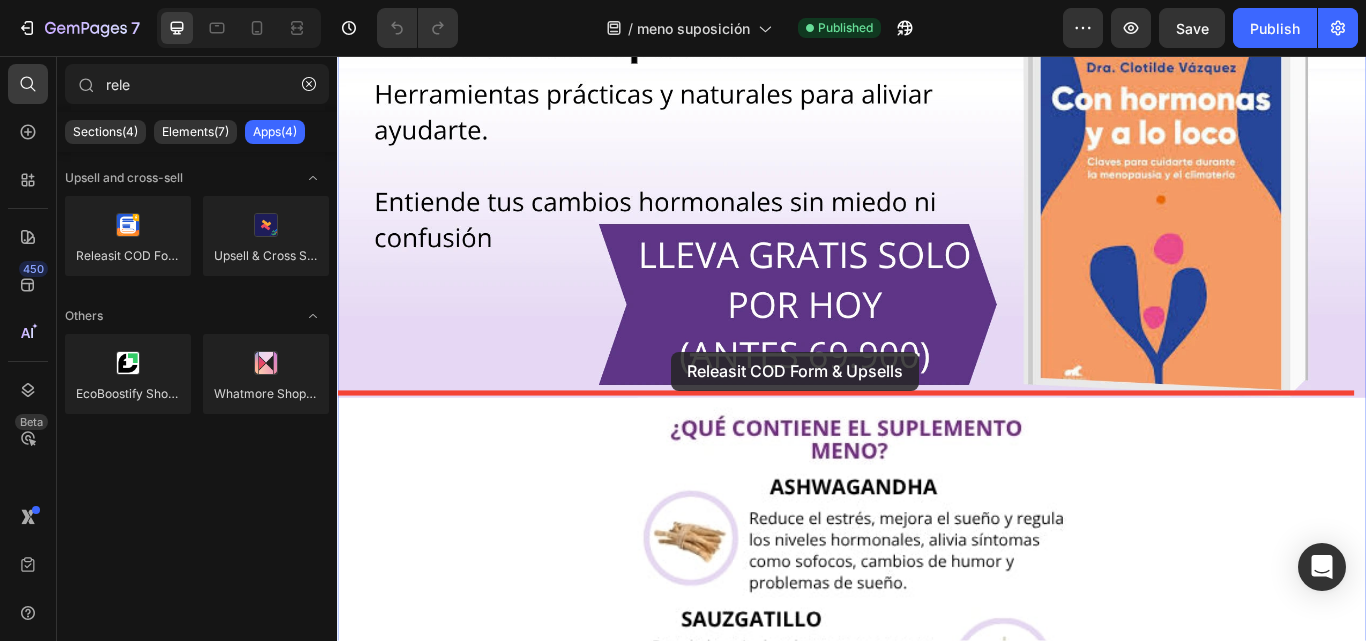 drag, startPoint x: 485, startPoint y: 288, endPoint x: 727, endPoint y: 401, distance: 267.0824 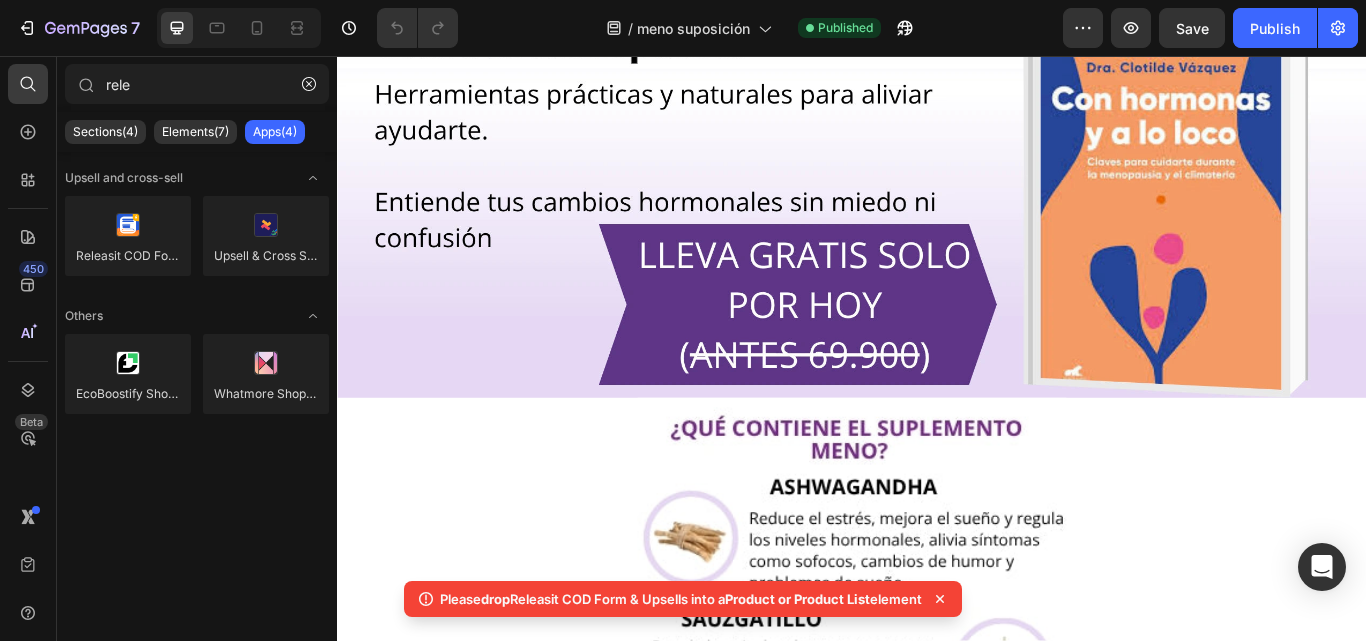 click on "Please  drop  Releasit COD Form & Upsells into a  Product or Product  List  element" at bounding box center [681, 599] 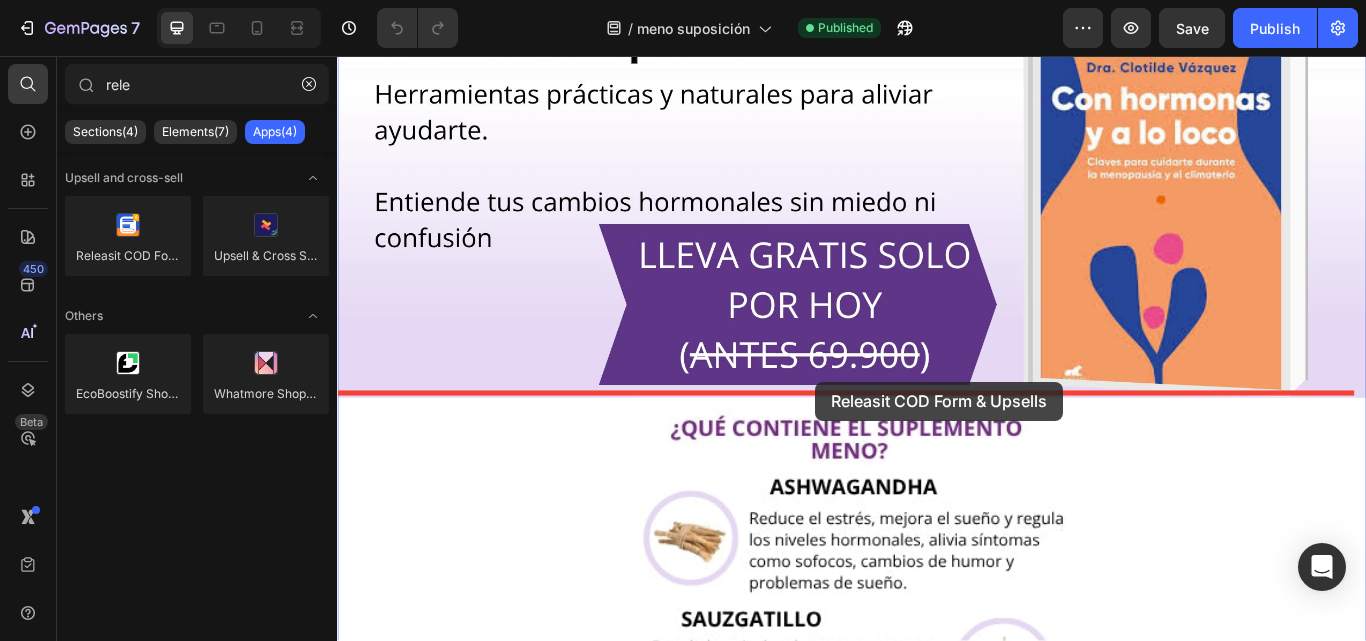 drag, startPoint x: 458, startPoint y: 303, endPoint x: 895, endPoint y: 436, distance: 456.791 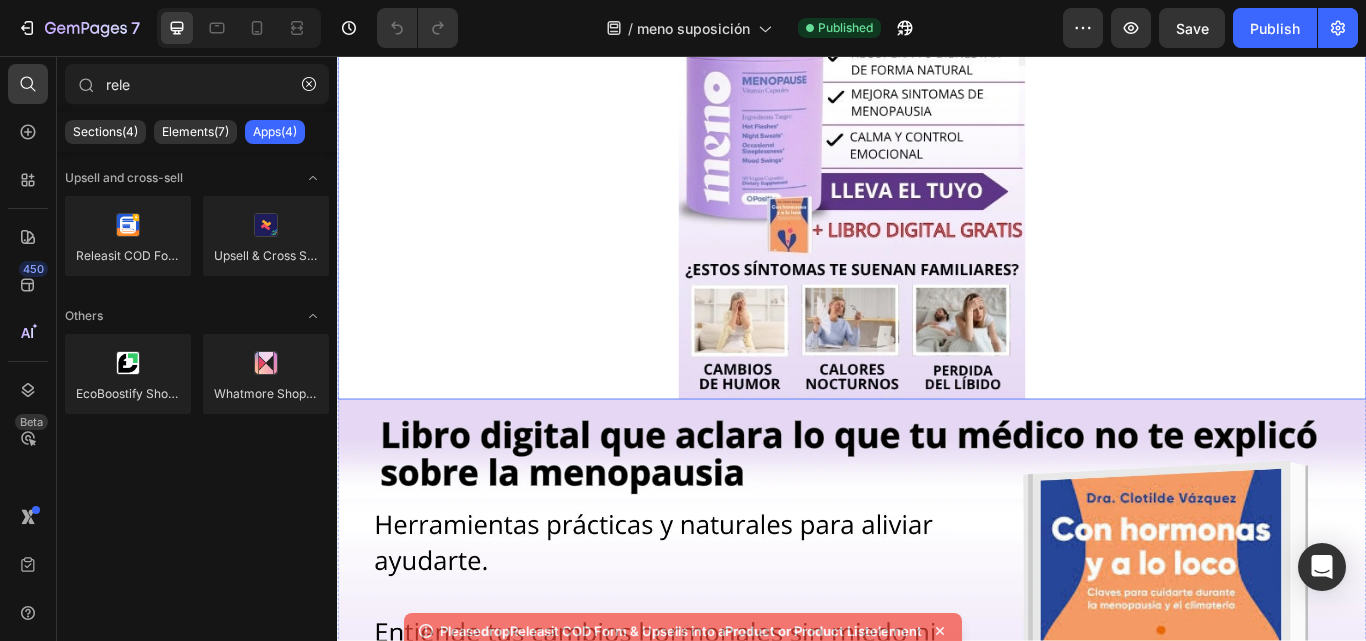 scroll, scrollTop: 300, scrollLeft: 0, axis: vertical 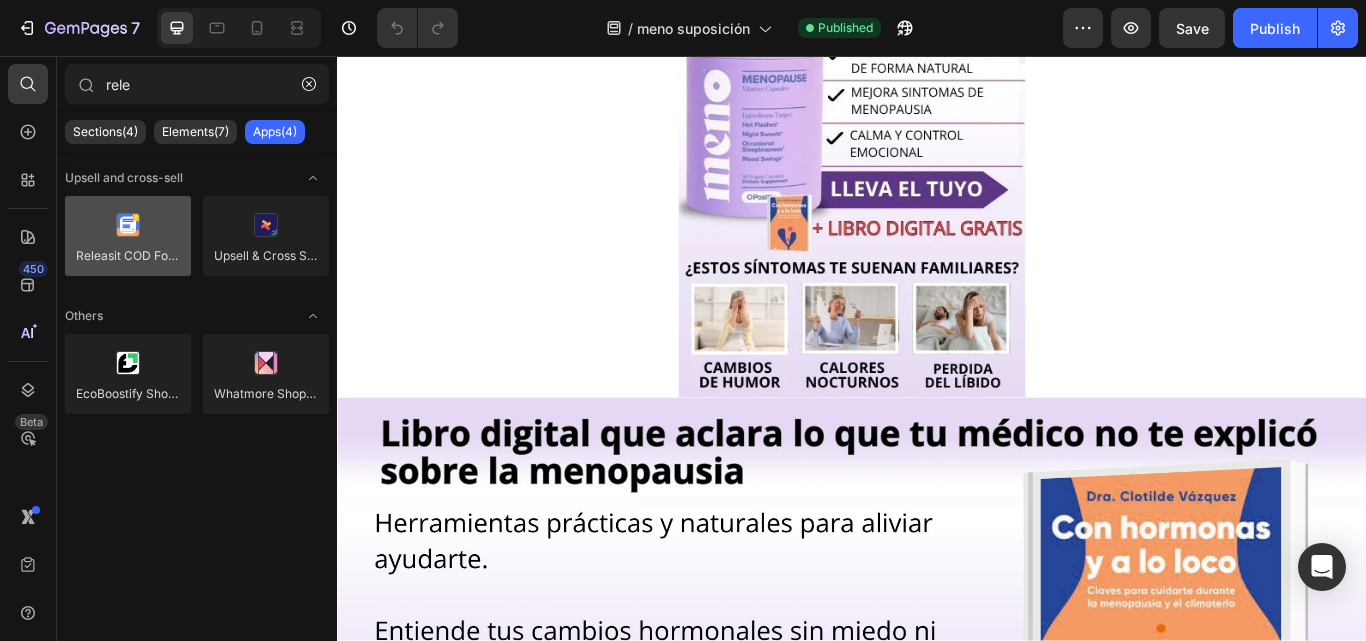 click at bounding box center (128, 236) 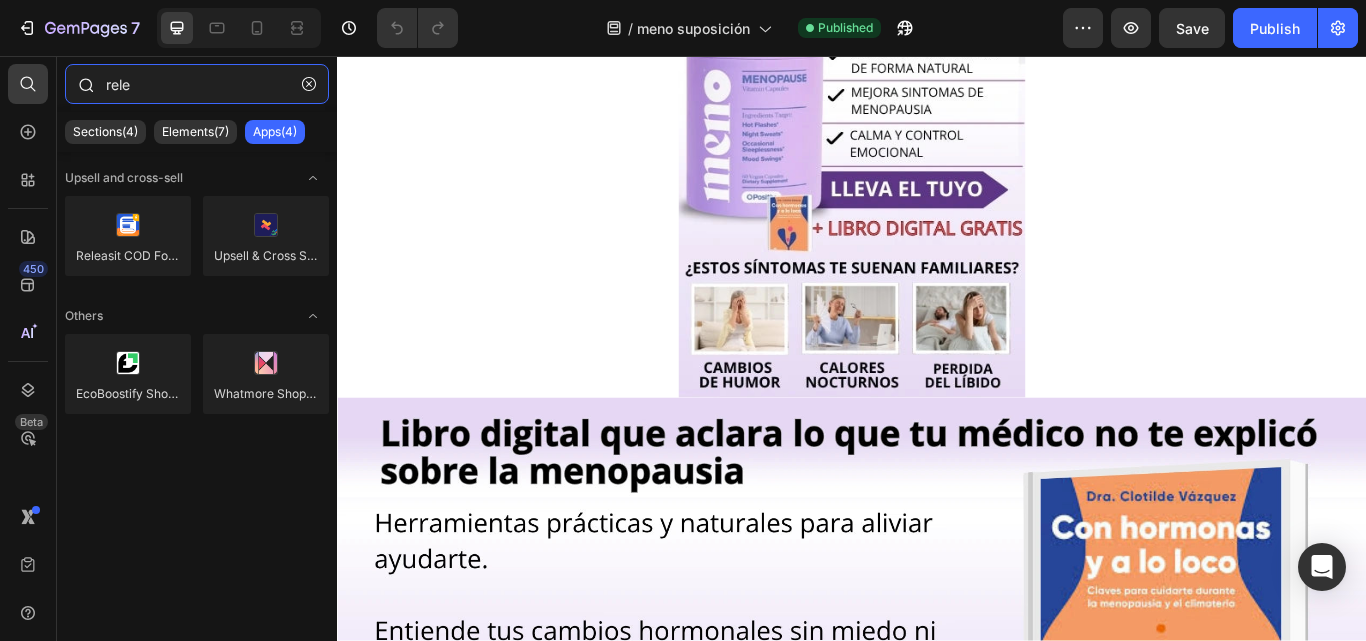 click on "rele" at bounding box center [197, 84] 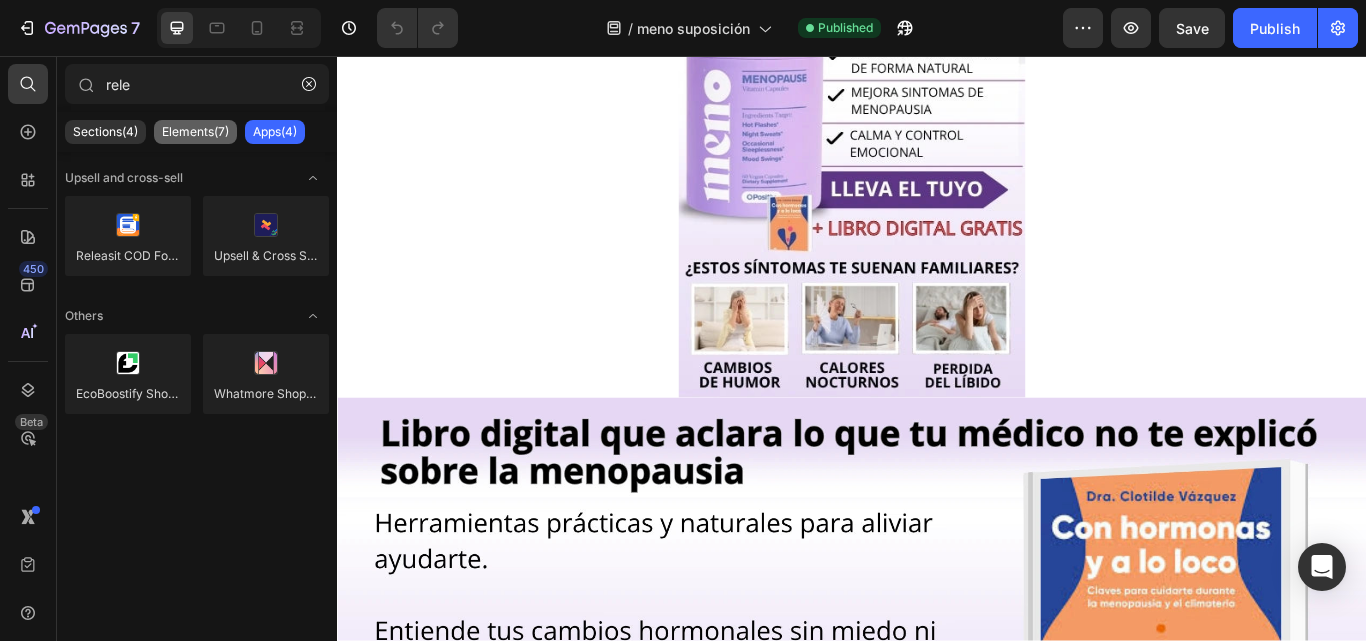 click on "Elements(7)" at bounding box center [195, 132] 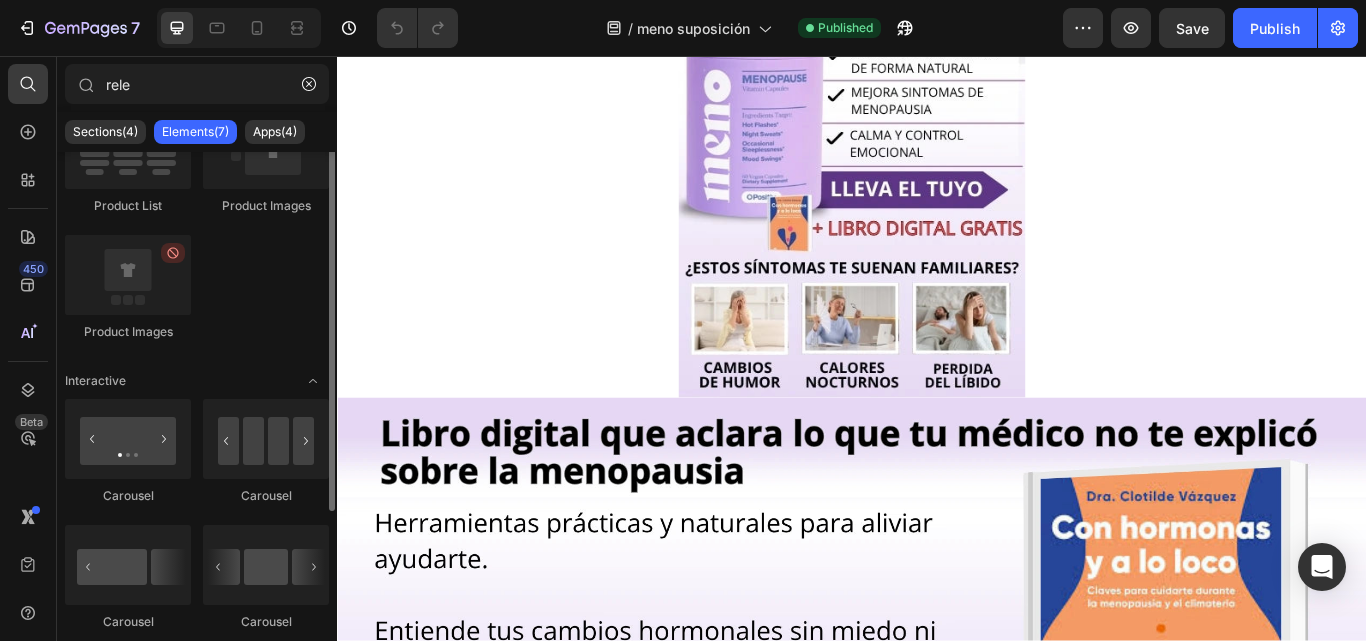 scroll, scrollTop: 0, scrollLeft: 0, axis: both 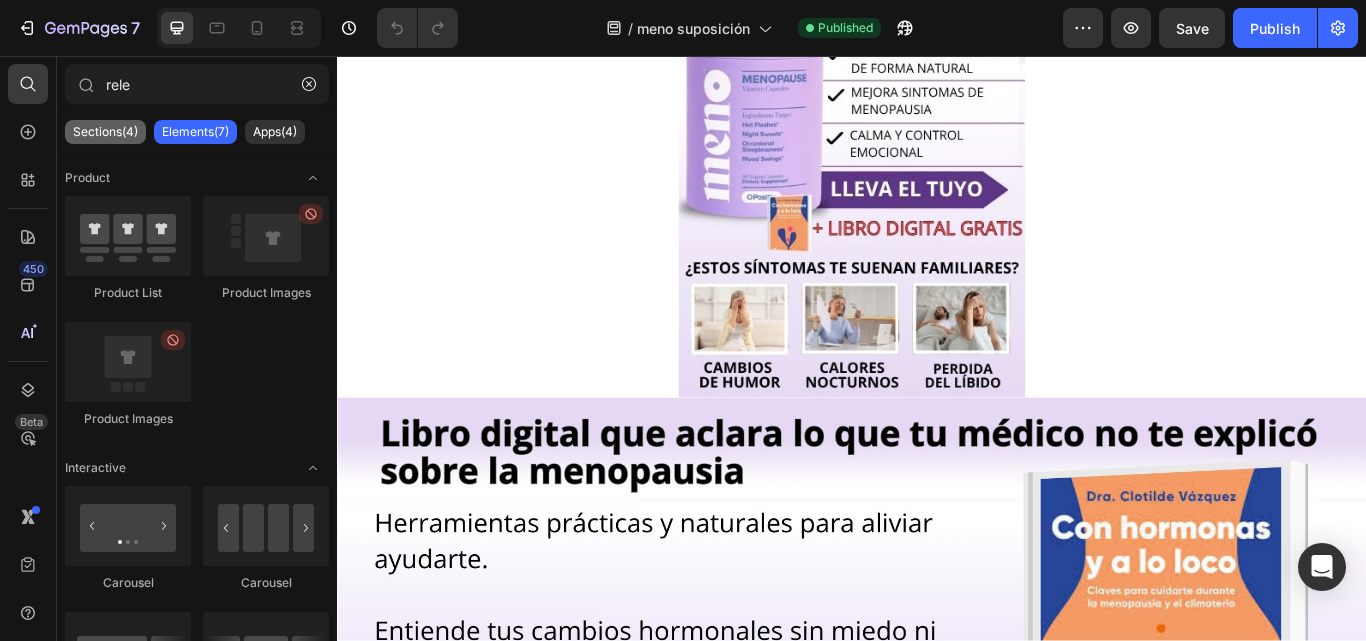 click on "Sections(4)" 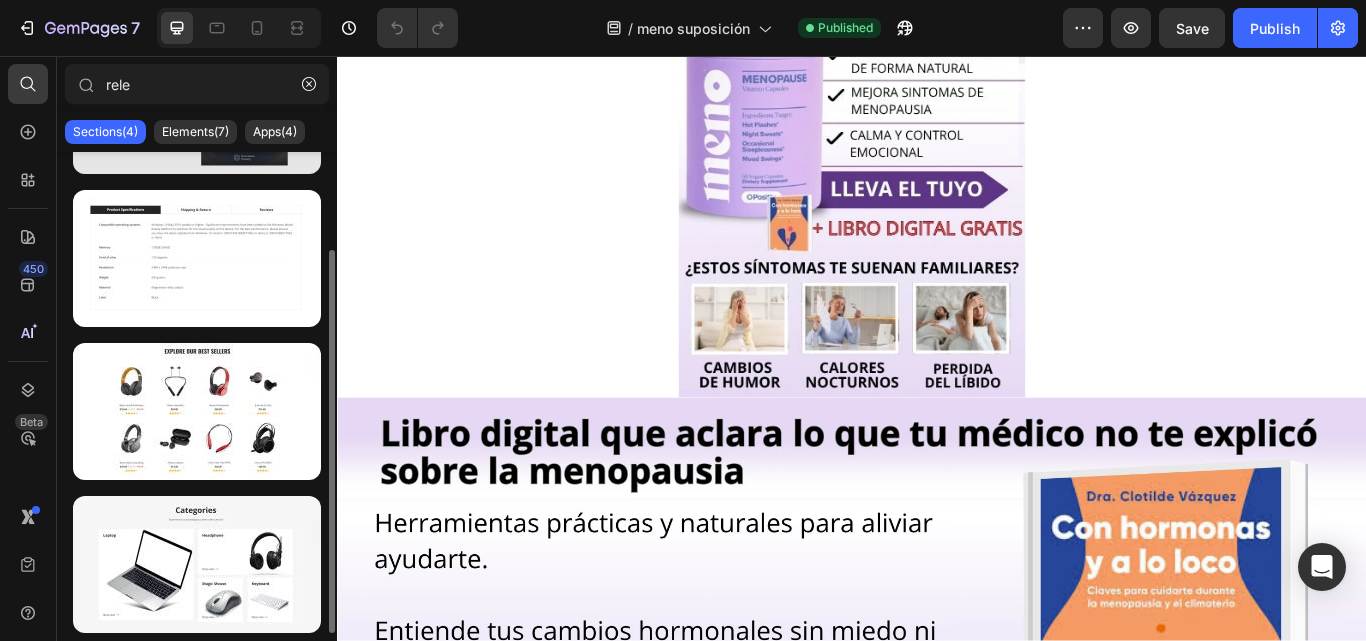 scroll, scrollTop: 0, scrollLeft: 0, axis: both 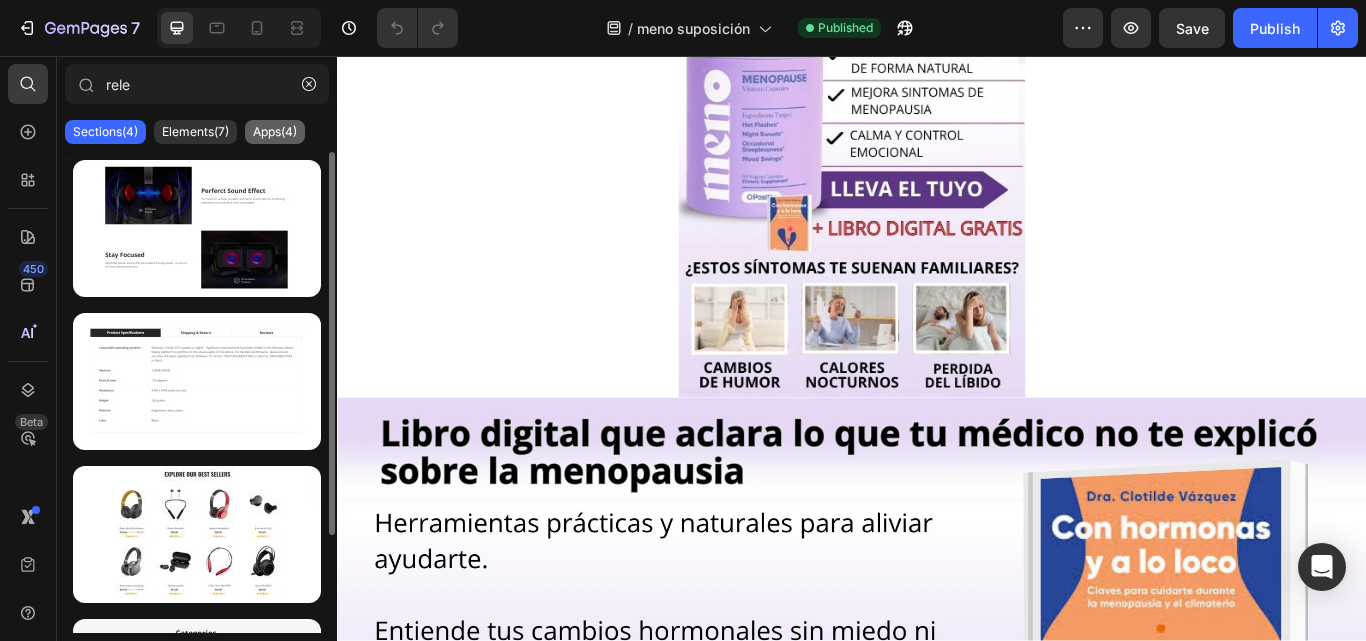 click on "Apps(4)" at bounding box center (275, 132) 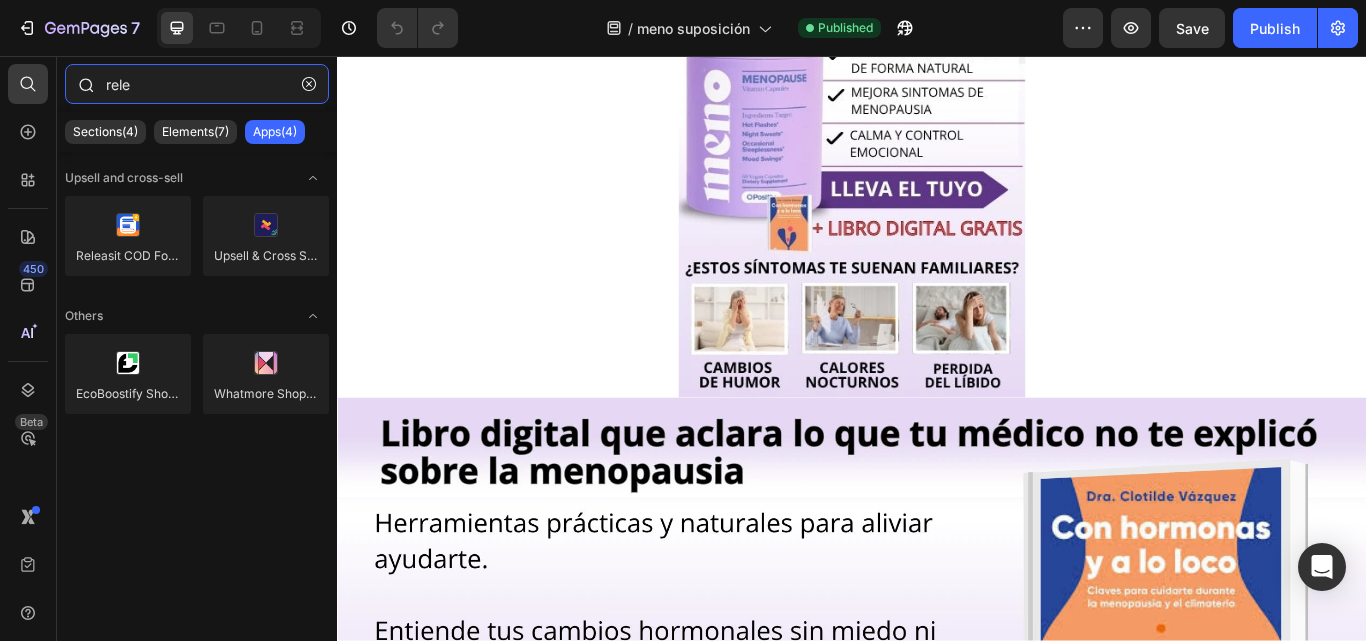click on "rele" at bounding box center [197, 84] 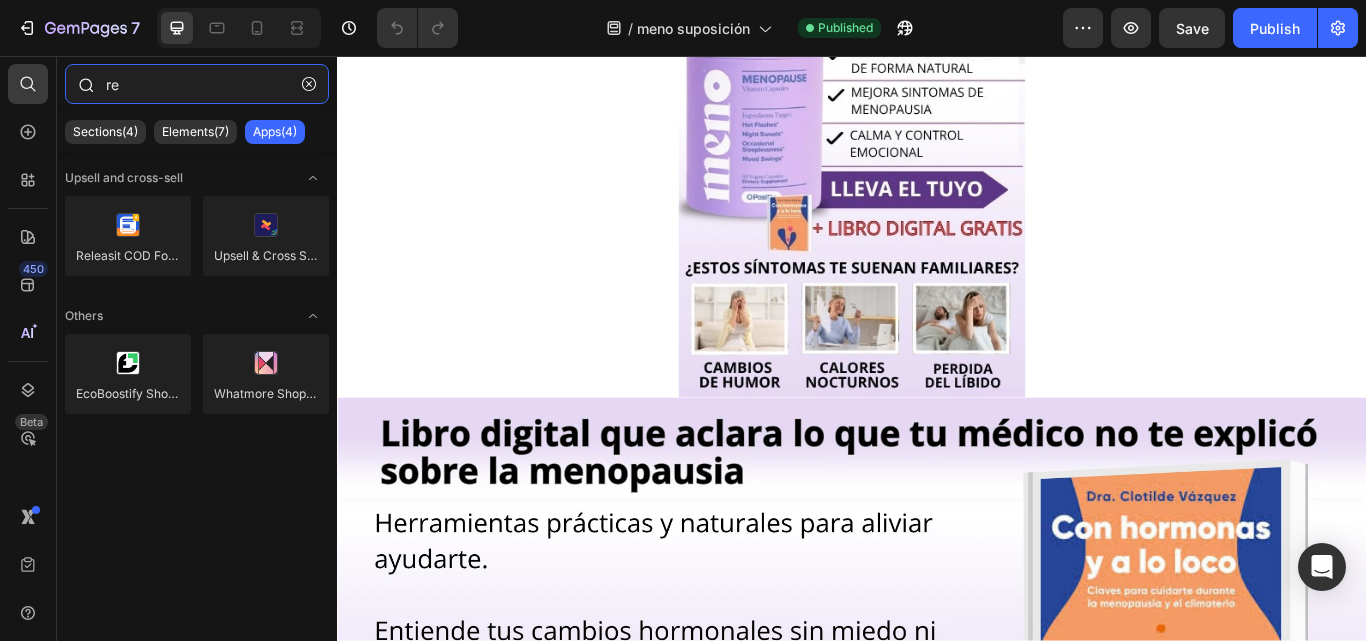 type on "r" 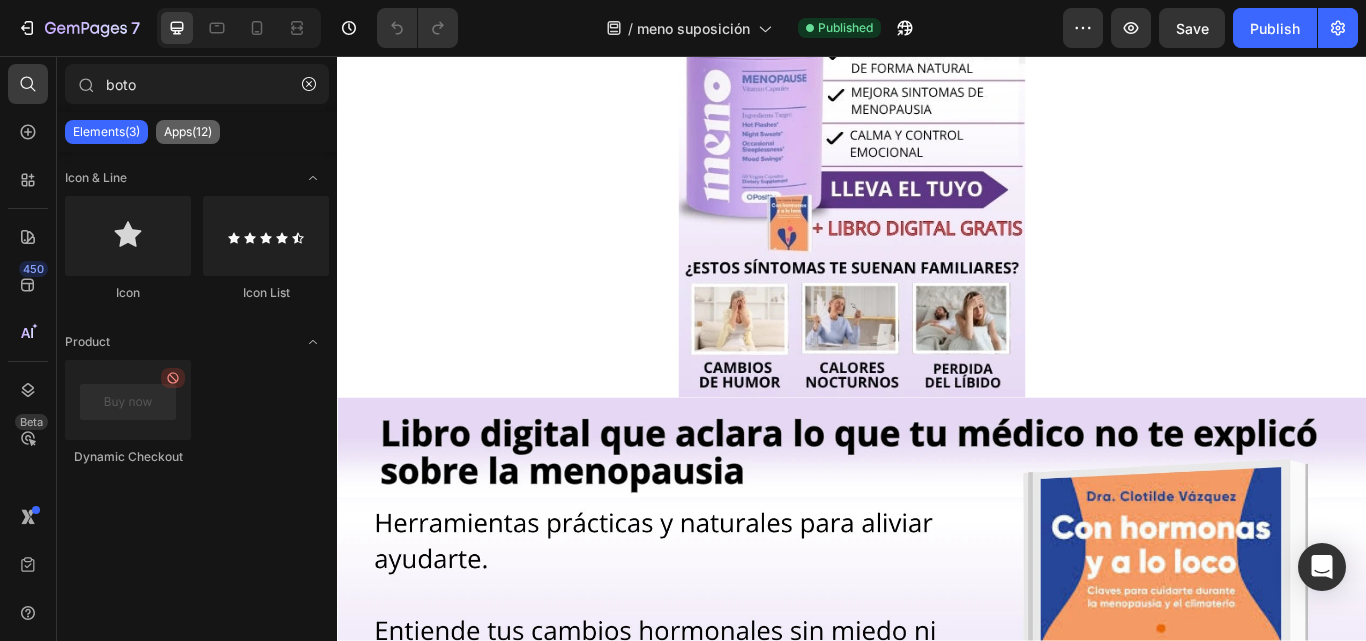 click on "Apps(12)" at bounding box center [188, 132] 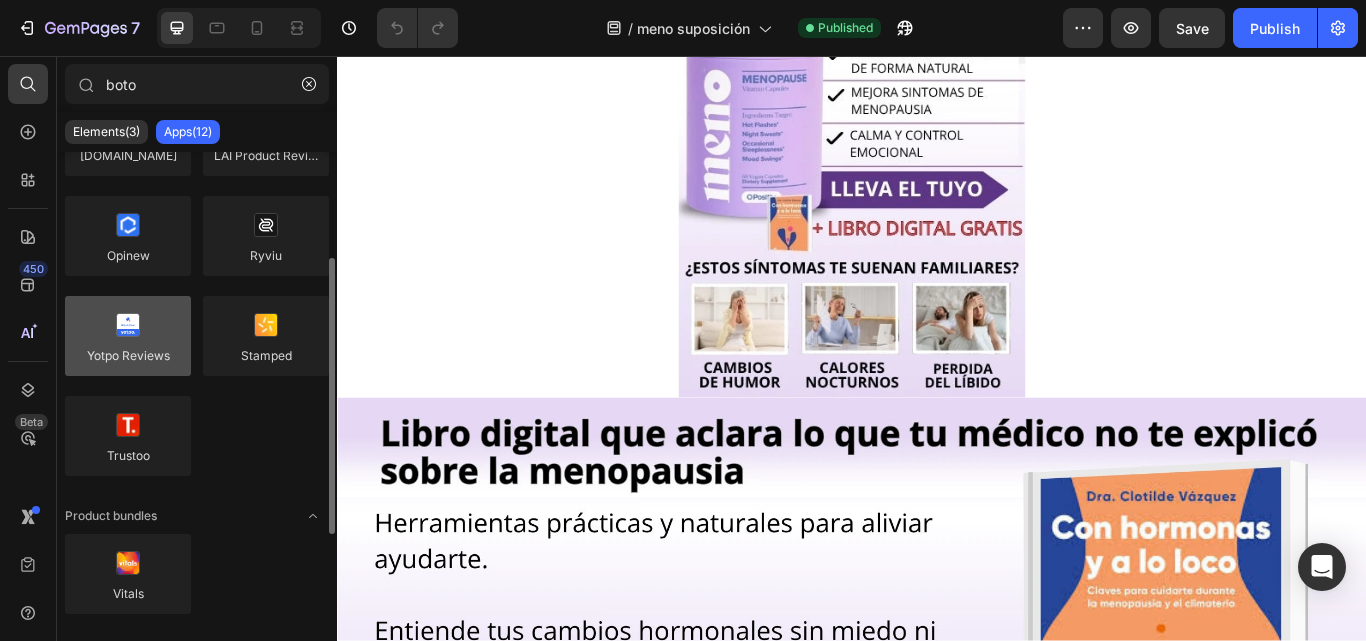 scroll, scrollTop: 0, scrollLeft: 0, axis: both 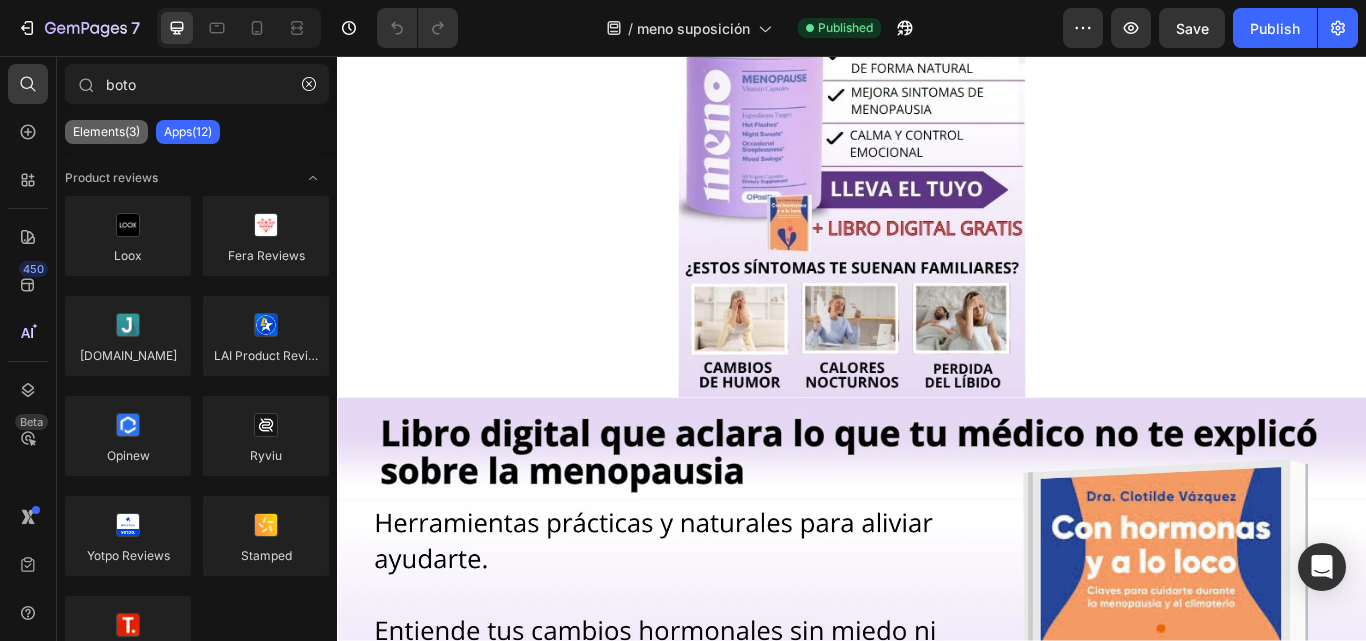 click on "Elements(3)" at bounding box center [106, 132] 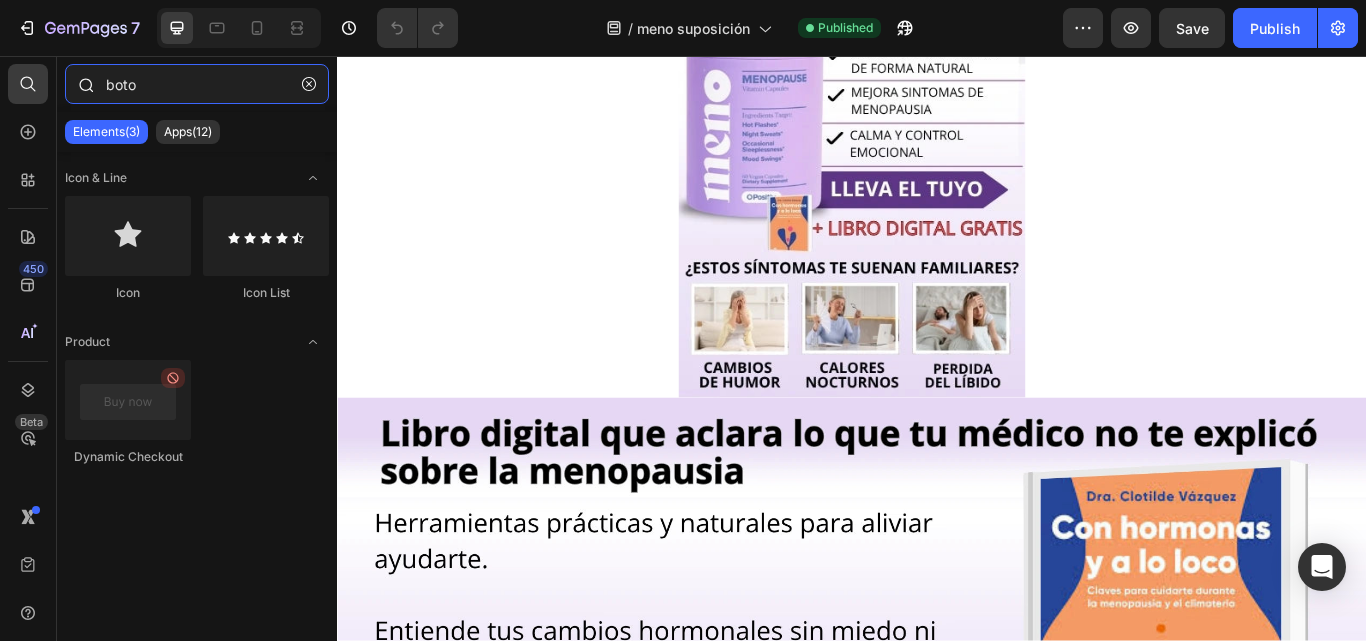 click on "boto" at bounding box center [197, 84] 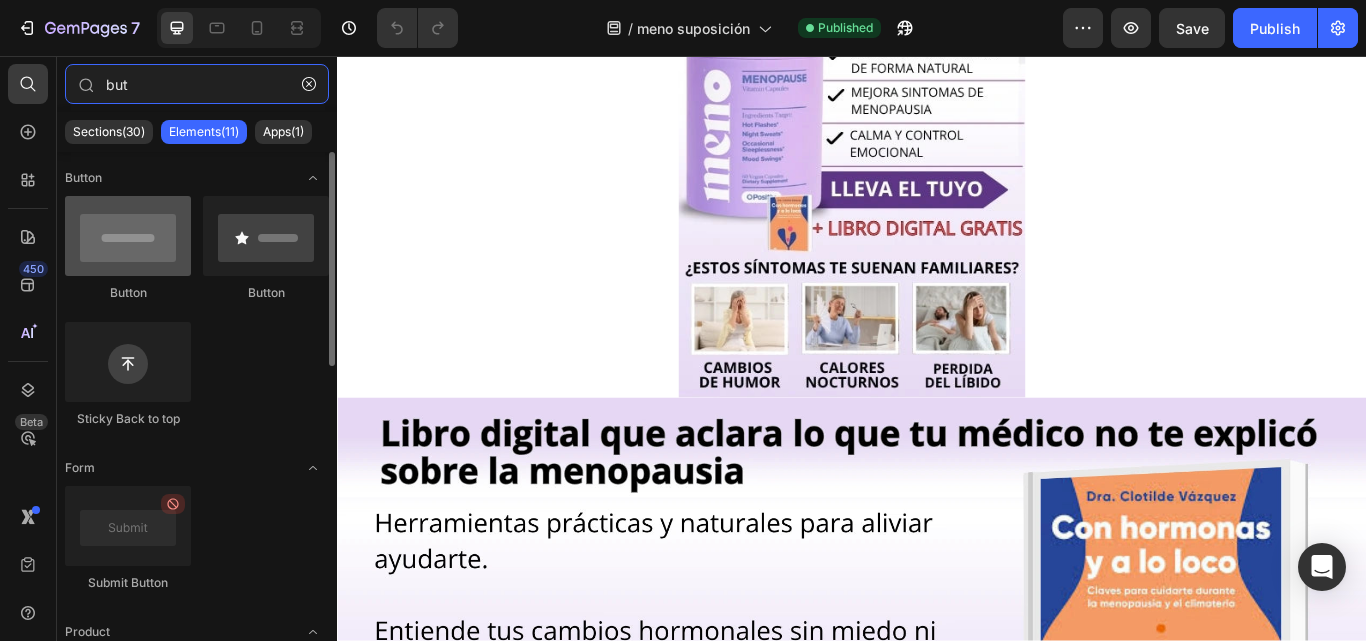 type on "but" 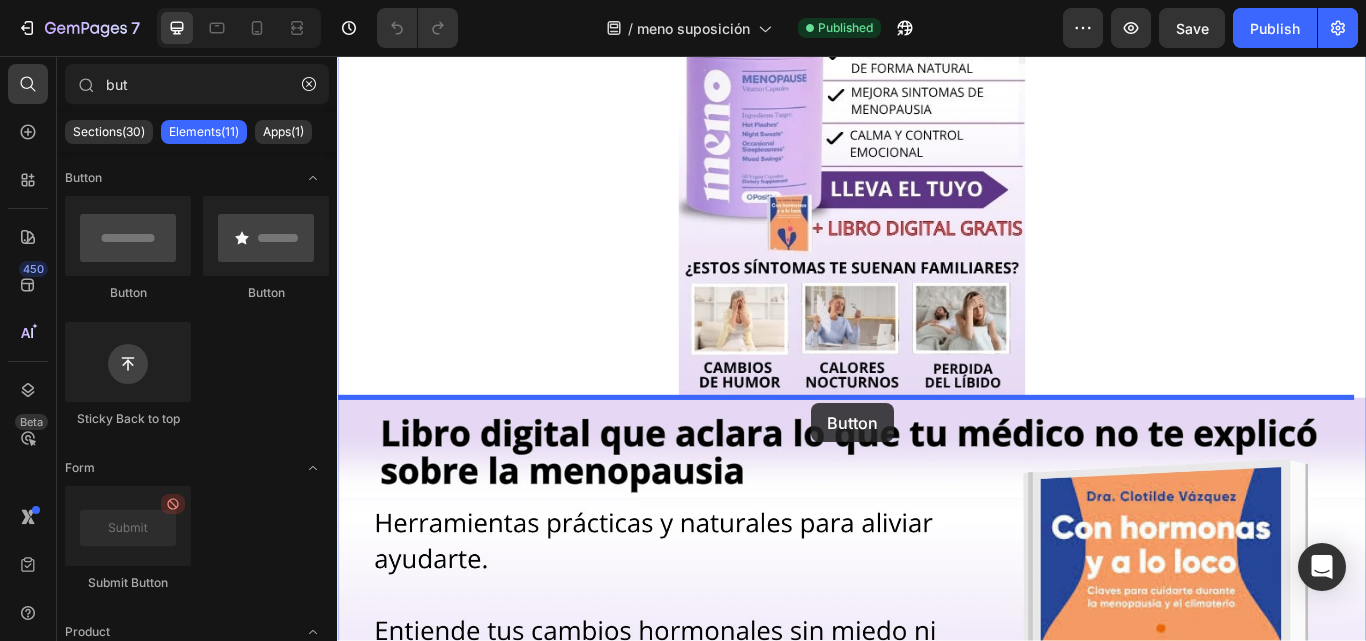 drag, startPoint x: 492, startPoint y: 305, endPoint x: 890, endPoint y: 461, distance: 427.481 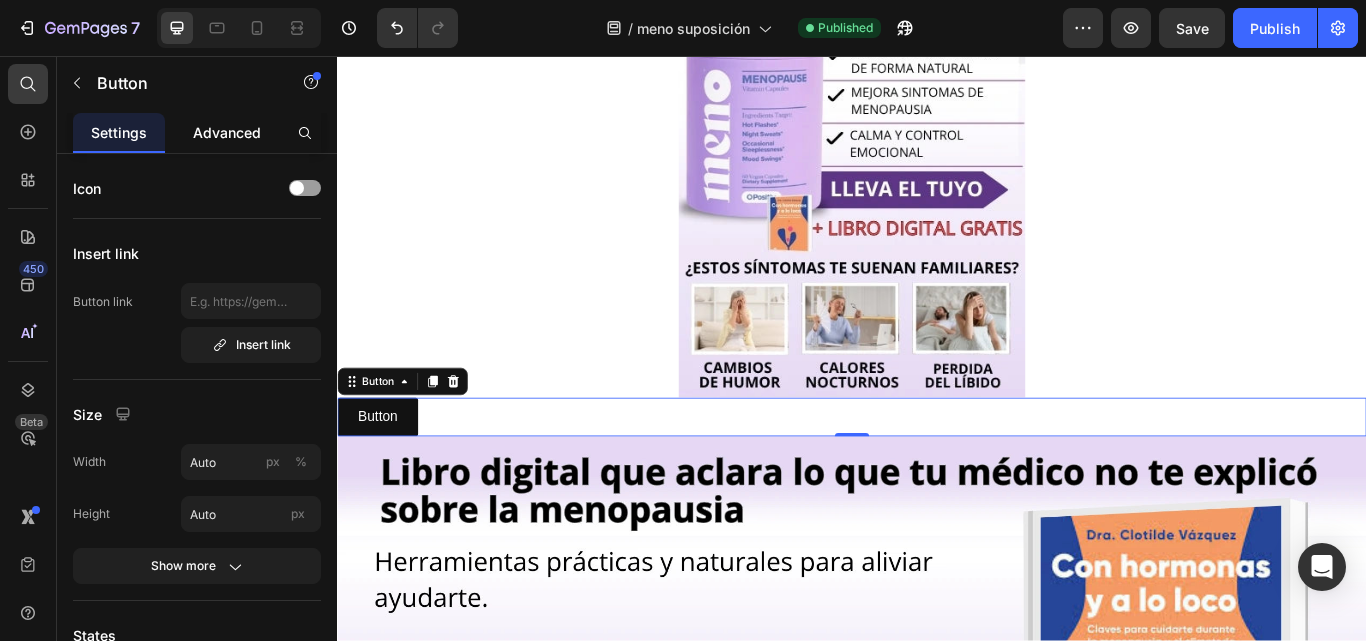 click on "Advanced" at bounding box center [227, 132] 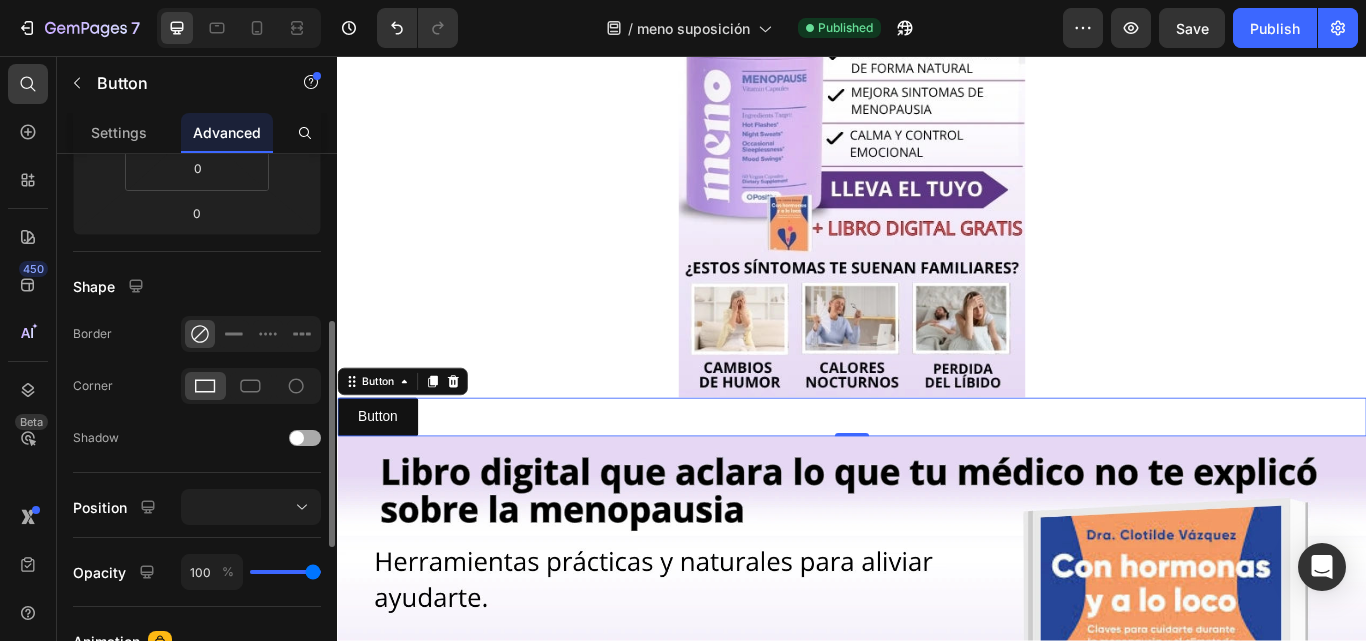 scroll, scrollTop: 761, scrollLeft: 0, axis: vertical 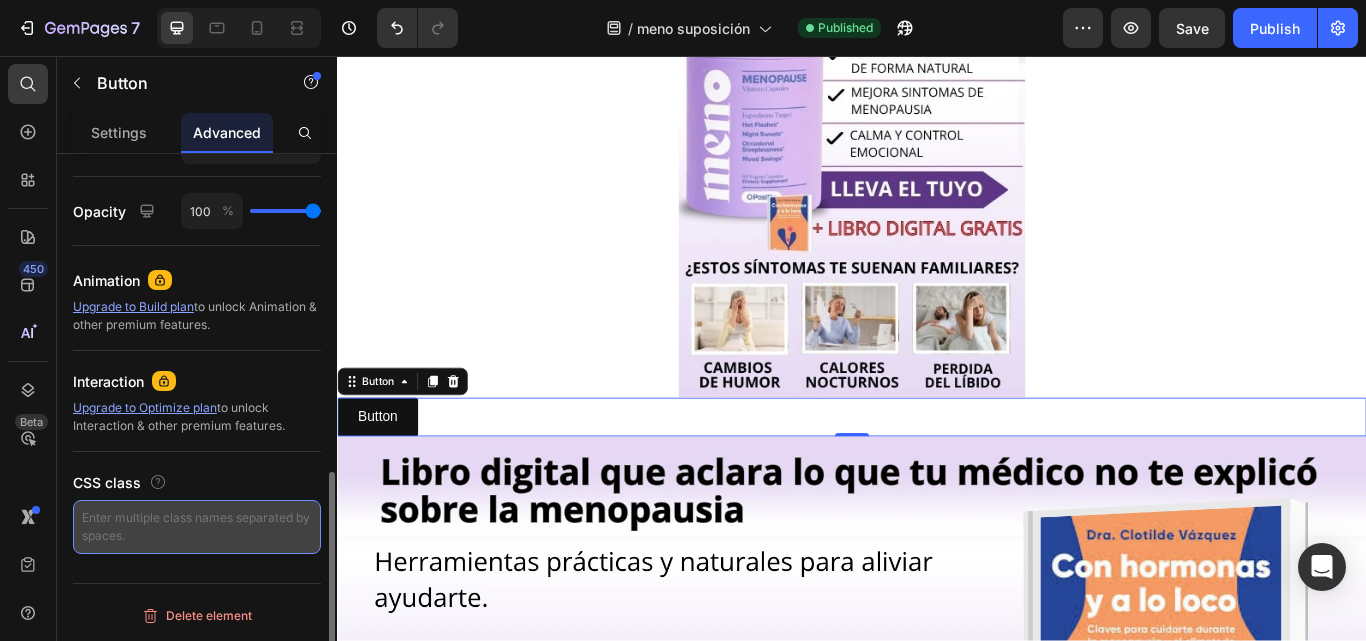 click at bounding box center (197, 527) 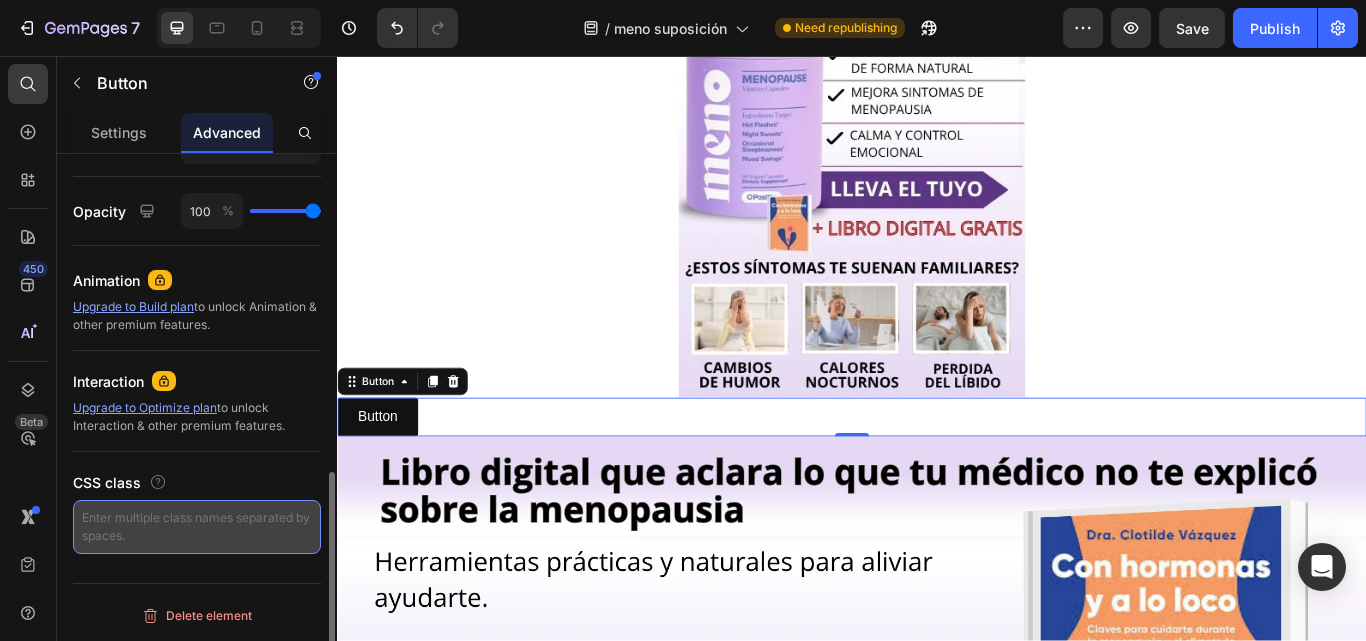 paste on "_rsi-cod-form-gempages-button-overwrite _rsi-cod-form-is-gempage" 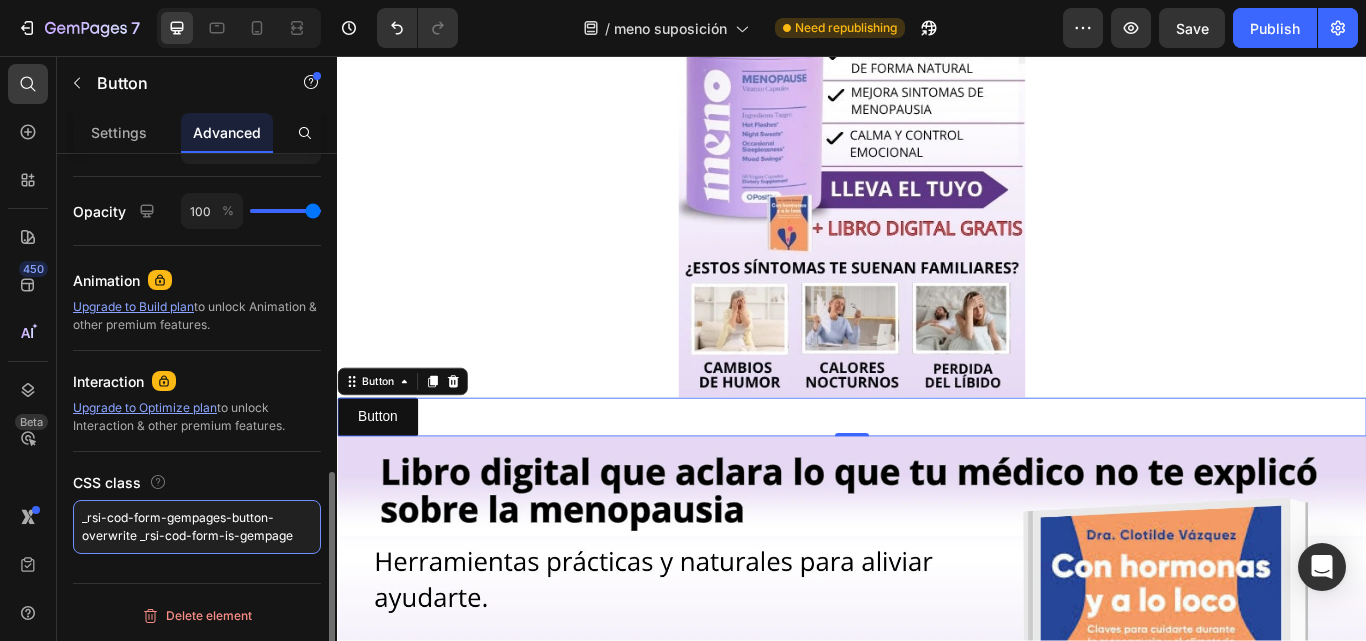 type on "_rsi-cod-form-gempages-button-overwrite _rsi-cod-form-is-gempage" 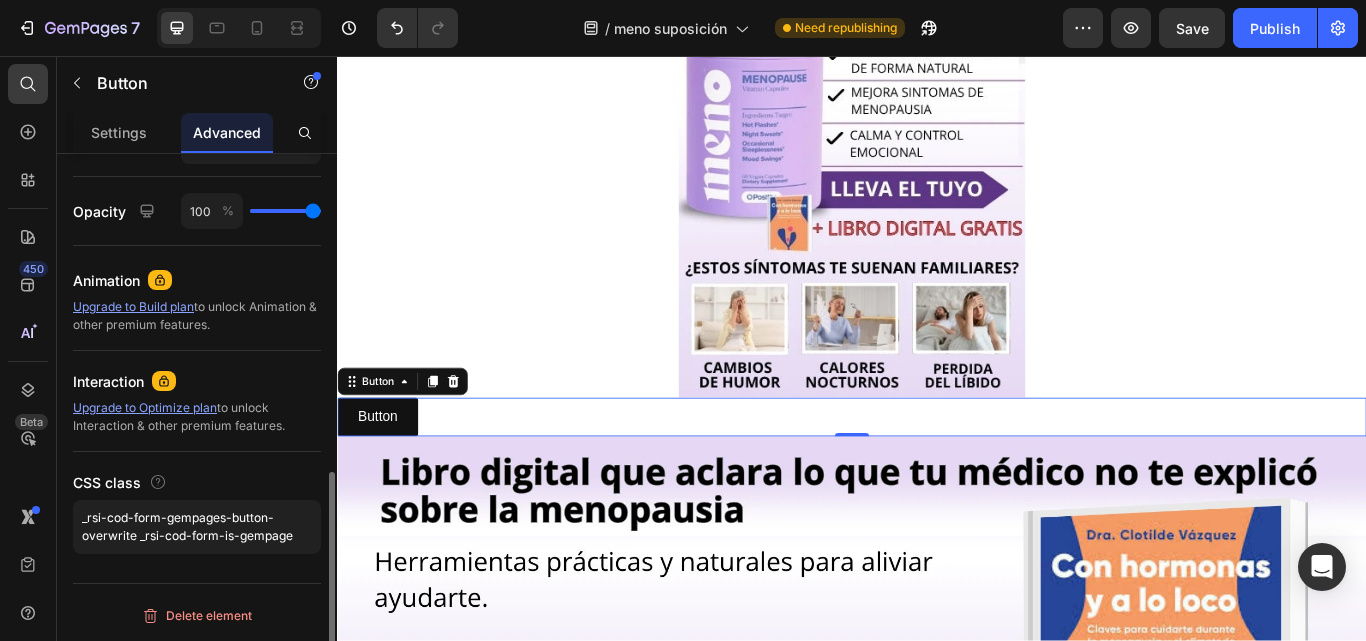 click on "Interaction Upgrade to Optimize plan  to unlock Interaction & other premium features." 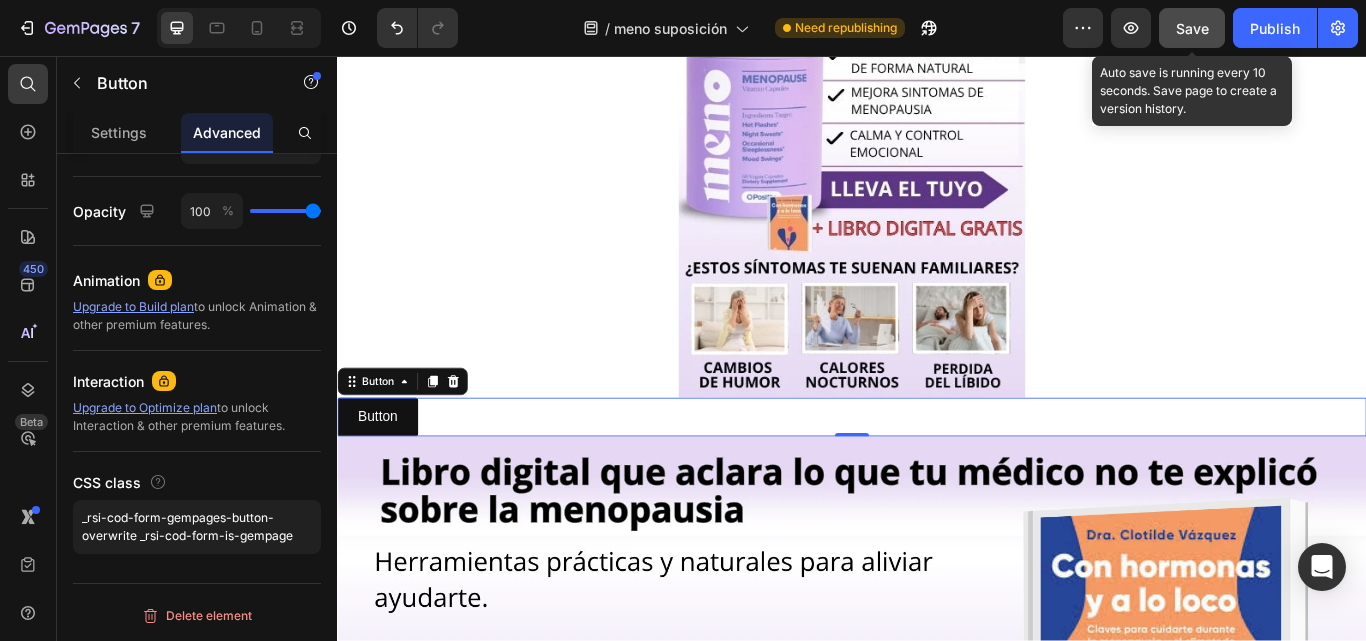 click on "Save" at bounding box center (1192, 28) 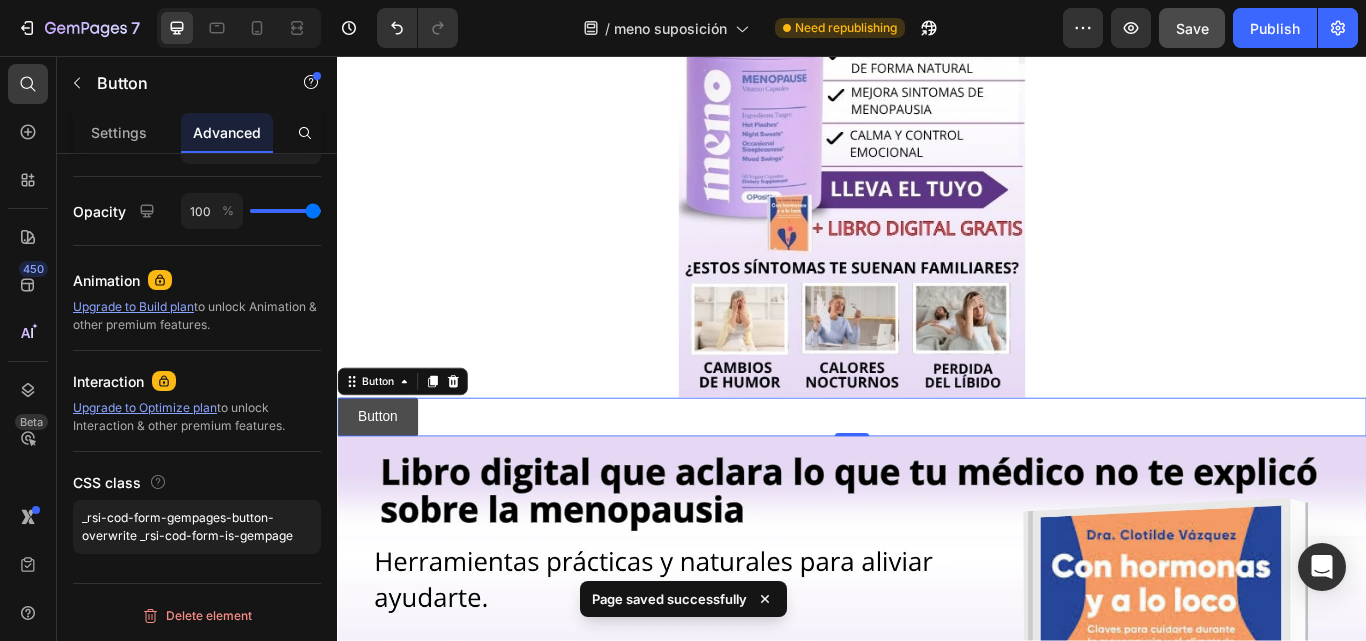 click on "Button" at bounding box center [384, 477] 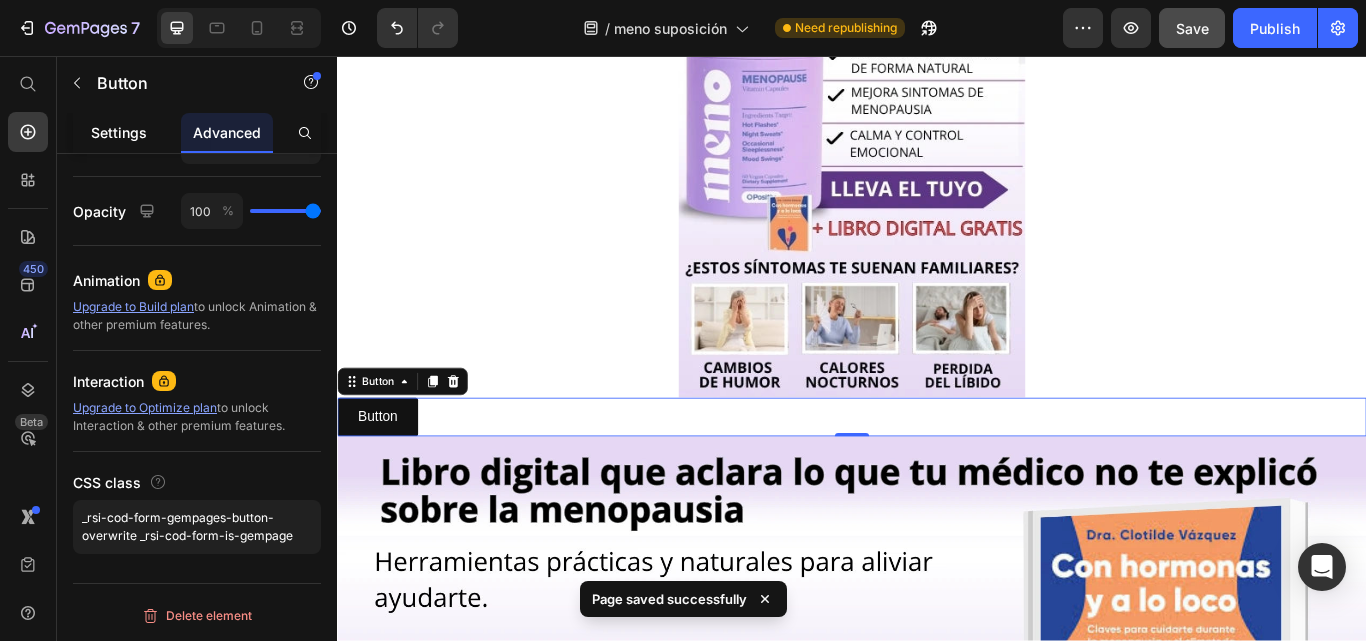 click on "Settings" at bounding box center [119, 132] 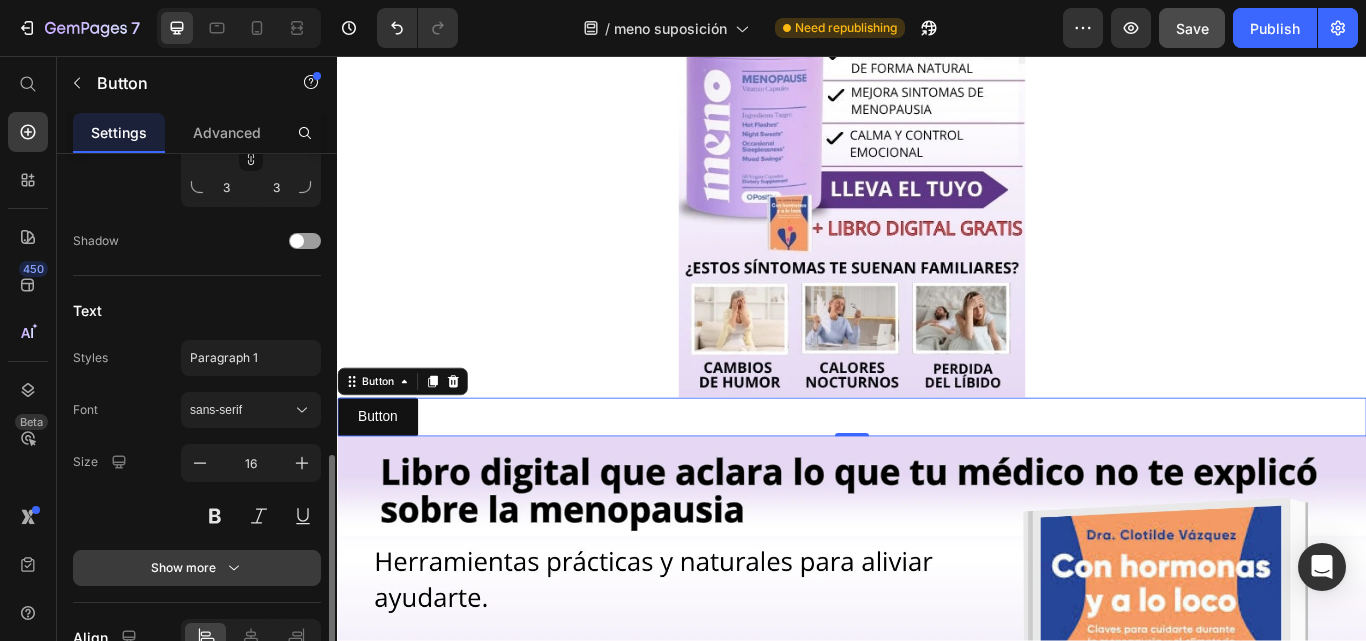 scroll, scrollTop: 901, scrollLeft: 0, axis: vertical 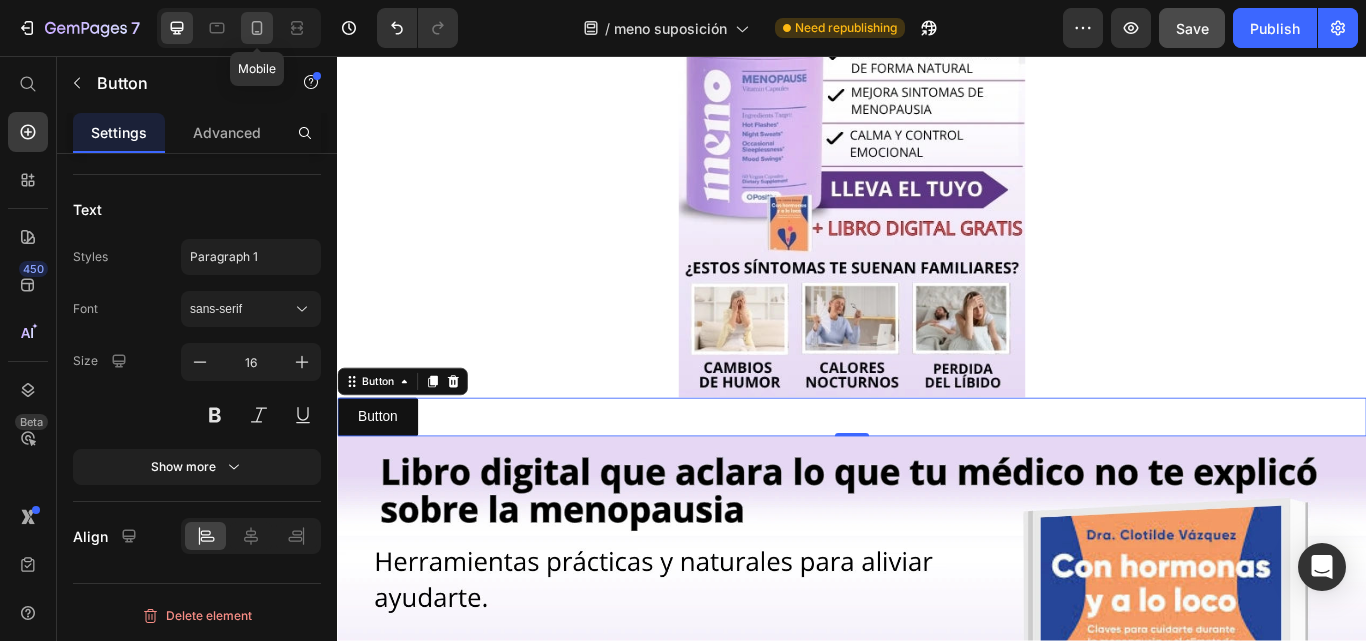 click 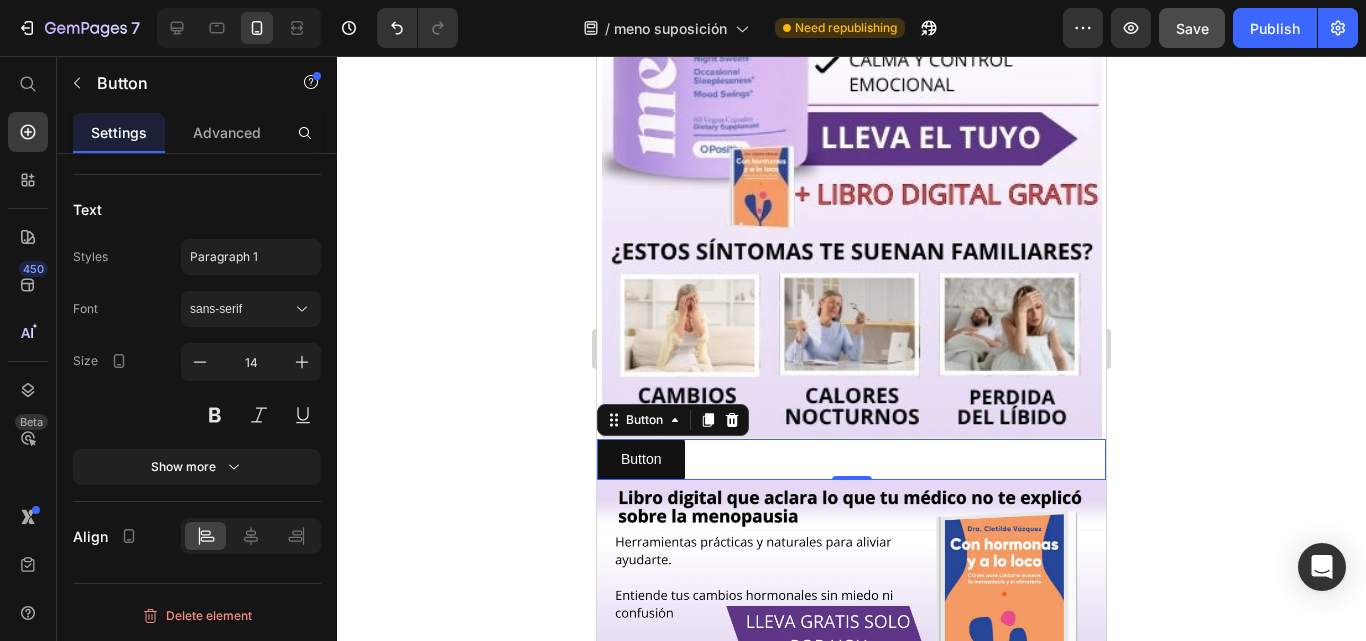 scroll, scrollTop: 736, scrollLeft: 0, axis: vertical 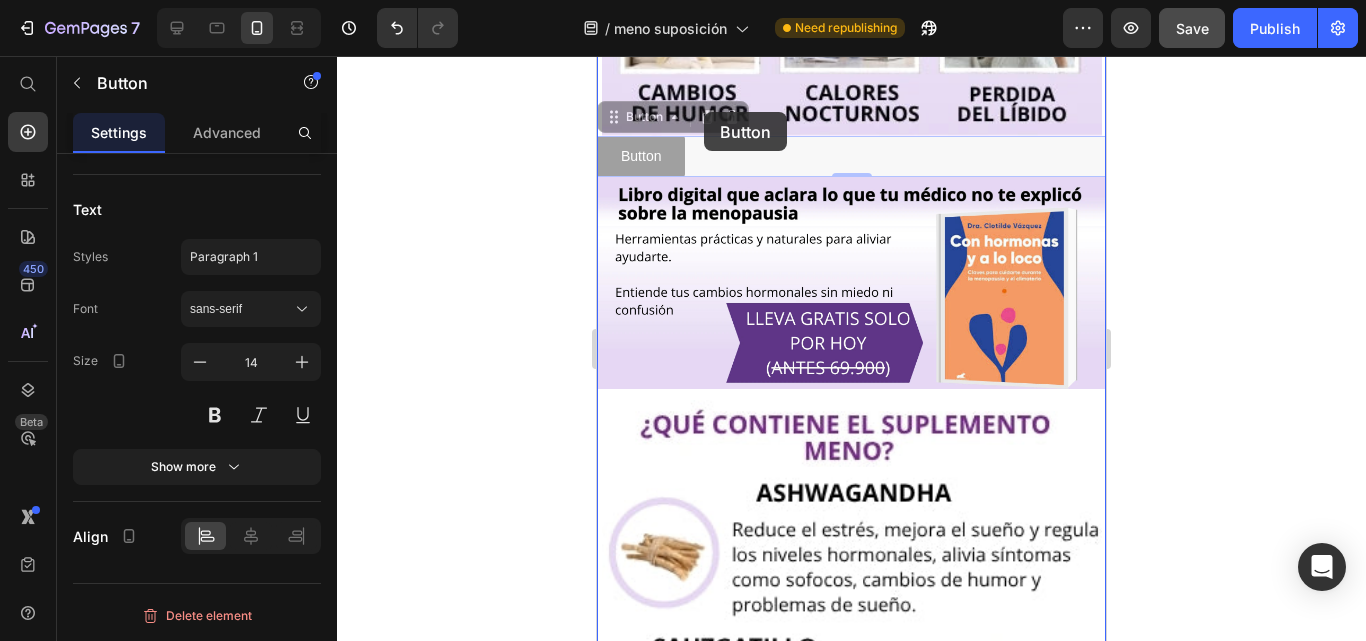 drag, startPoint x: 652, startPoint y: 110, endPoint x: 704, endPoint y: 112, distance: 52.03845 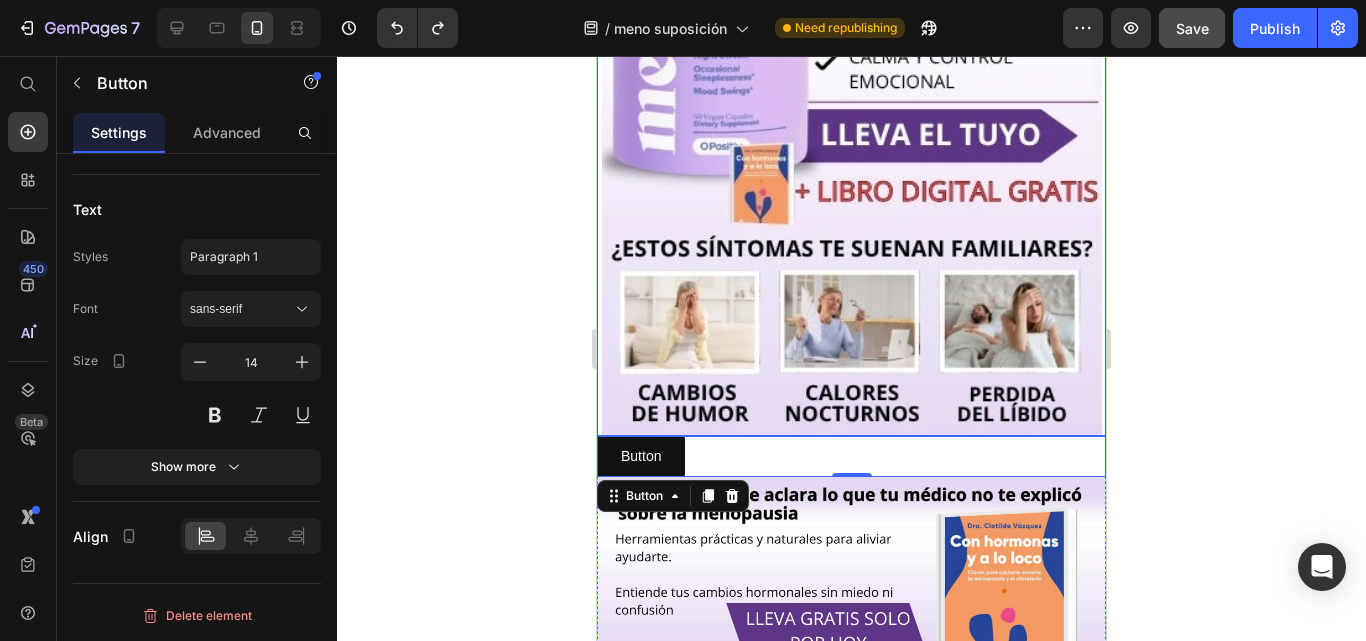 scroll, scrollTop: 395, scrollLeft: 0, axis: vertical 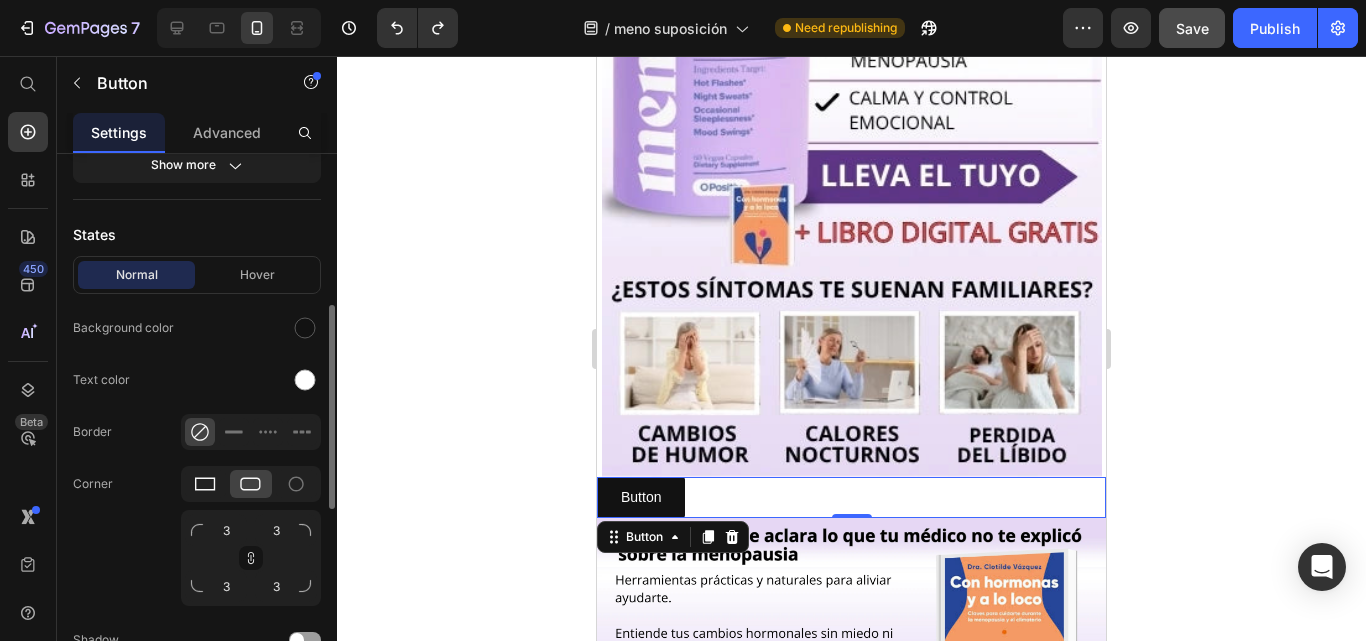 click 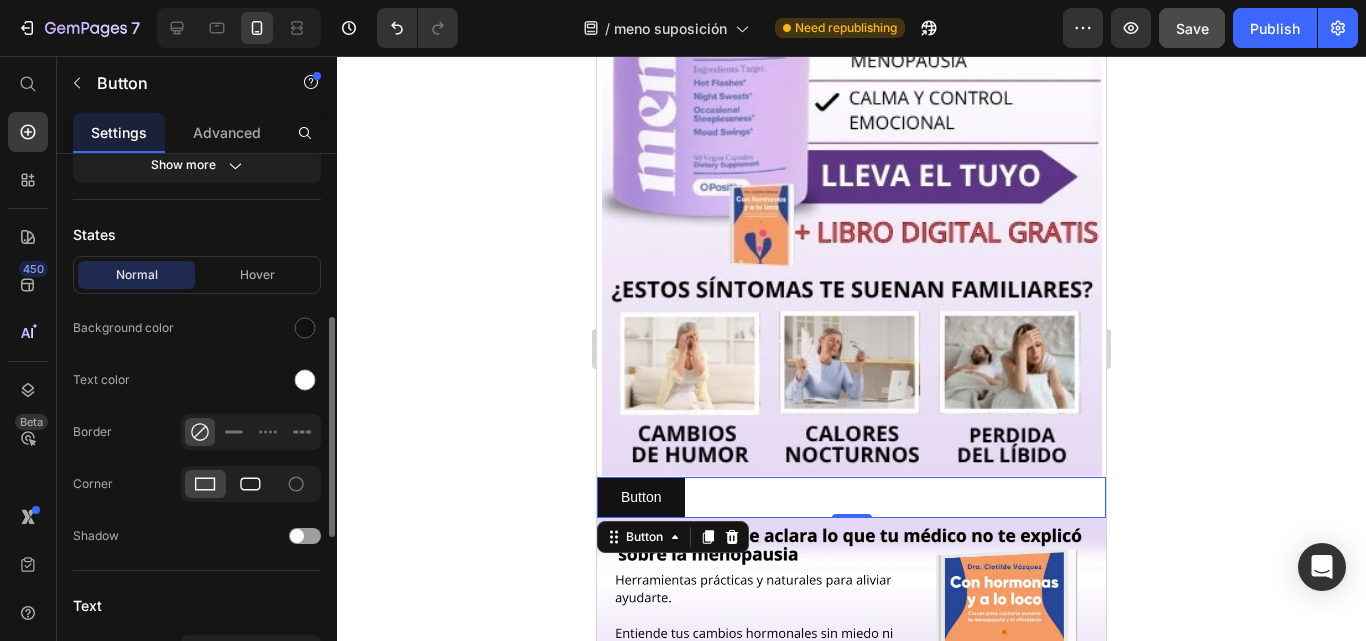 click 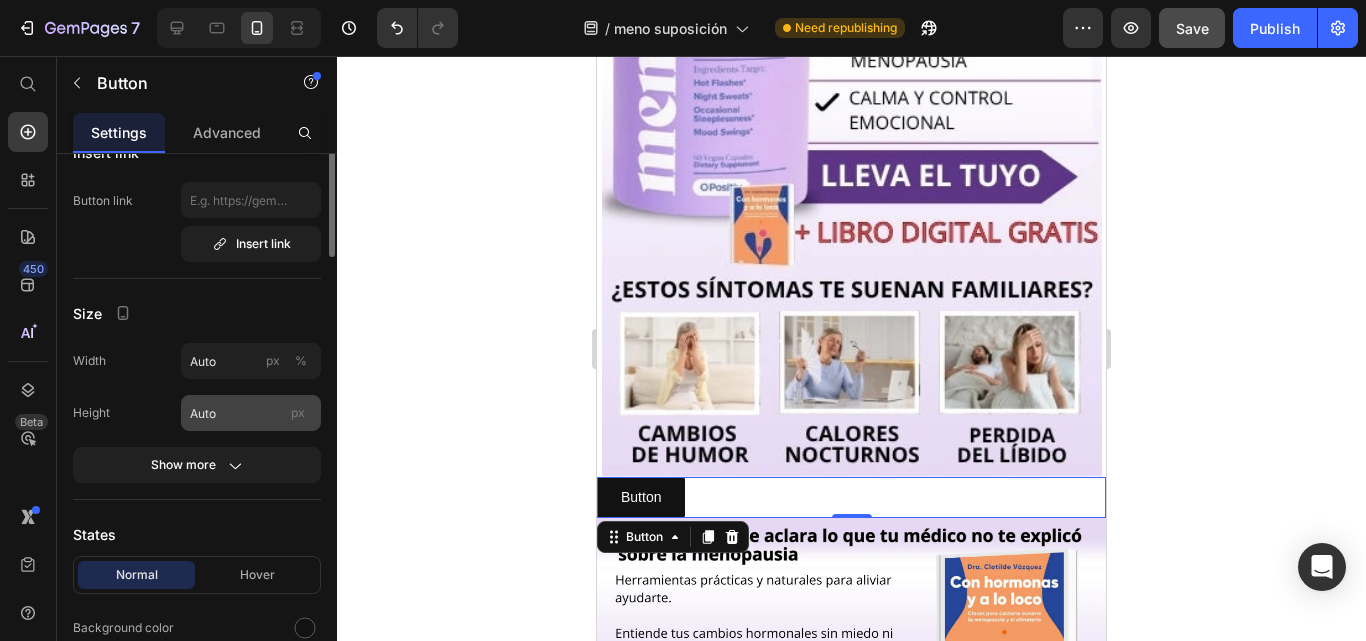 scroll, scrollTop: 0, scrollLeft: 0, axis: both 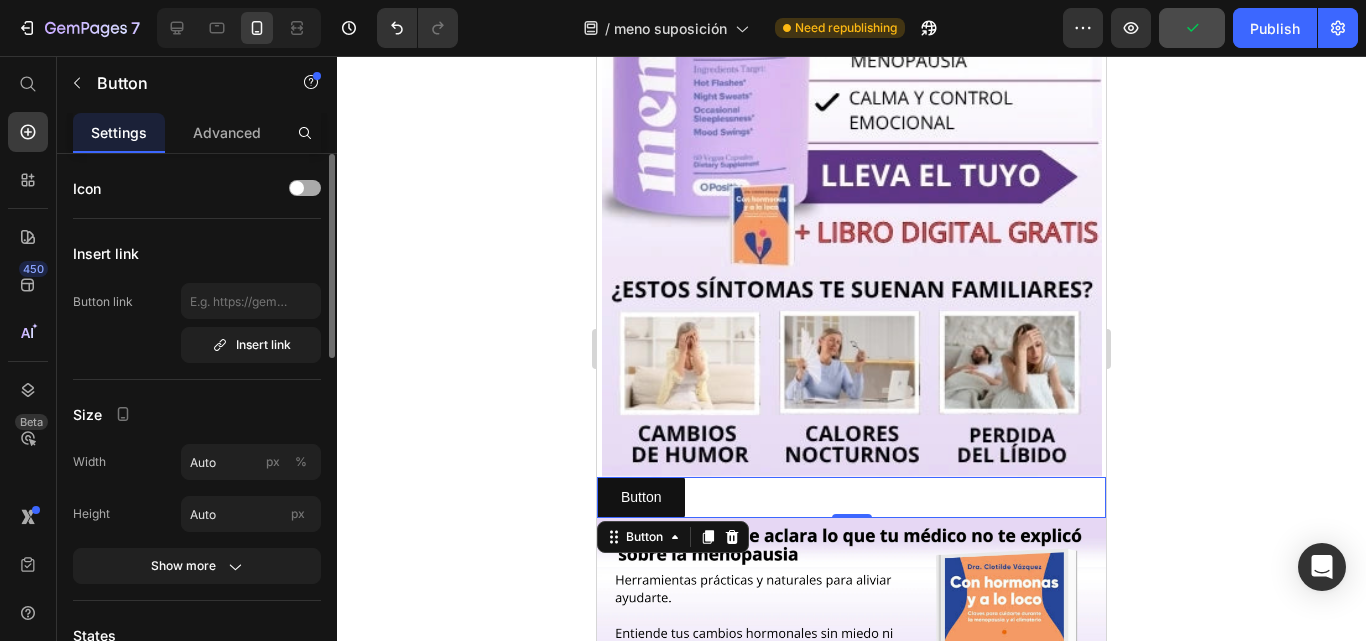 click on "Icon" 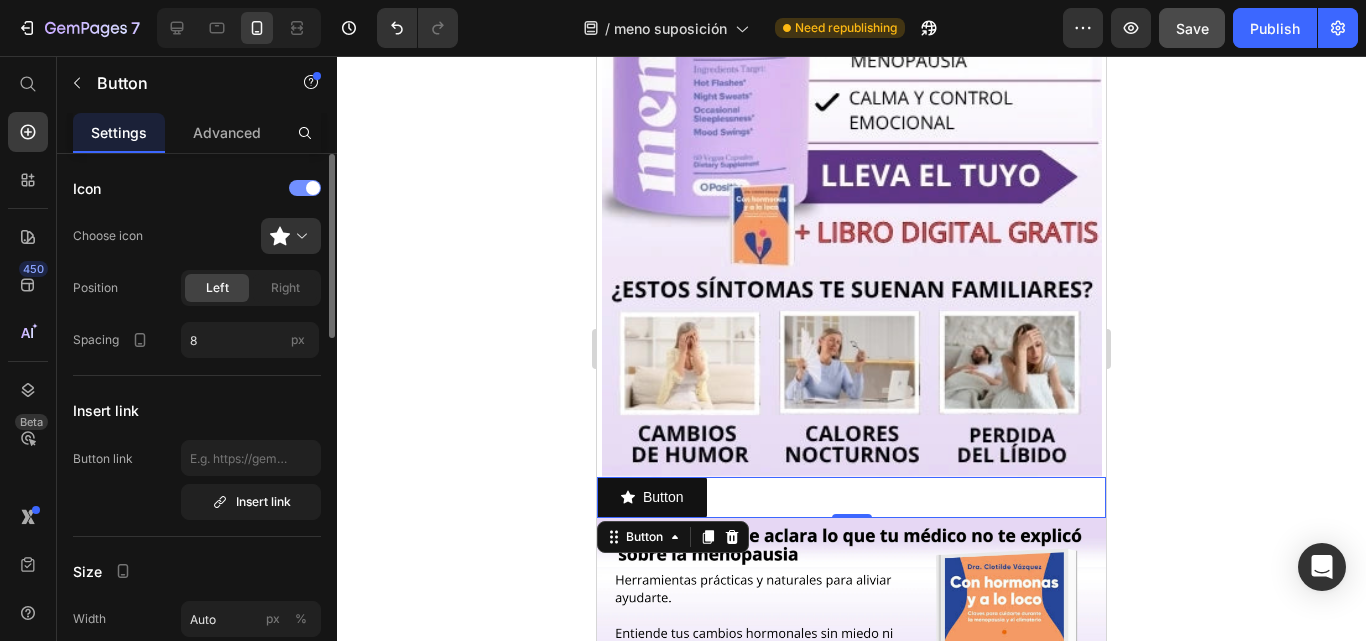 click at bounding box center [305, 188] 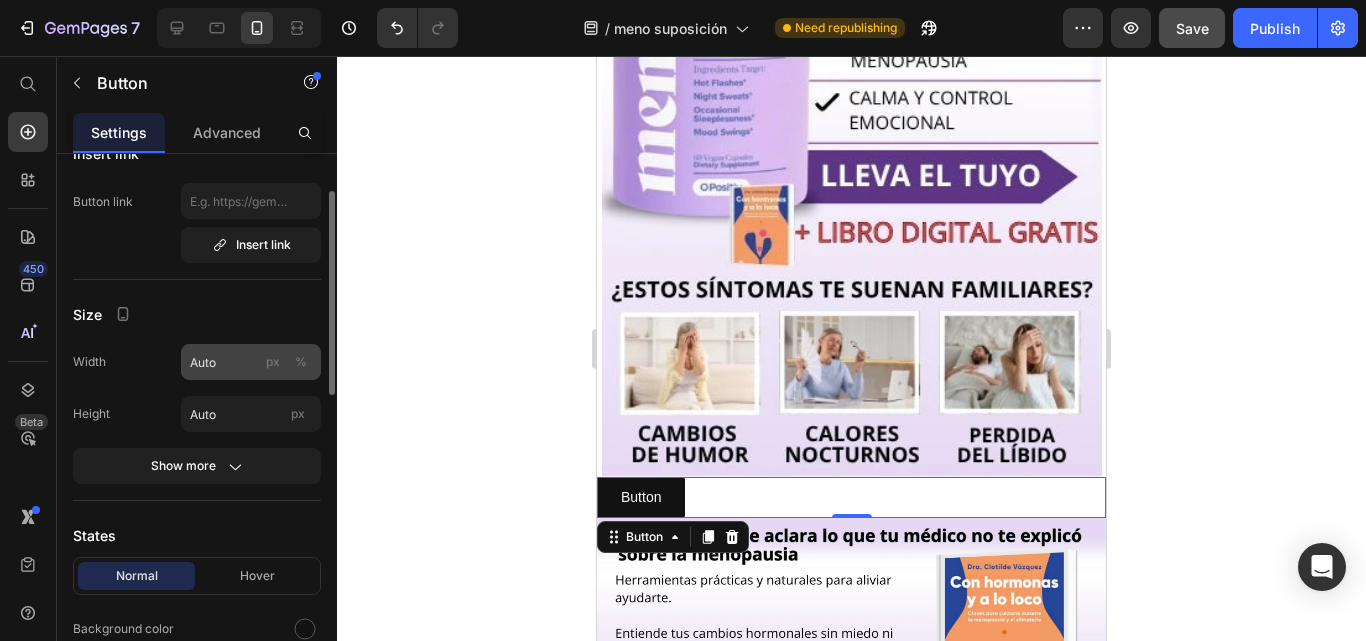 scroll, scrollTop: 200, scrollLeft: 0, axis: vertical 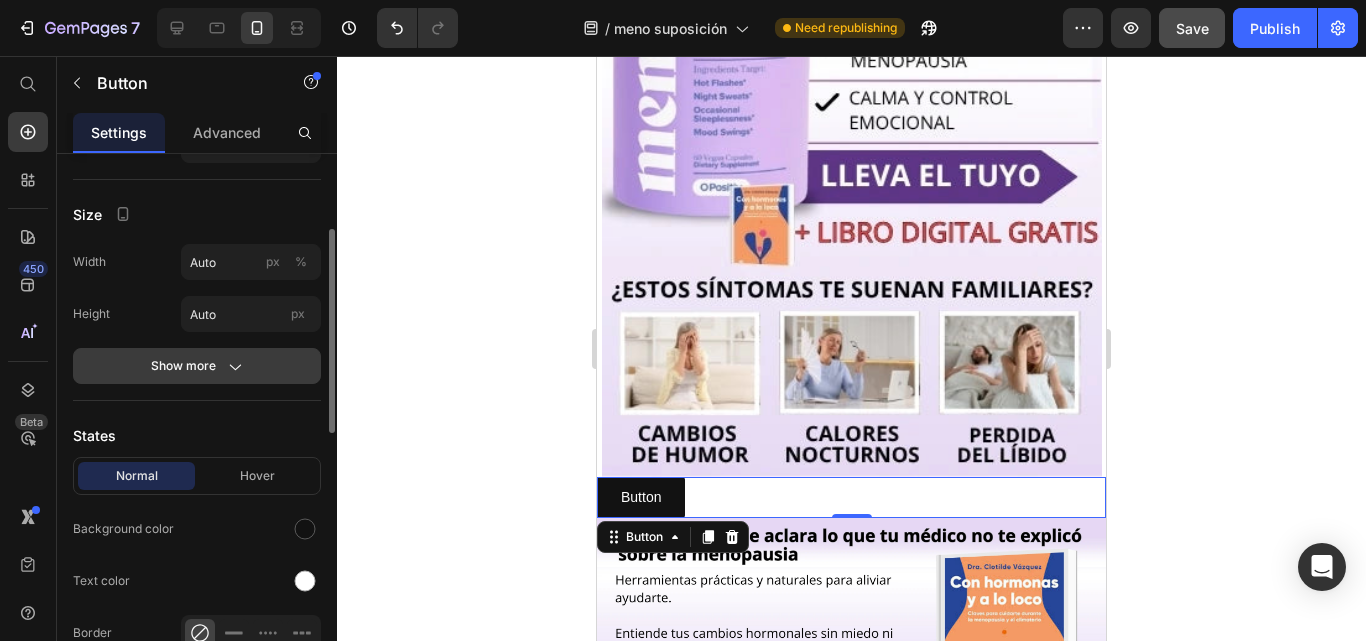 click on "Show more" 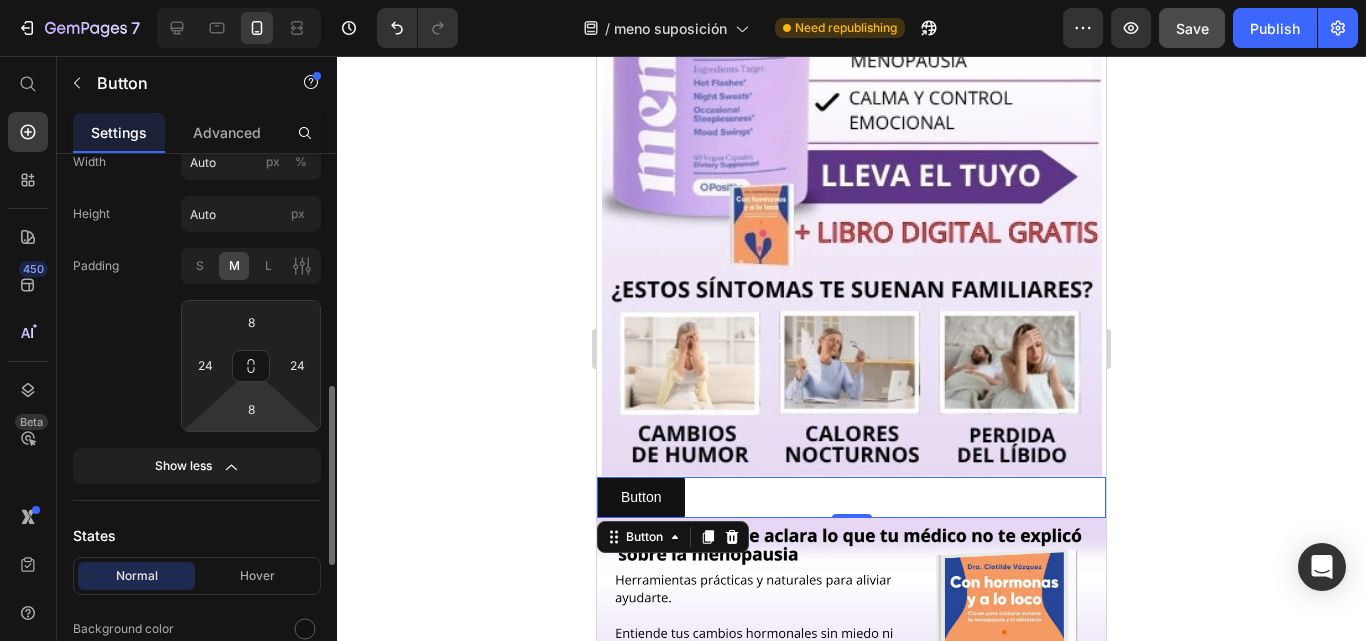 scroll, scrollTop: 400, scrollLeft: 0, axis: vertical 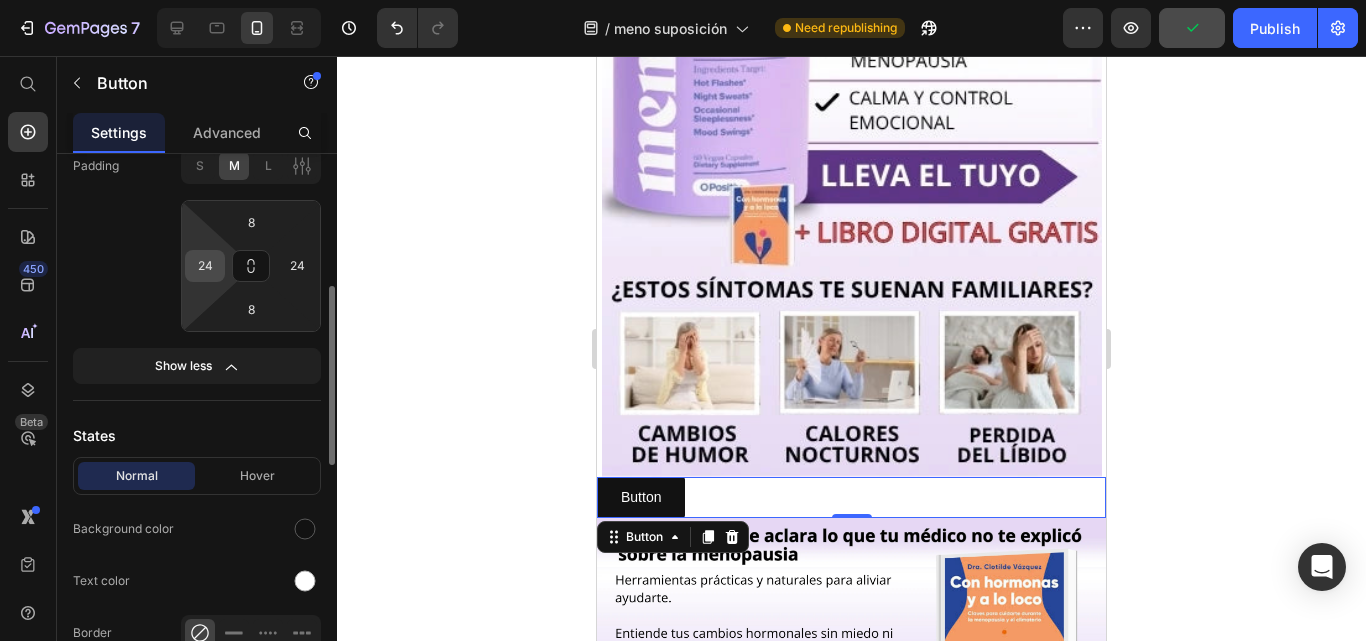 click on "24" at bounding box center (205, 266) 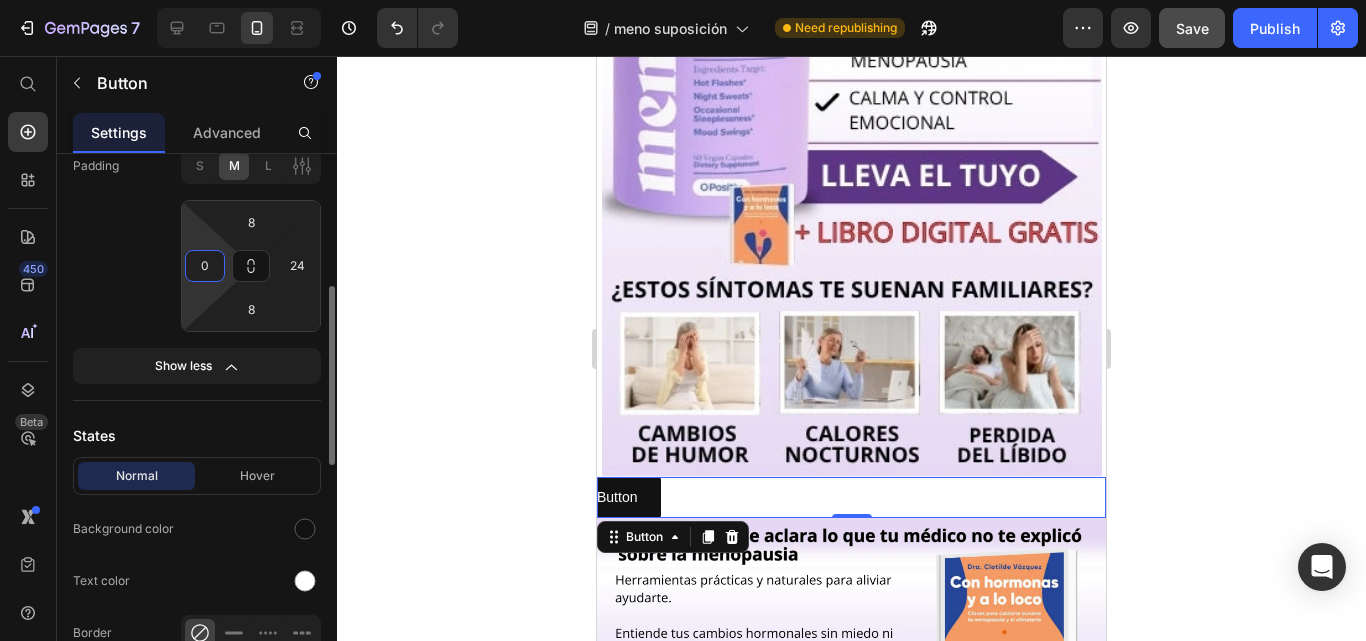 type on "24" 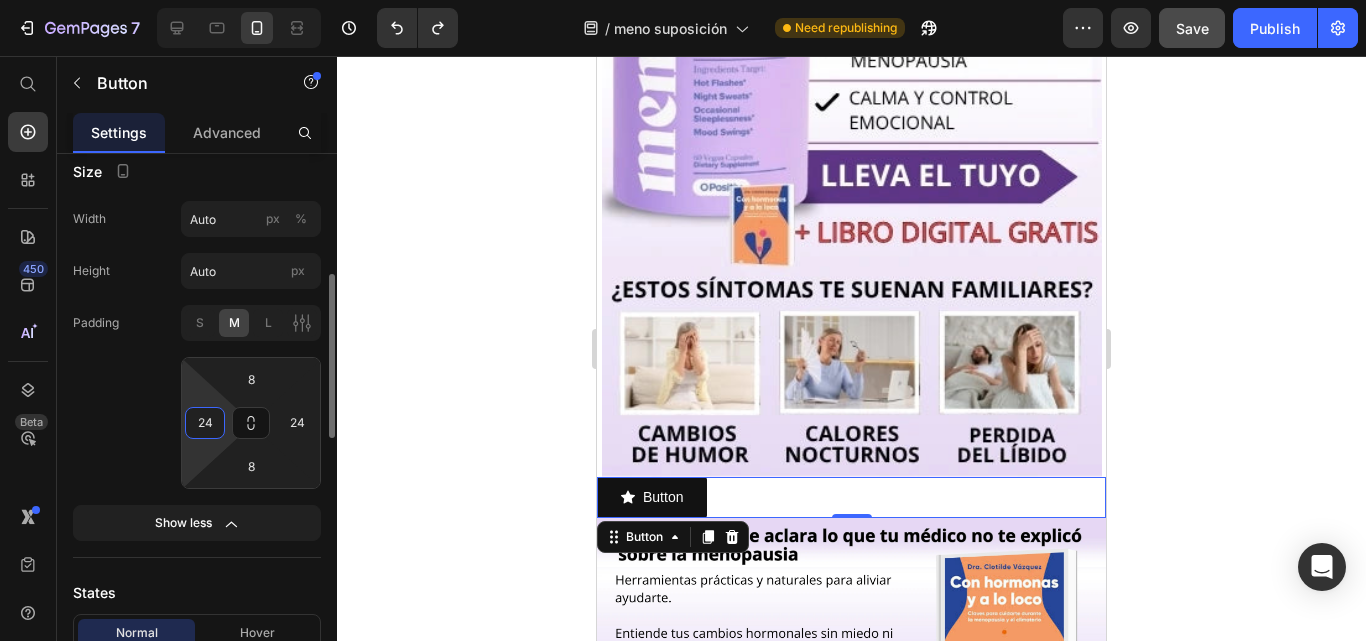 click on "Width Auto px %" at bounding box center [197, 219] 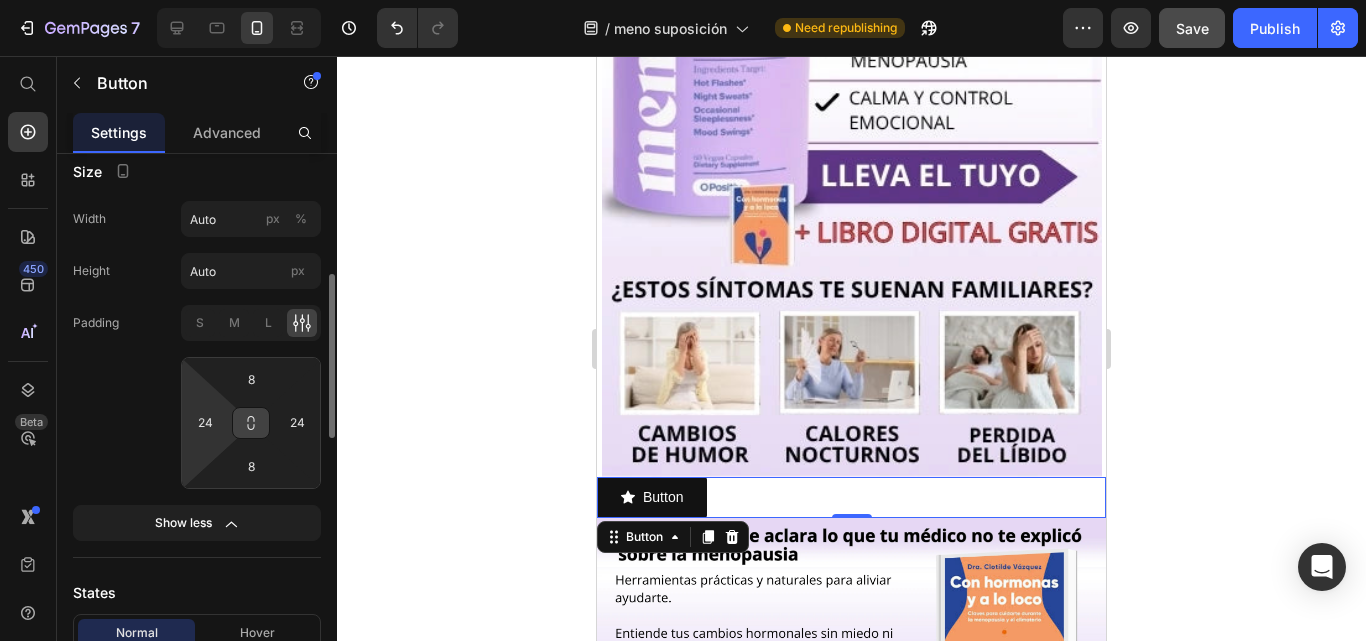 scroll, scrollTop: 600, scrollLeft: 0, axis: vertical 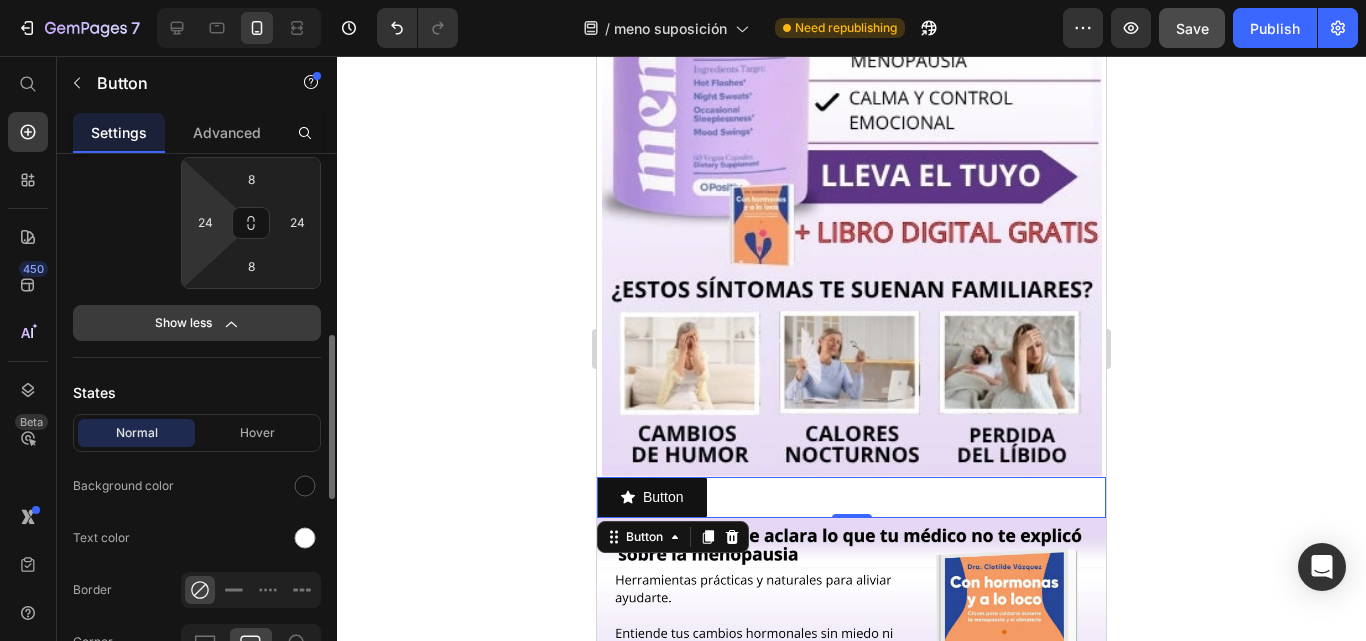 click on "Show less" 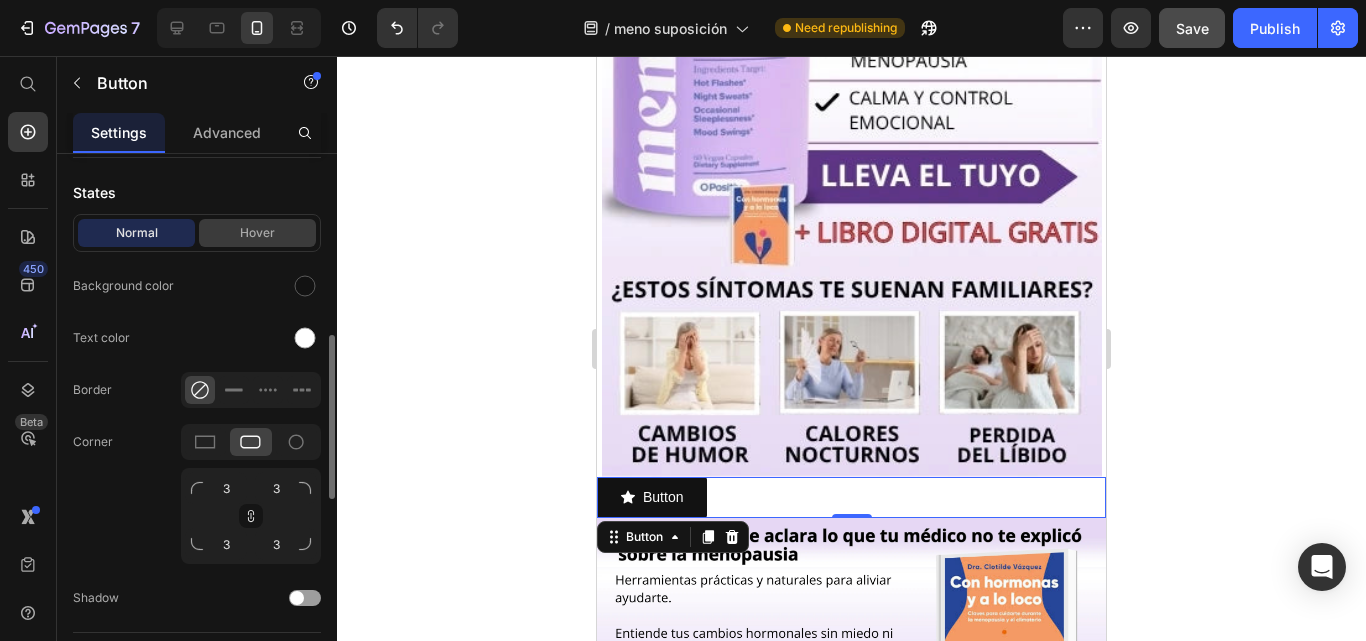 click on "Hover" at bounding box center [257, 233] 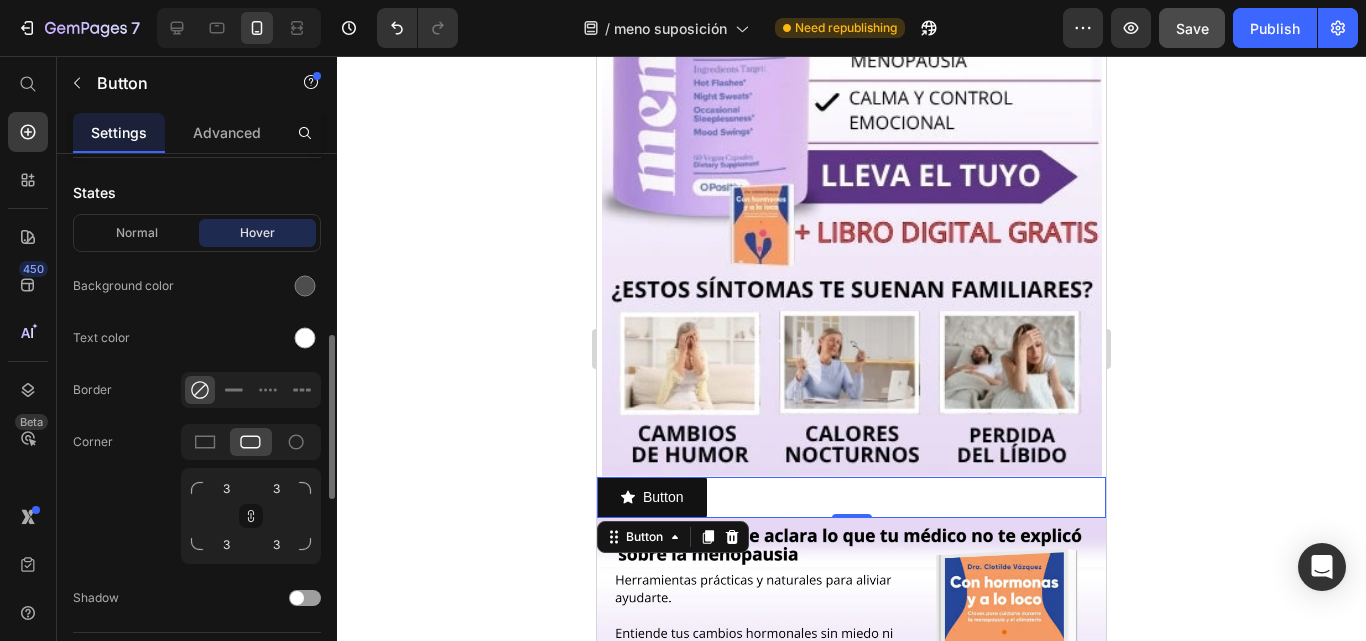 click on "Normal Hover" at bounding box center [197, 233] 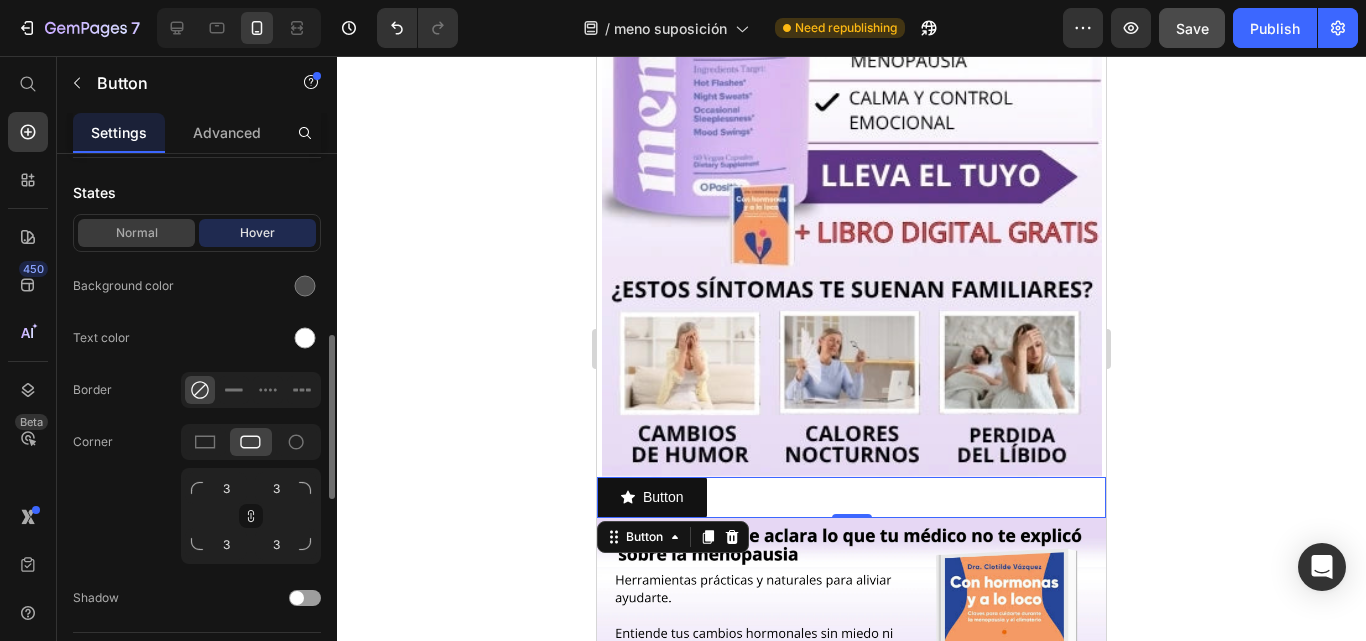 click on "Normal" at bounding box center [136, 233] 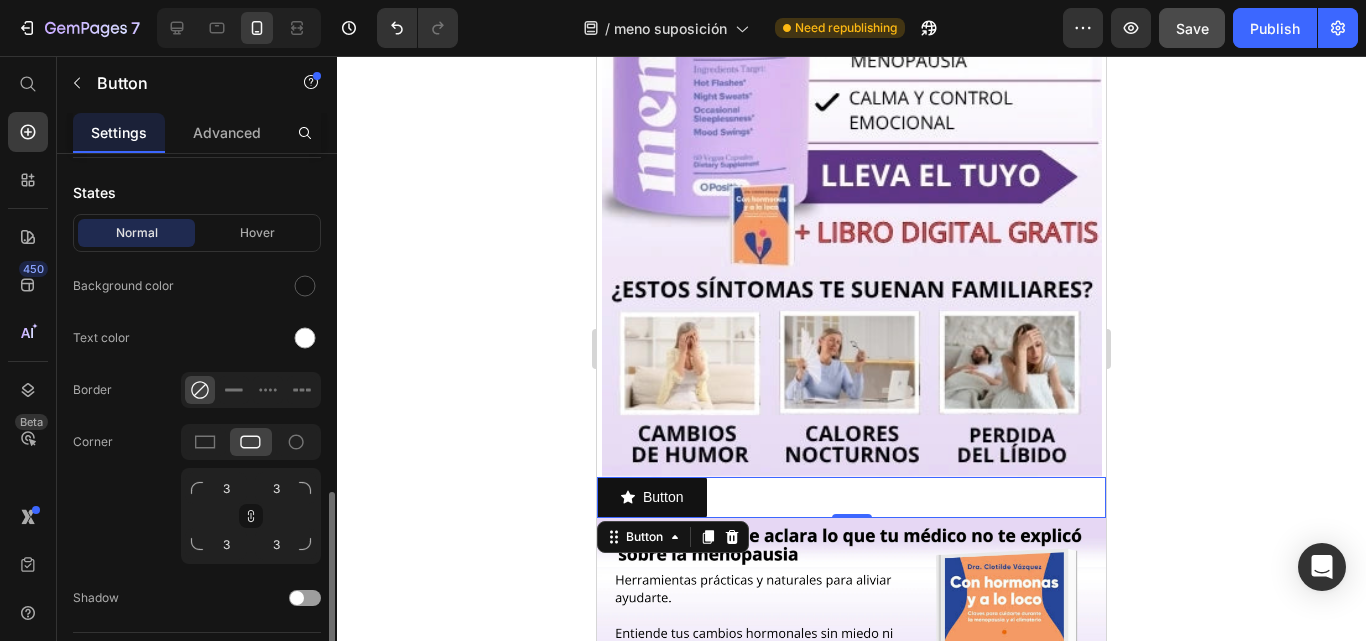 scroll, scrollTop: 700, scrollLeft: 0, axis: vertical 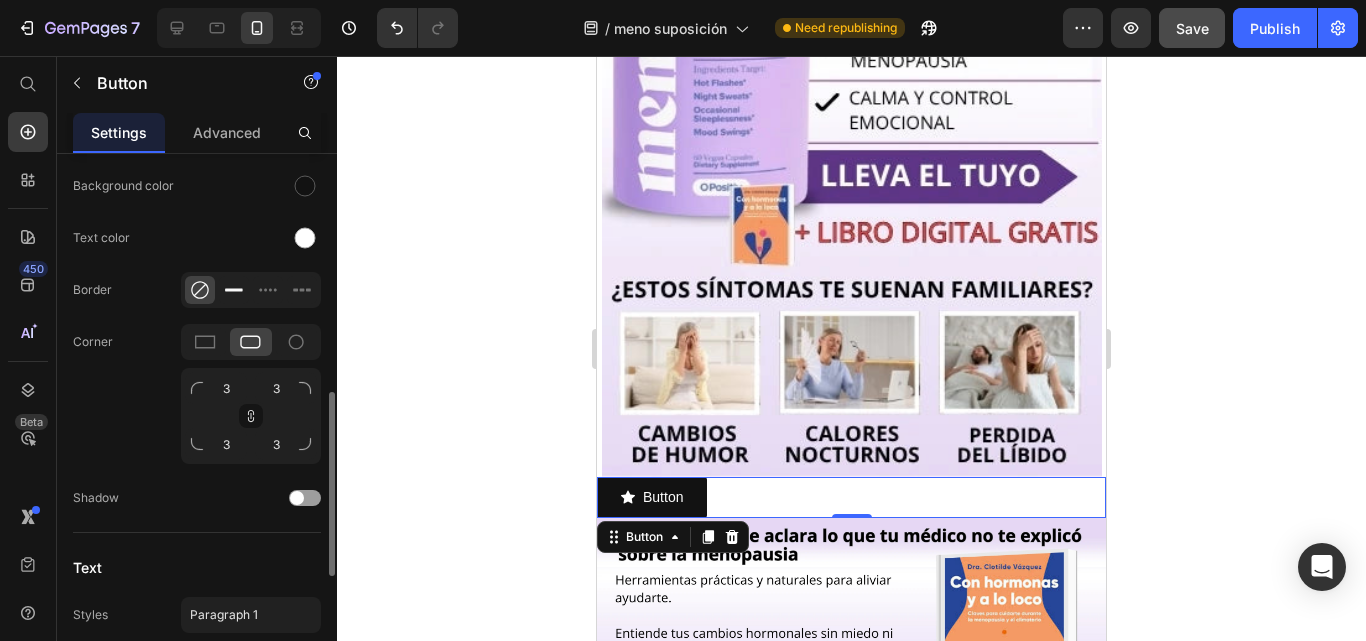 click 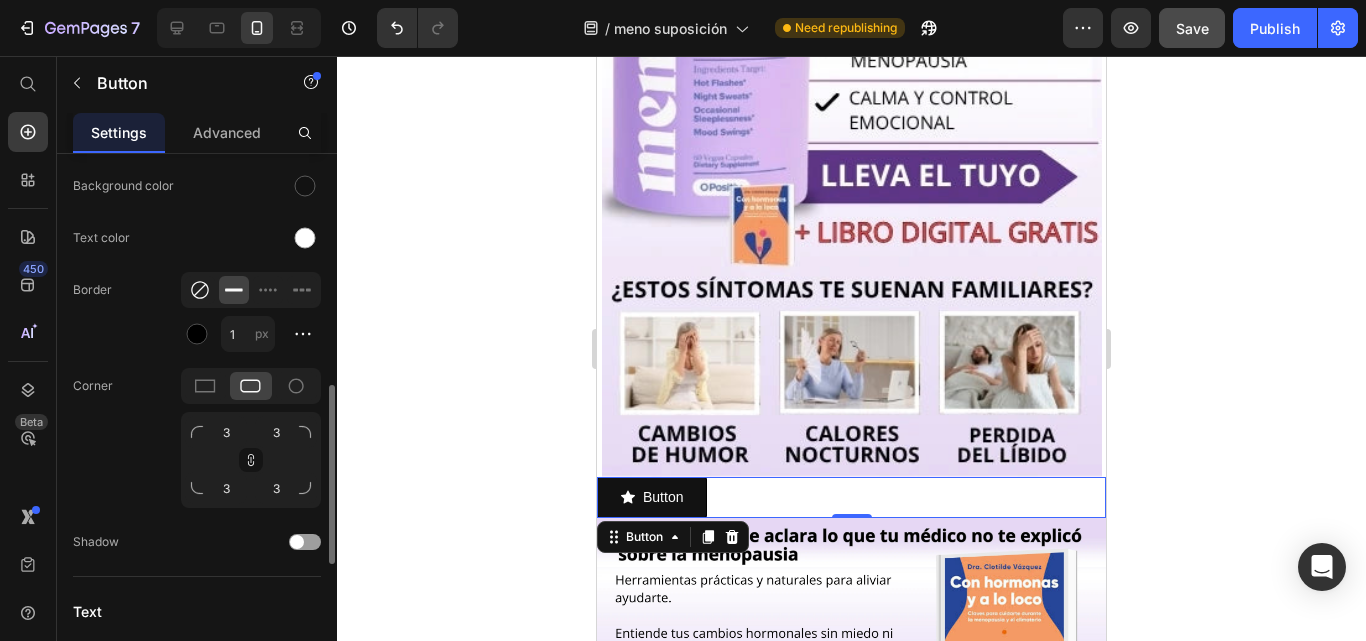 click 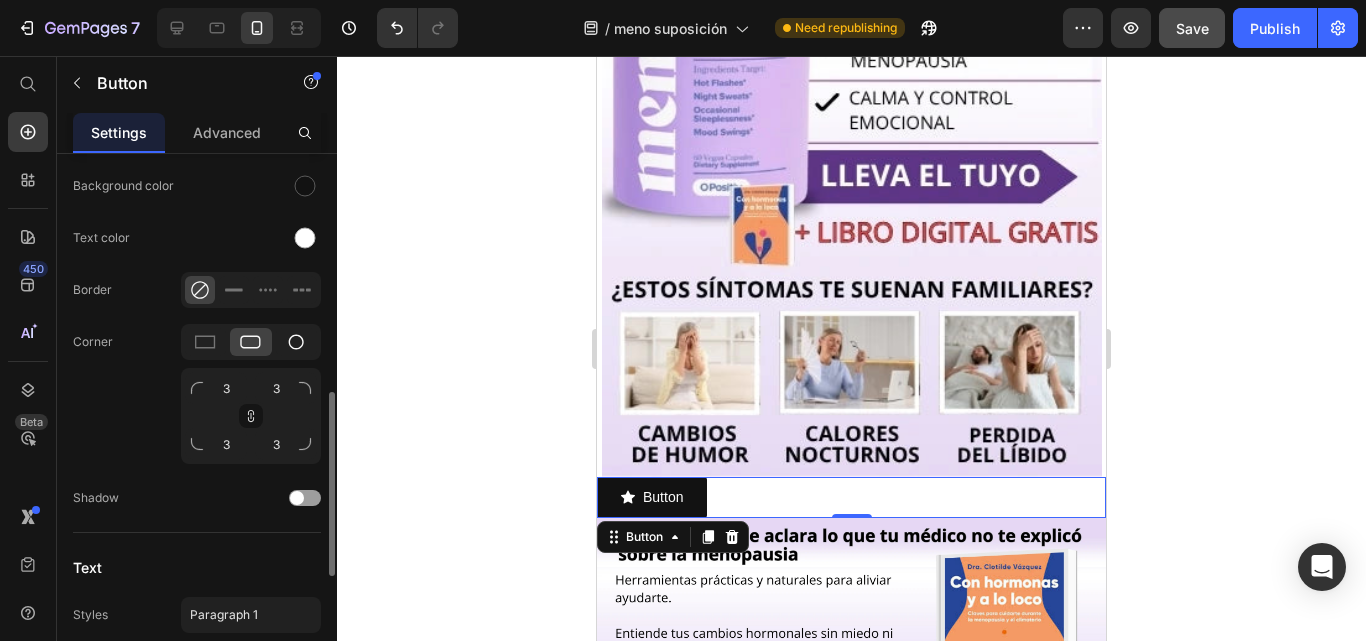 click 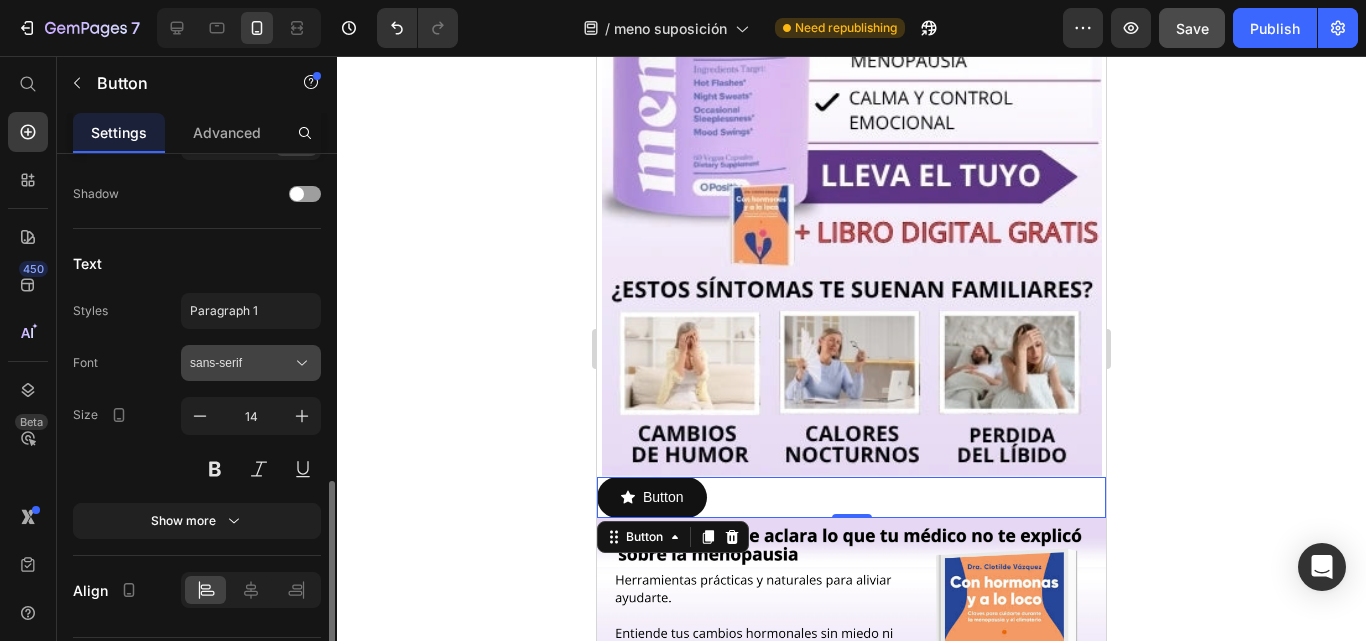 scroll, scrollTop: 954, scrollLeft: 0, axis: vertical 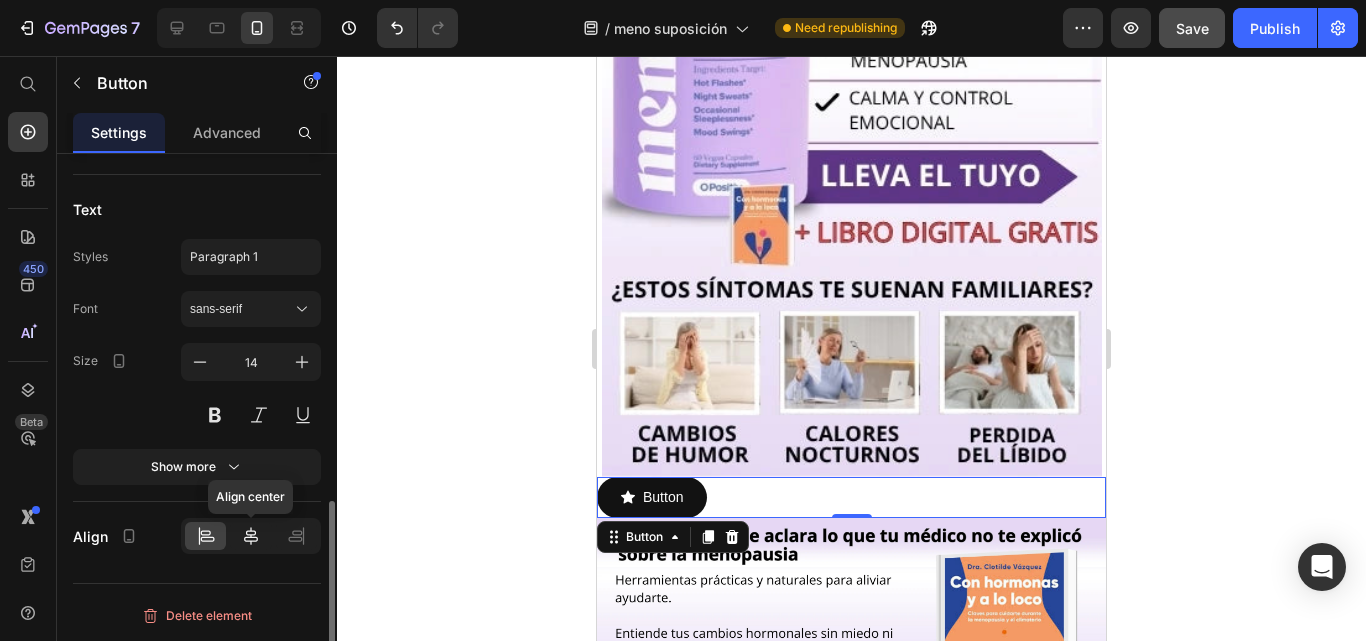 click 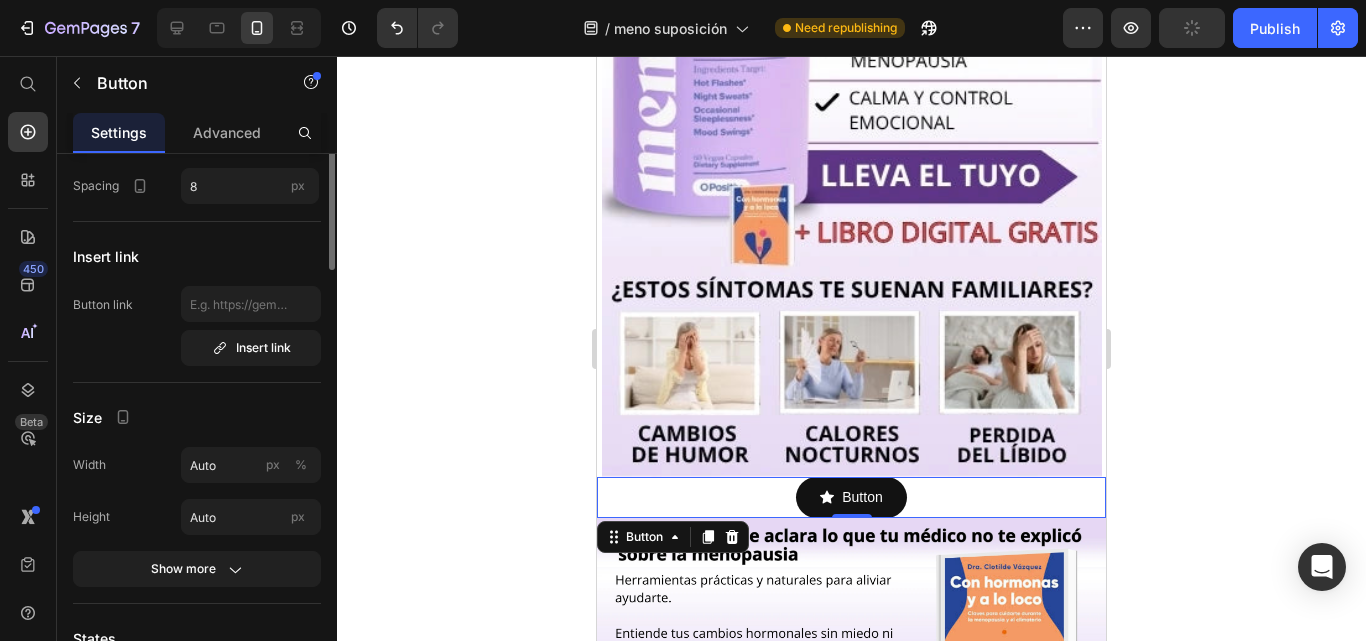 scroll, scrollTop: 0, scrollLeft: 0, axis: both 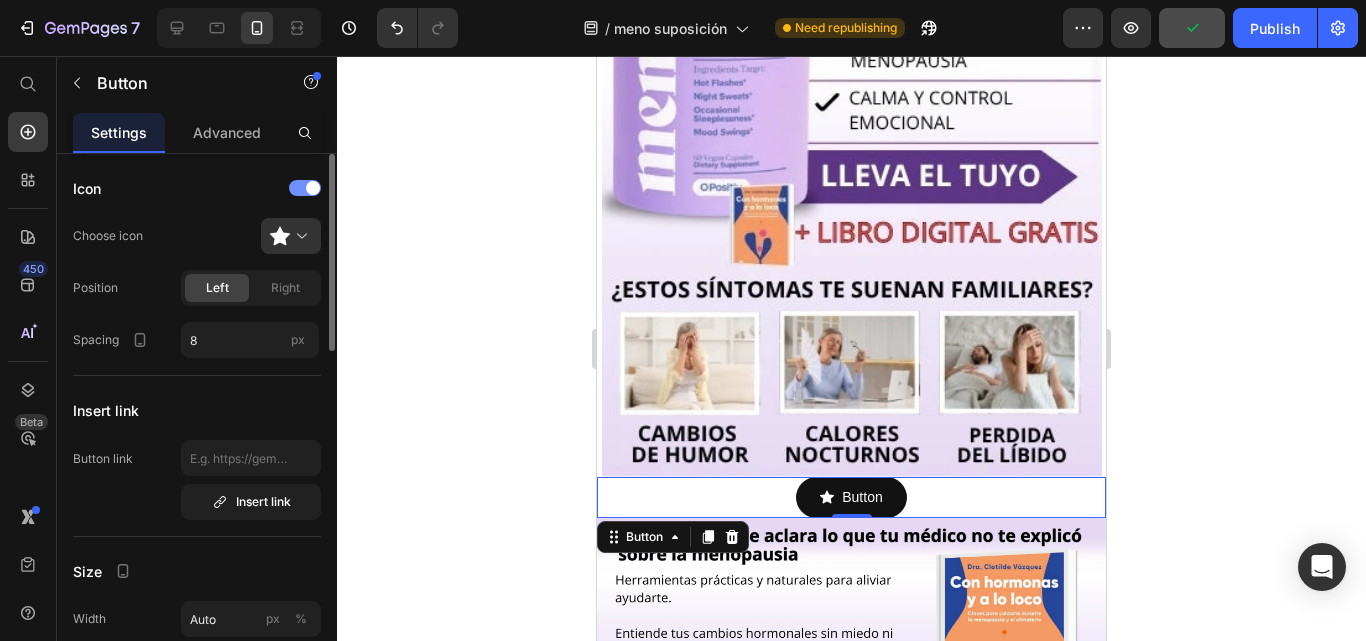 click at bounding box center [305, 188] 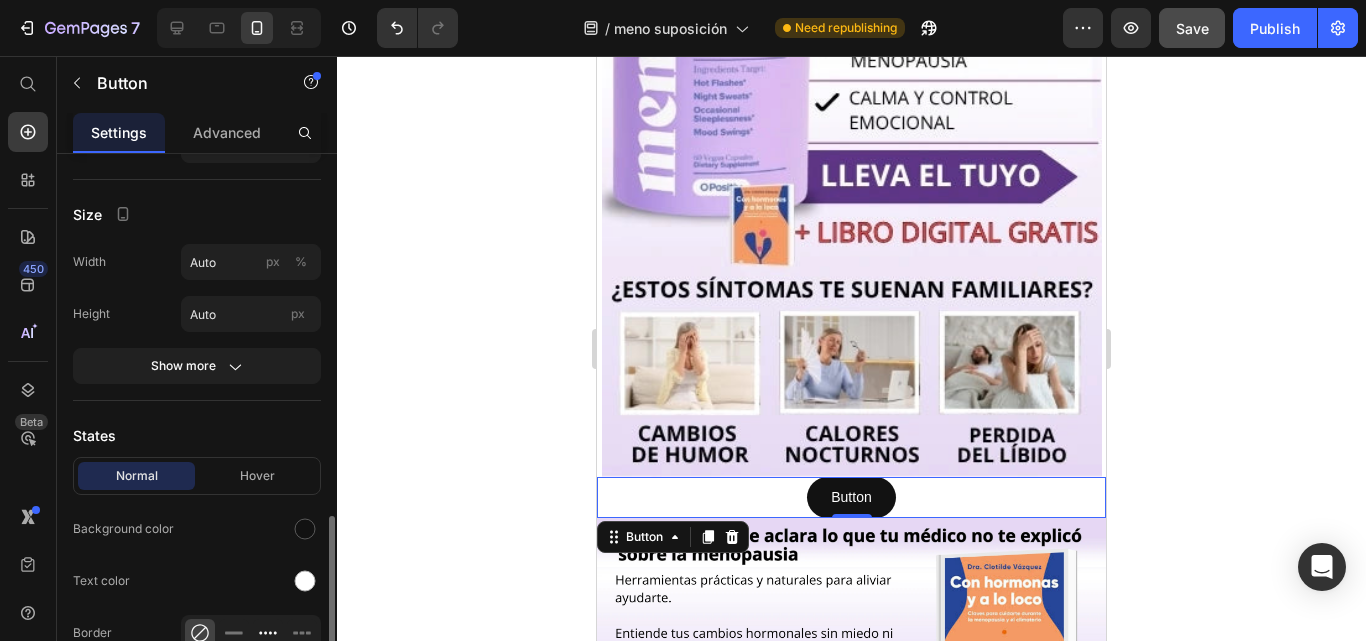 scroll, scrollTop: 400, scrollLeft: 0, axis: vertical 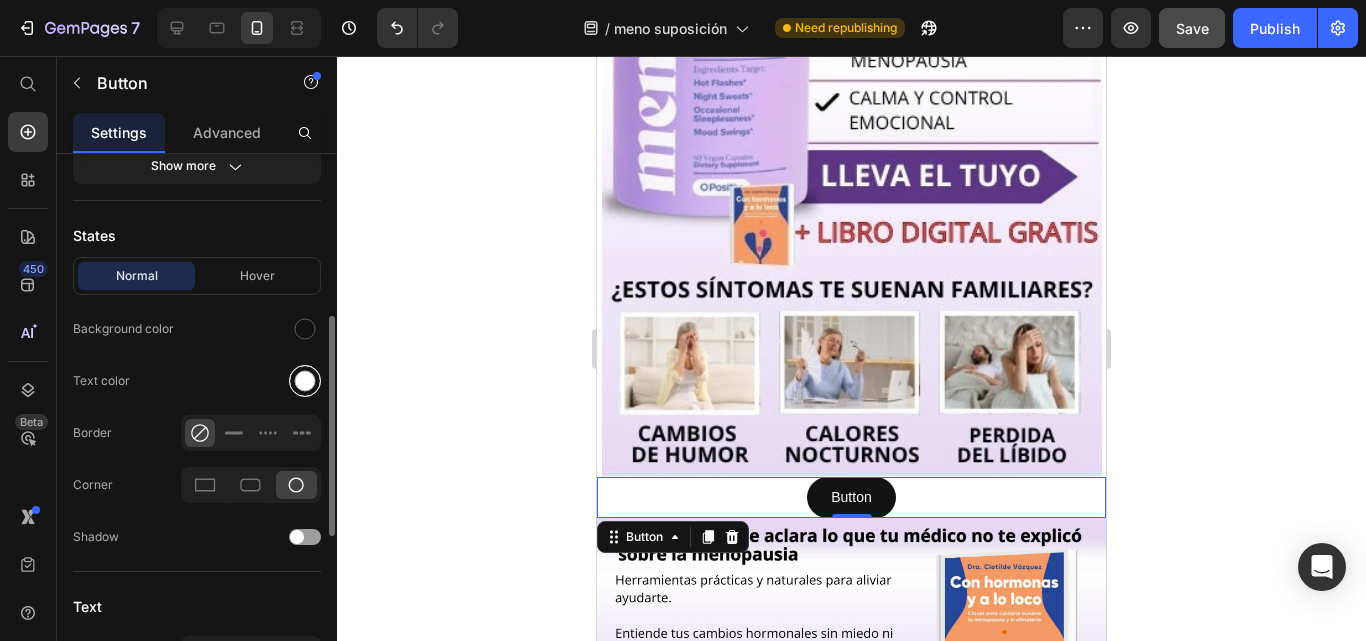 click at bounding box center [305, 381] 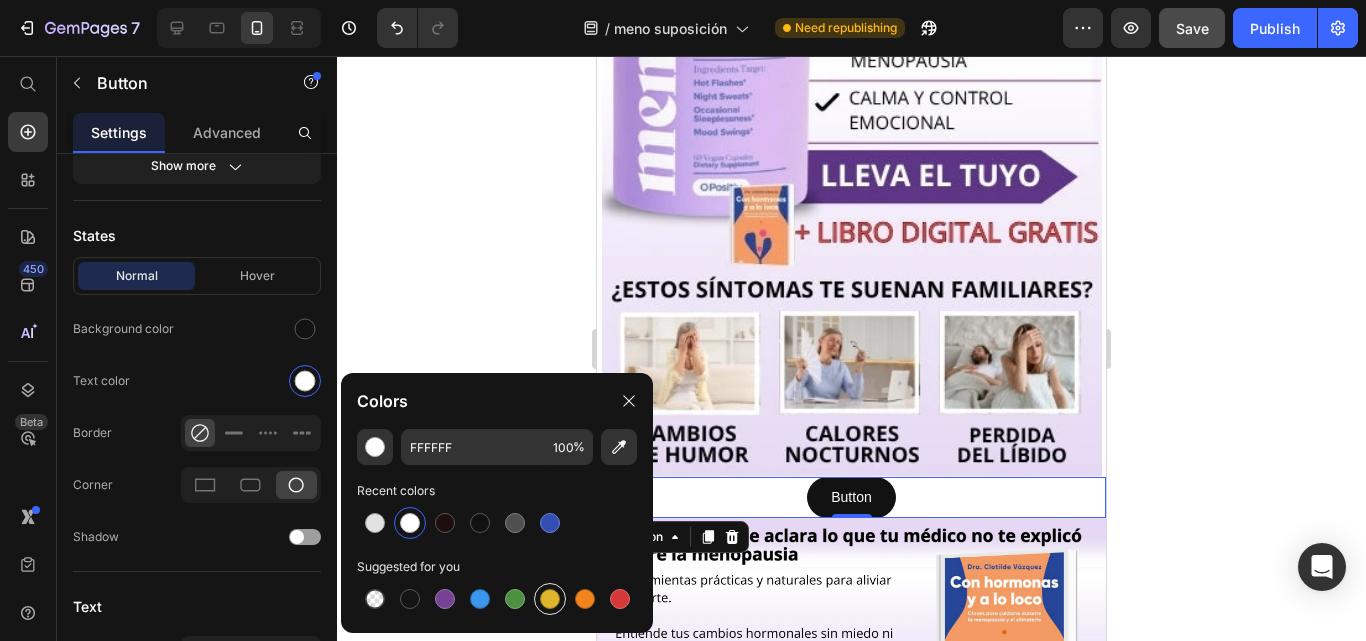 click at bounding box center [550, 599] 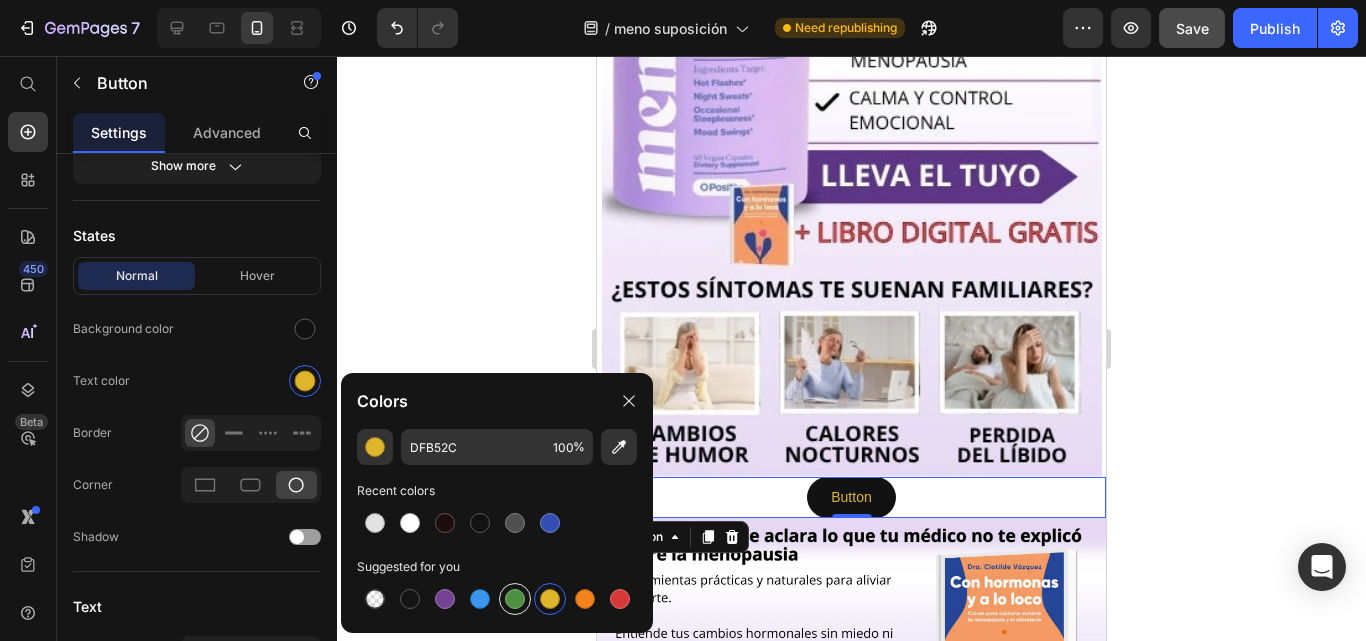 click at bounding box center [515, 599] 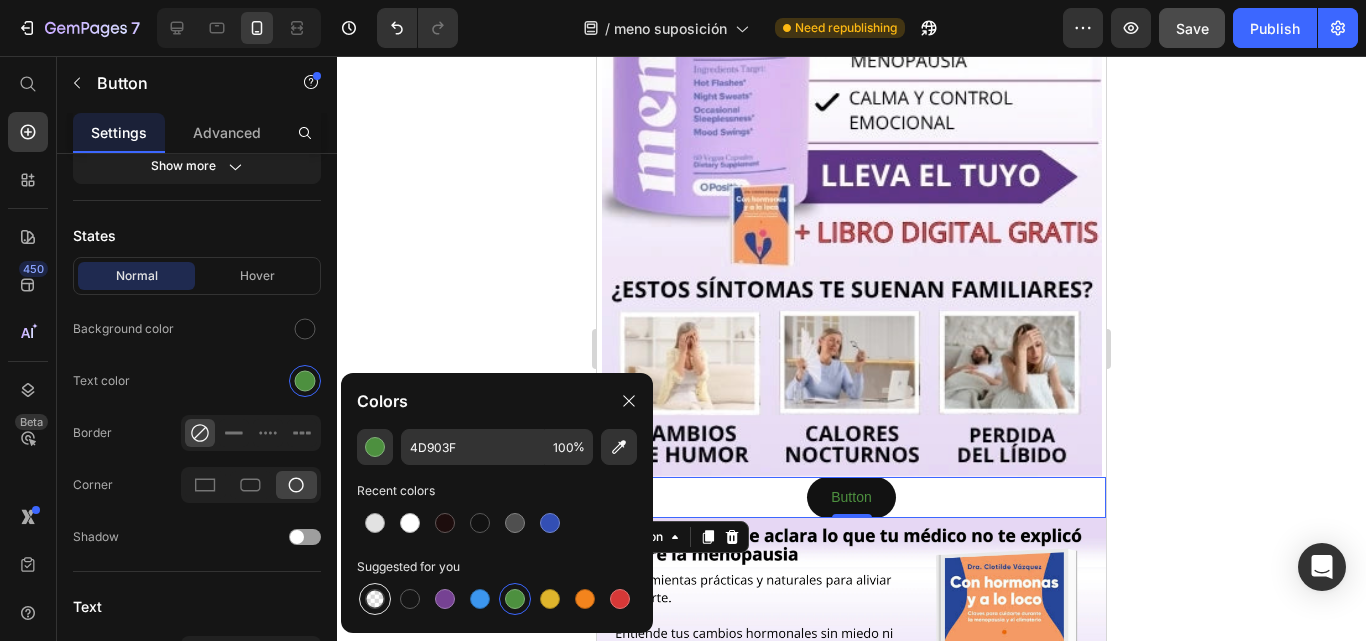 click at bounding box center [375, 599] 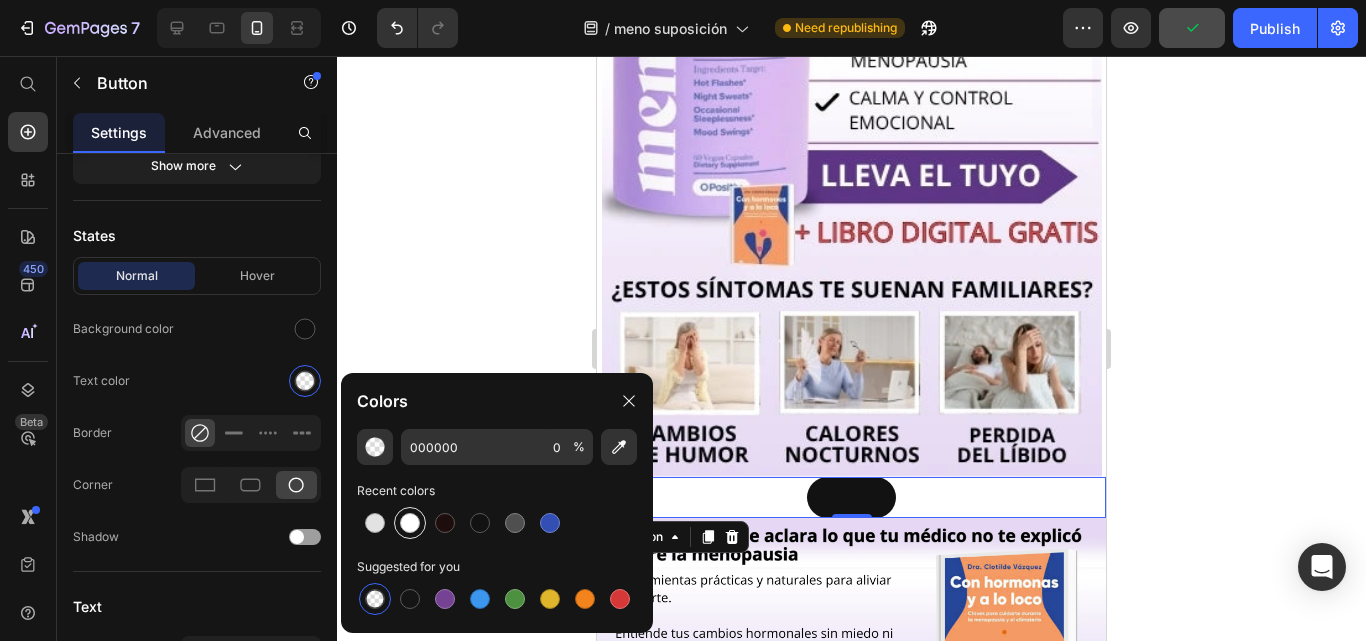 click at bounding box center (410, 523) 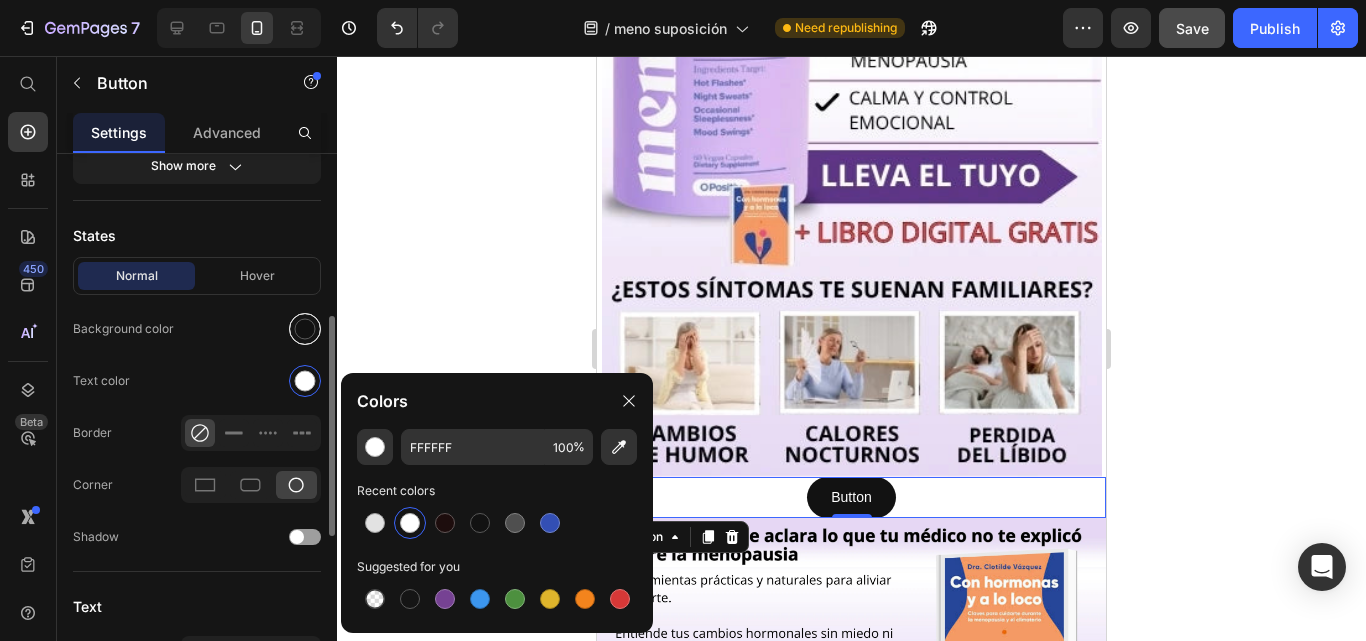 click at bounding box center (305, 329) 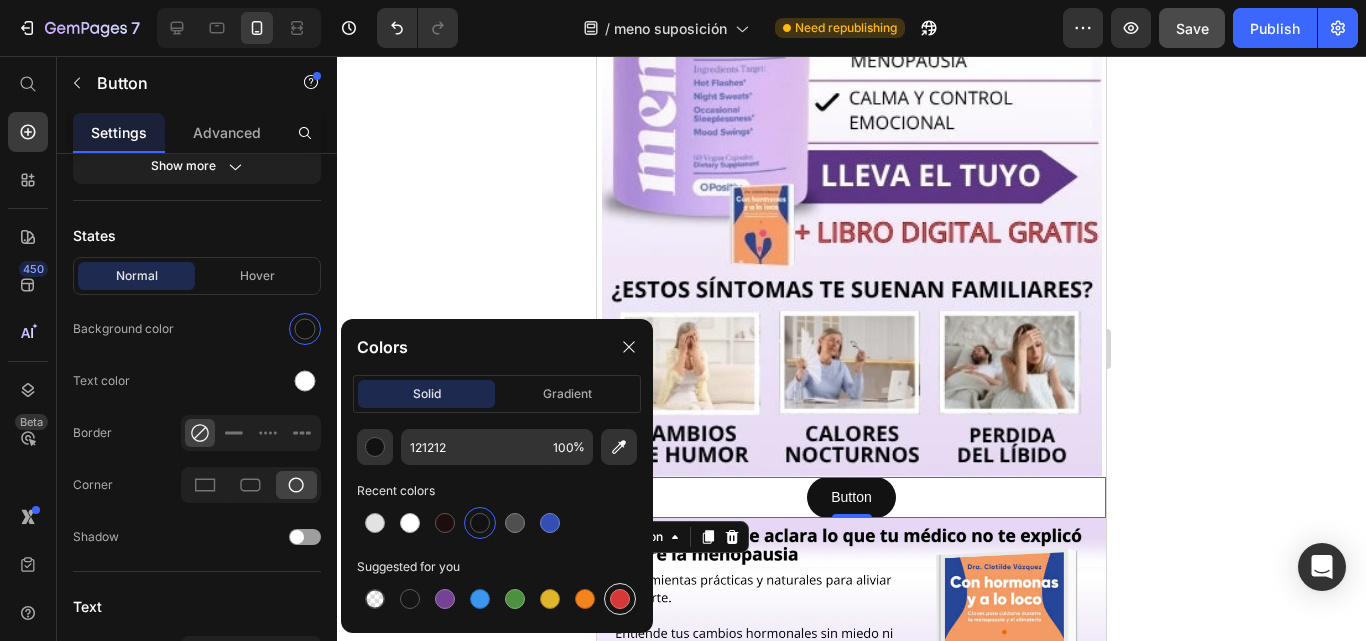 click at bounding box center [620, 599] 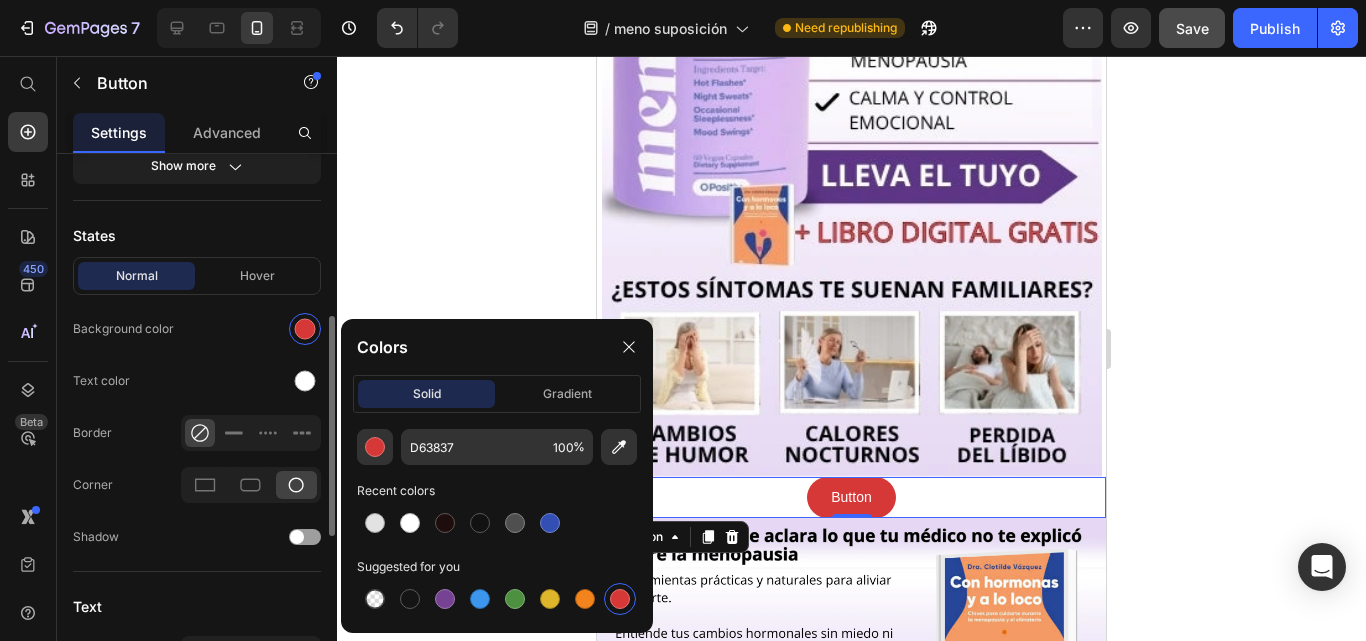 click on "Normal Hover Background color Text color Border Corner Shadow" 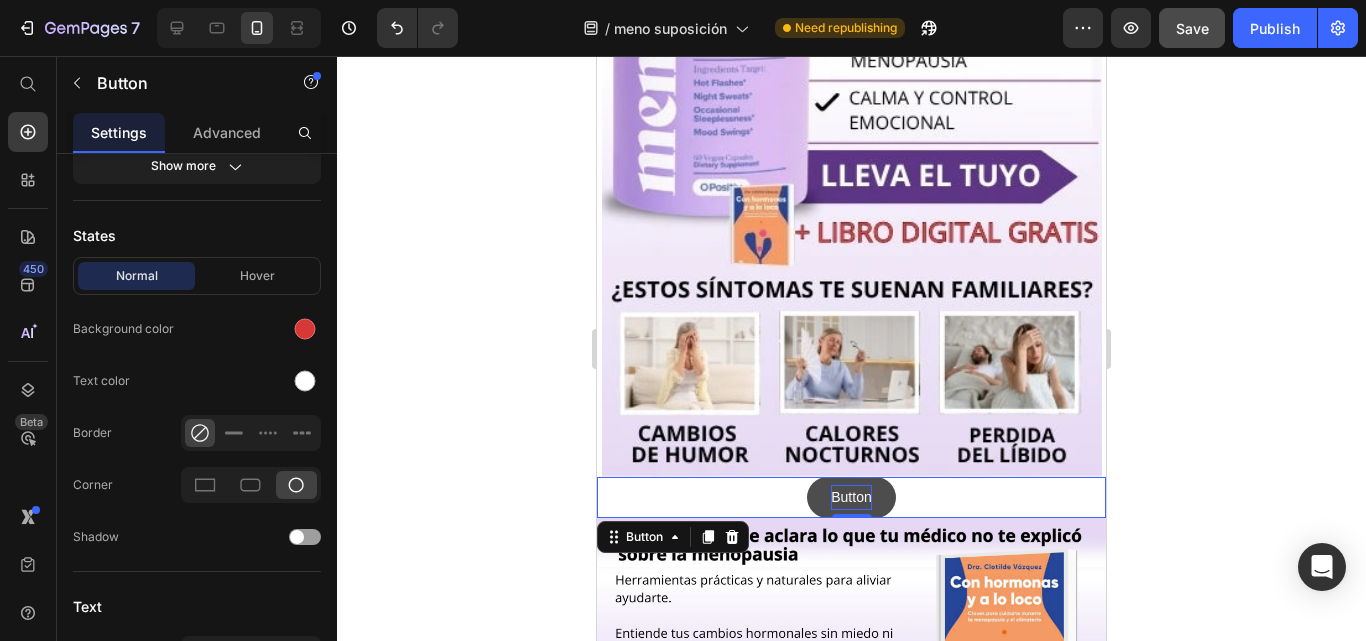 click on "Button" at bounding box center (851, 497) 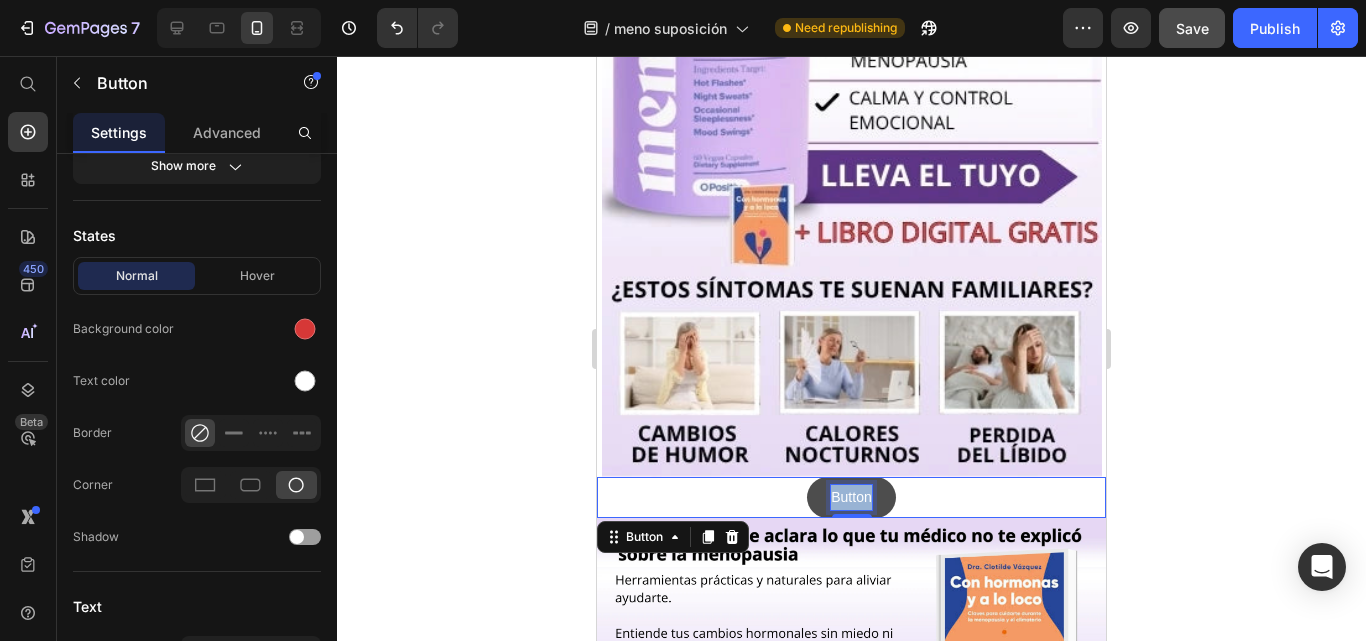 click on "Button" at bounding box center (851, 497) 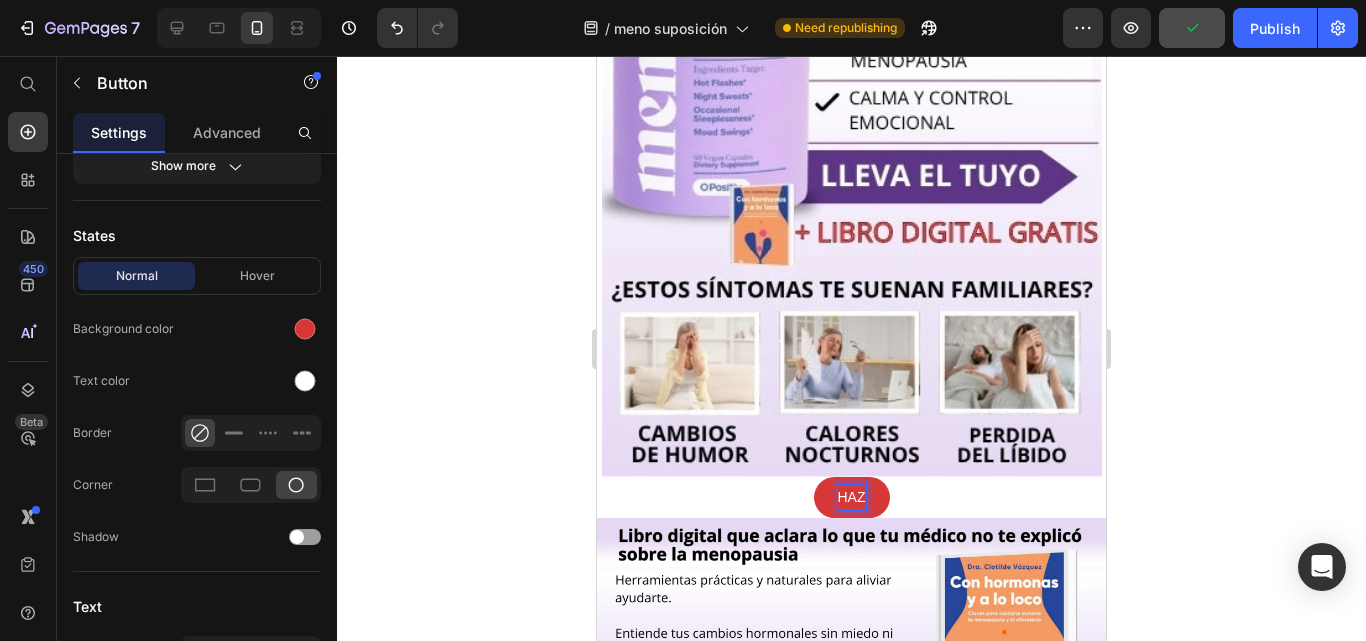 click on "HAZ" at bounding box center [852, 497] 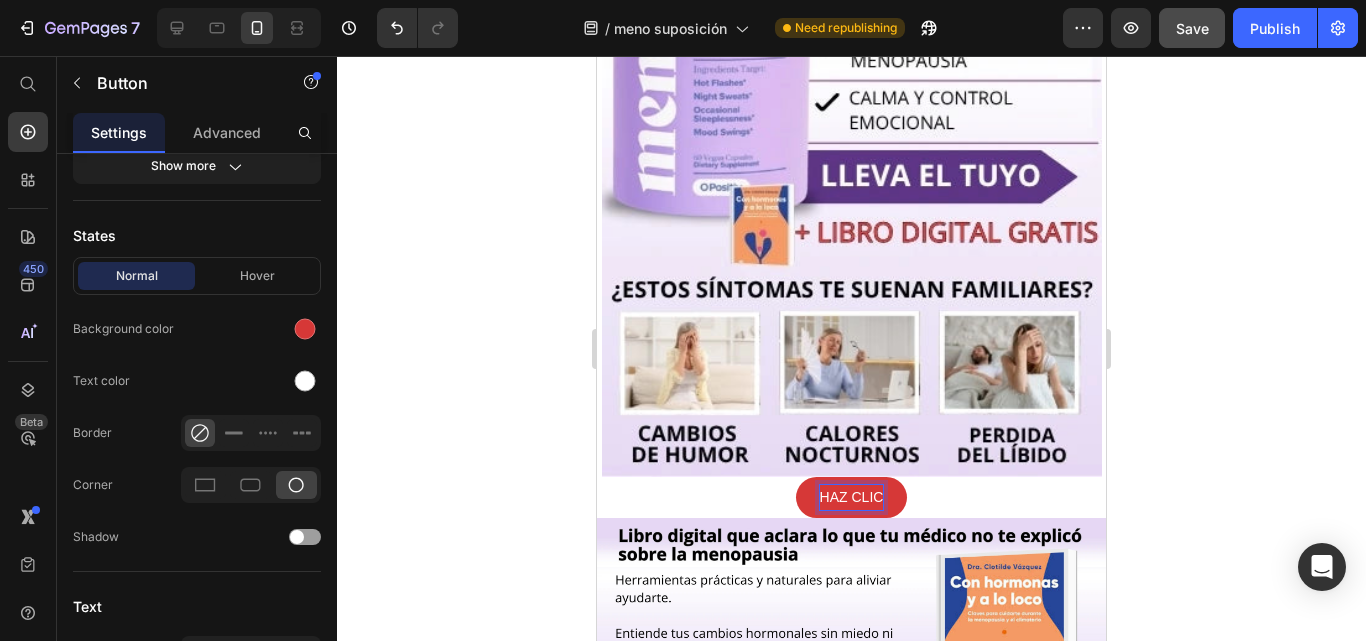 click on "HAZ CLIC" at bounding box center [852, 497] 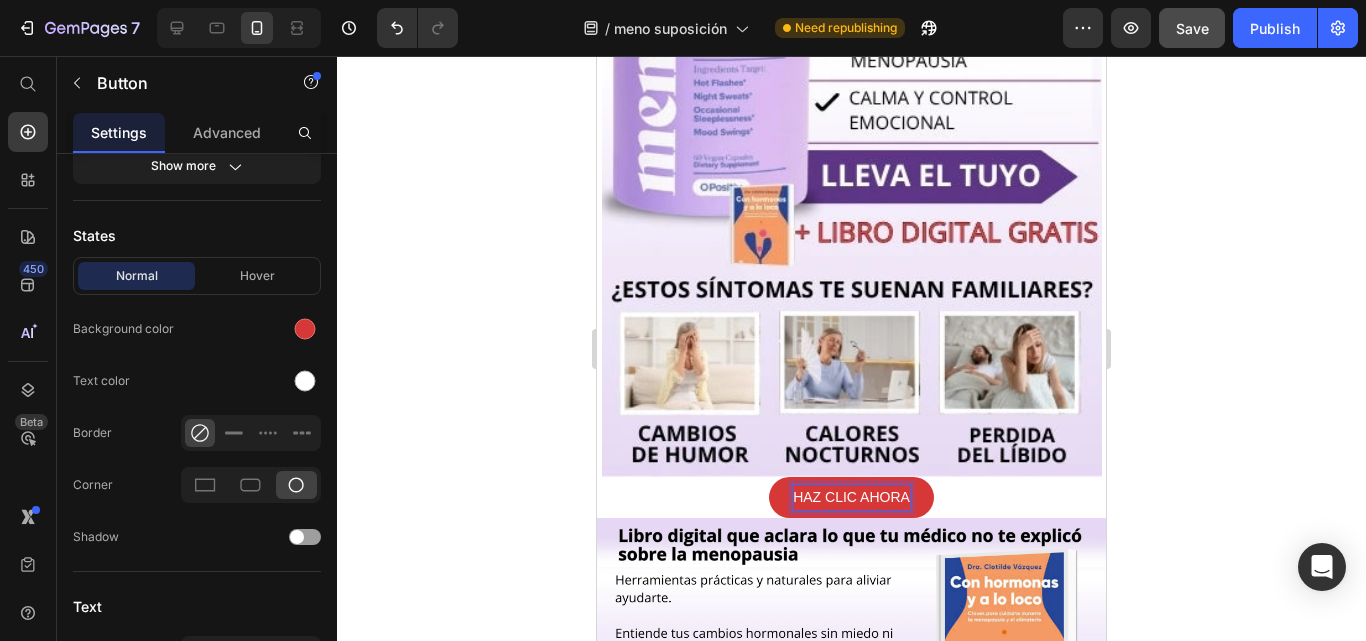 click on "HAZ CLIC AHORA" at bounding box center (851, 497) 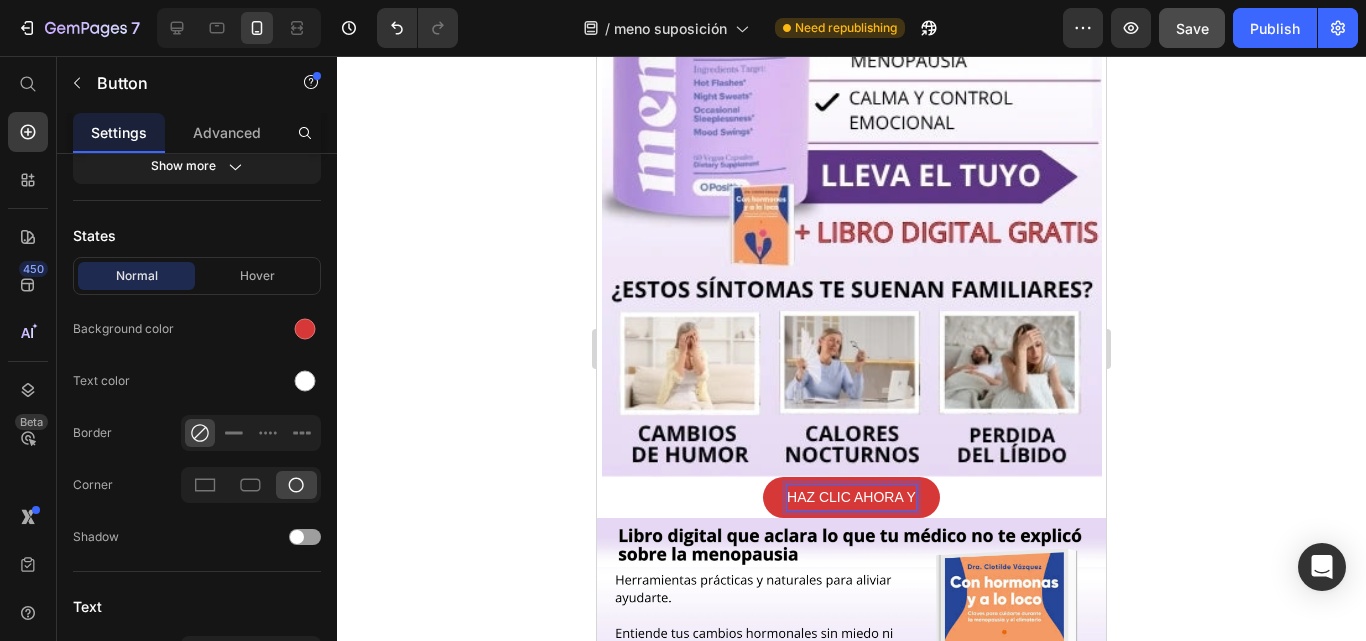 click on "HAZ CLIC AHORA Y" at bounding box center [851, 497] 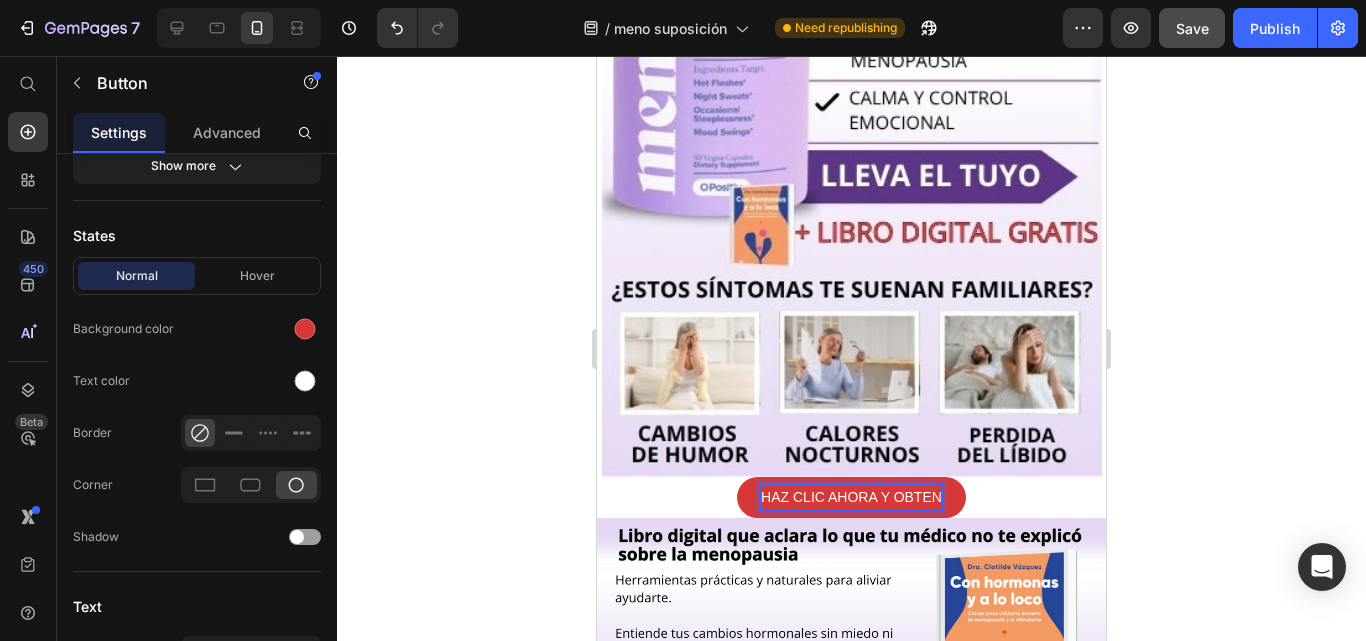 click on "HAZ CLIC AHORA Y OBTEN" at bounding box center (851, 497) 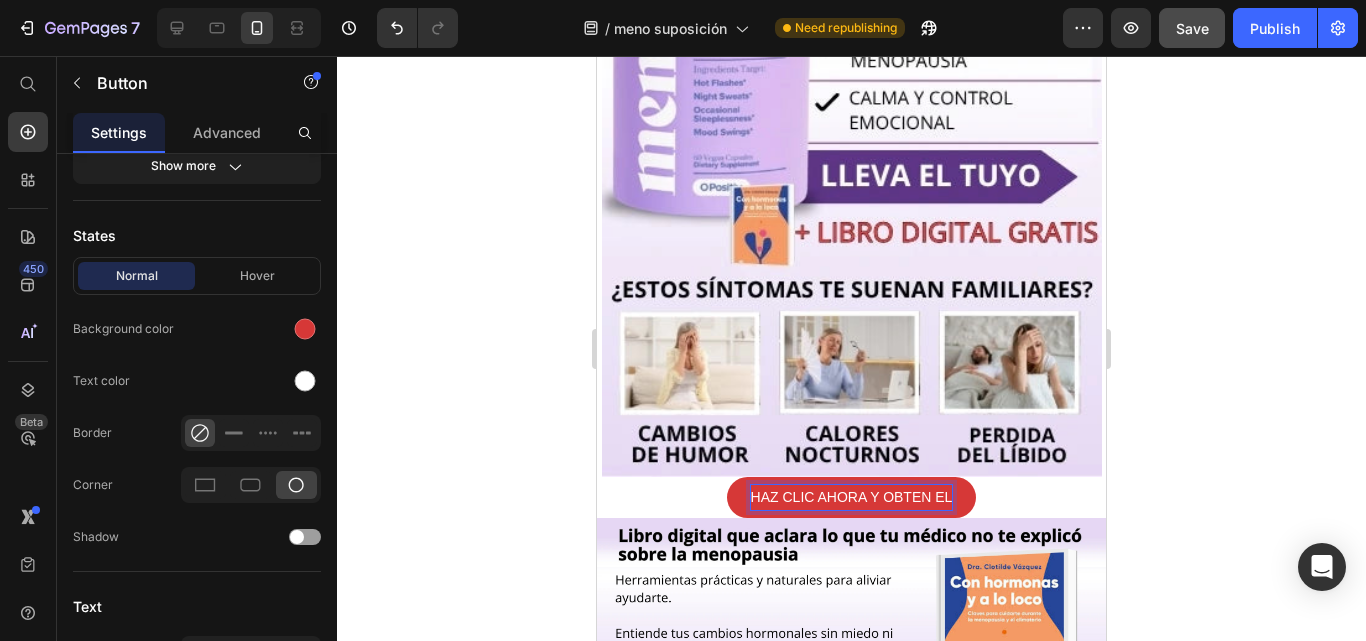 click on "HAZ CLIC AHORA Y OBTEN EL" at bounding box center (852, 497) 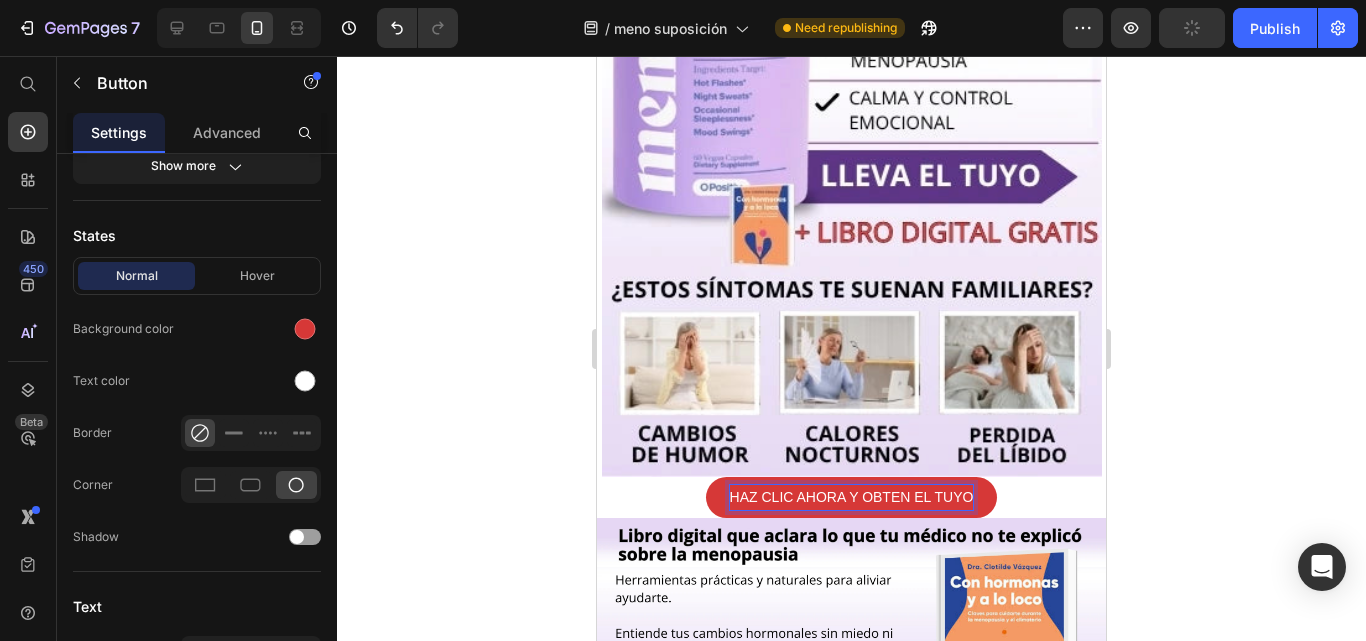 click 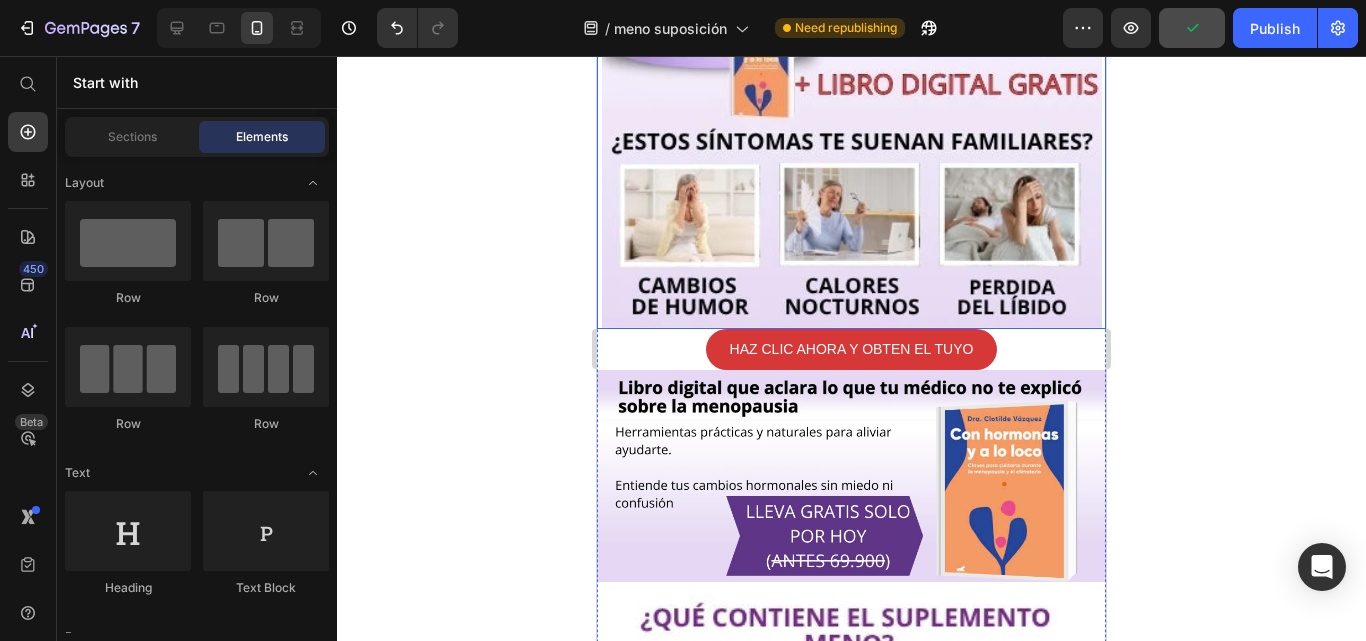 scroll, scrollTop: 595, scrollLeft: 0, axis: vertical 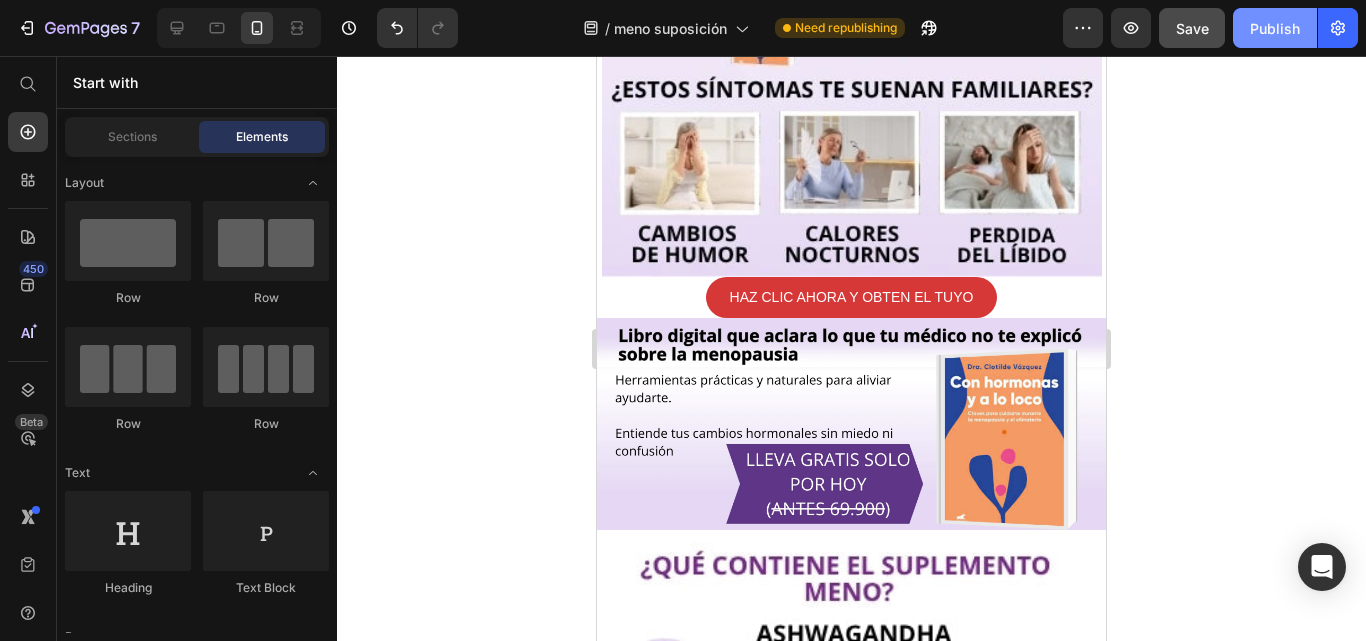 click on "Publish" 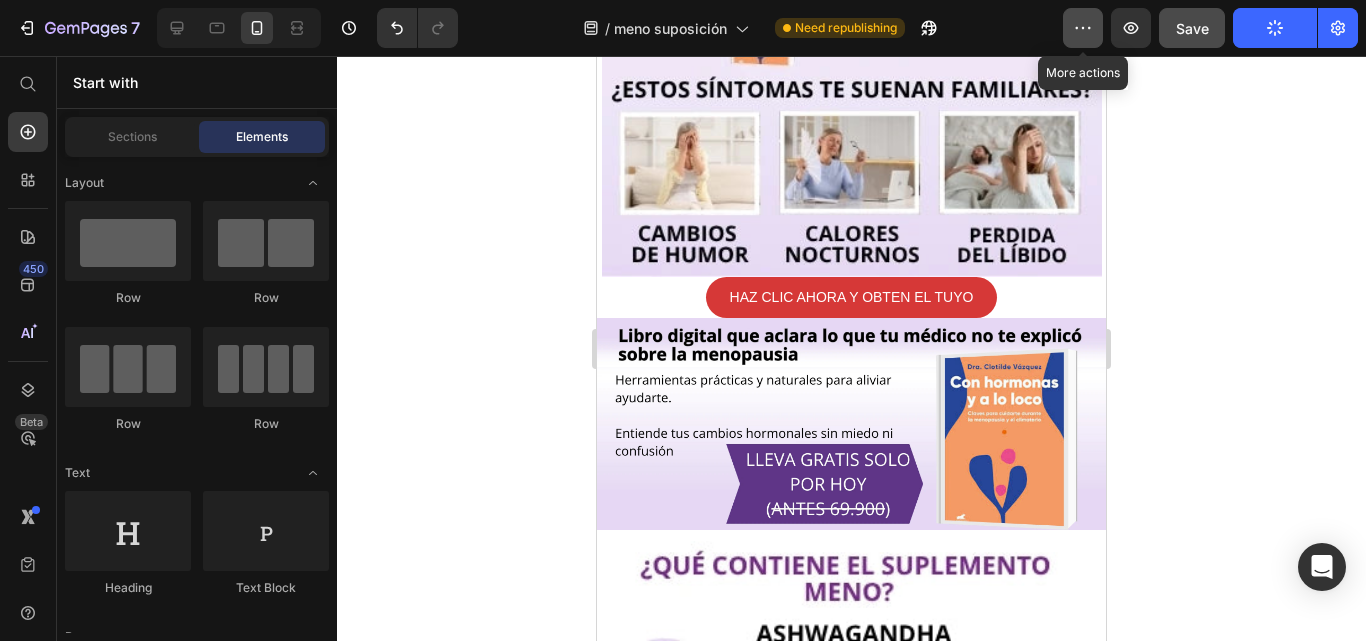 click 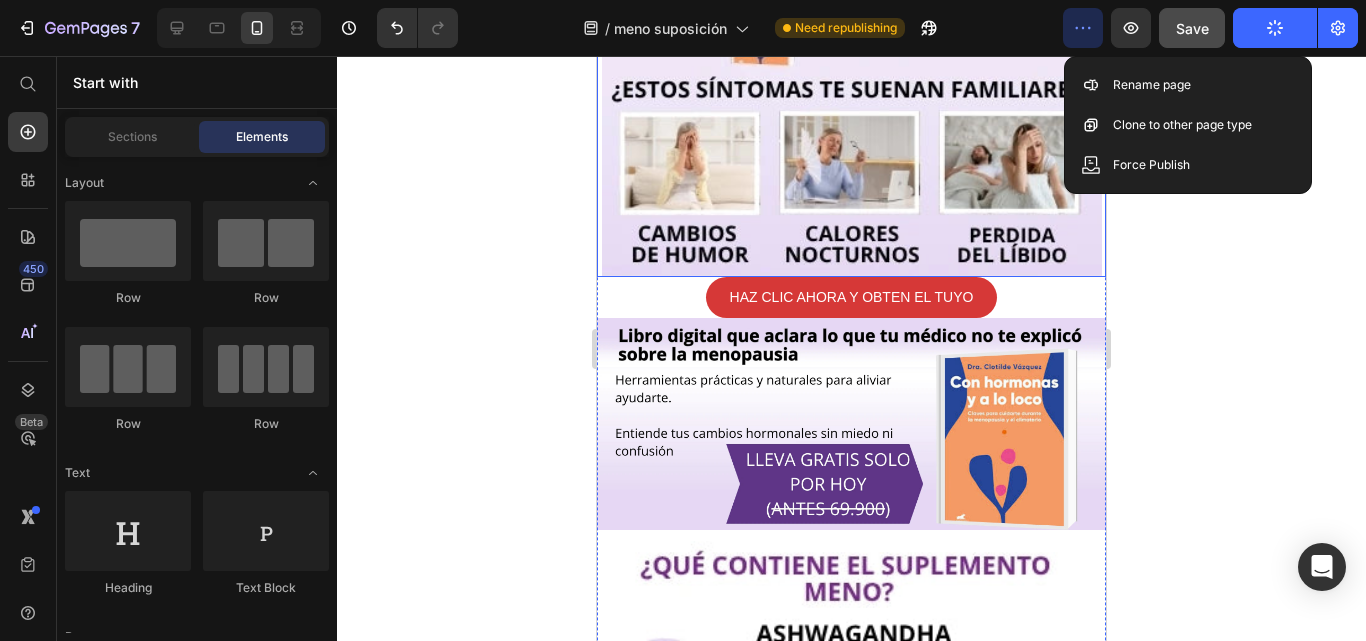 click at bounding box center [851, -111] 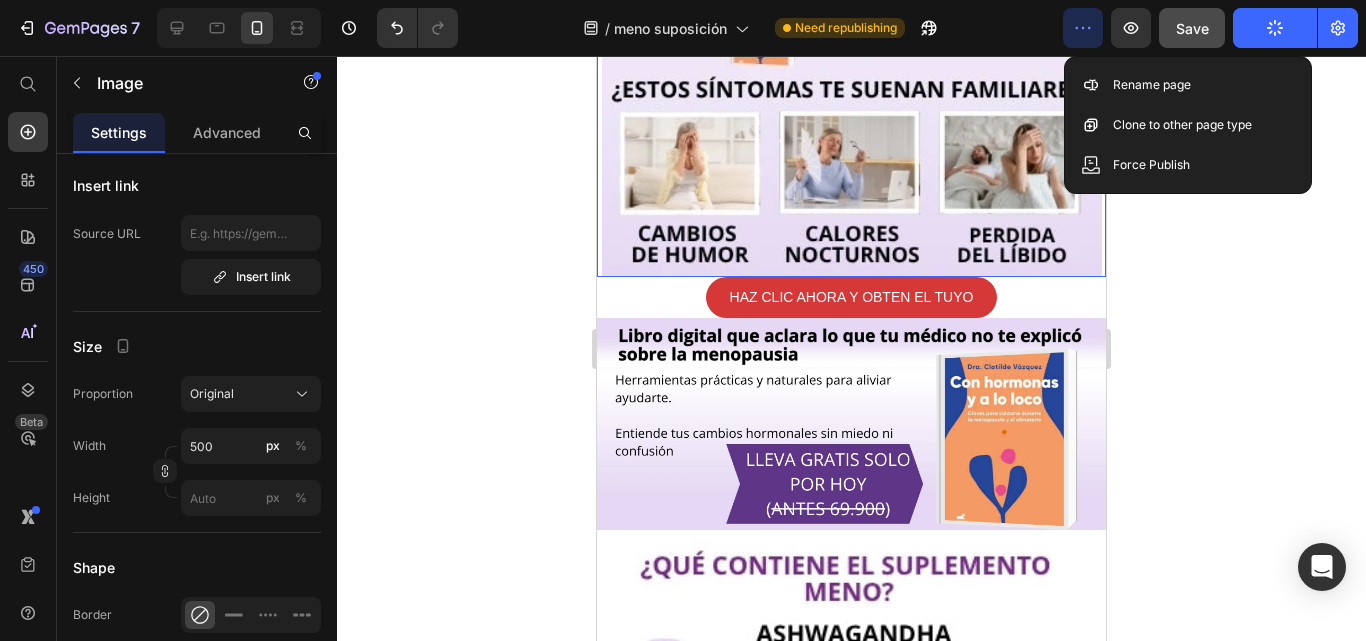 scroll, scrollTop: 0, scrollLeft: 0, axis: both 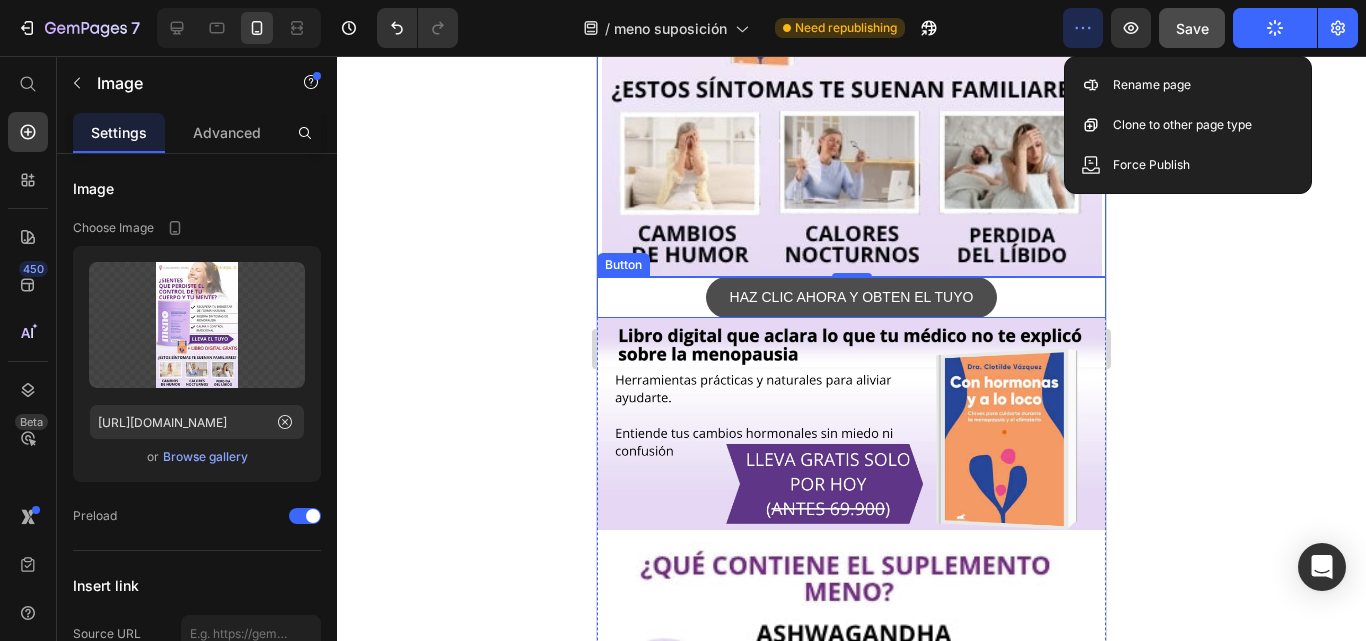 click on "HAZ CLIC AHORA Y OBTEN EL TUYO" at bounding box center [852, 297] 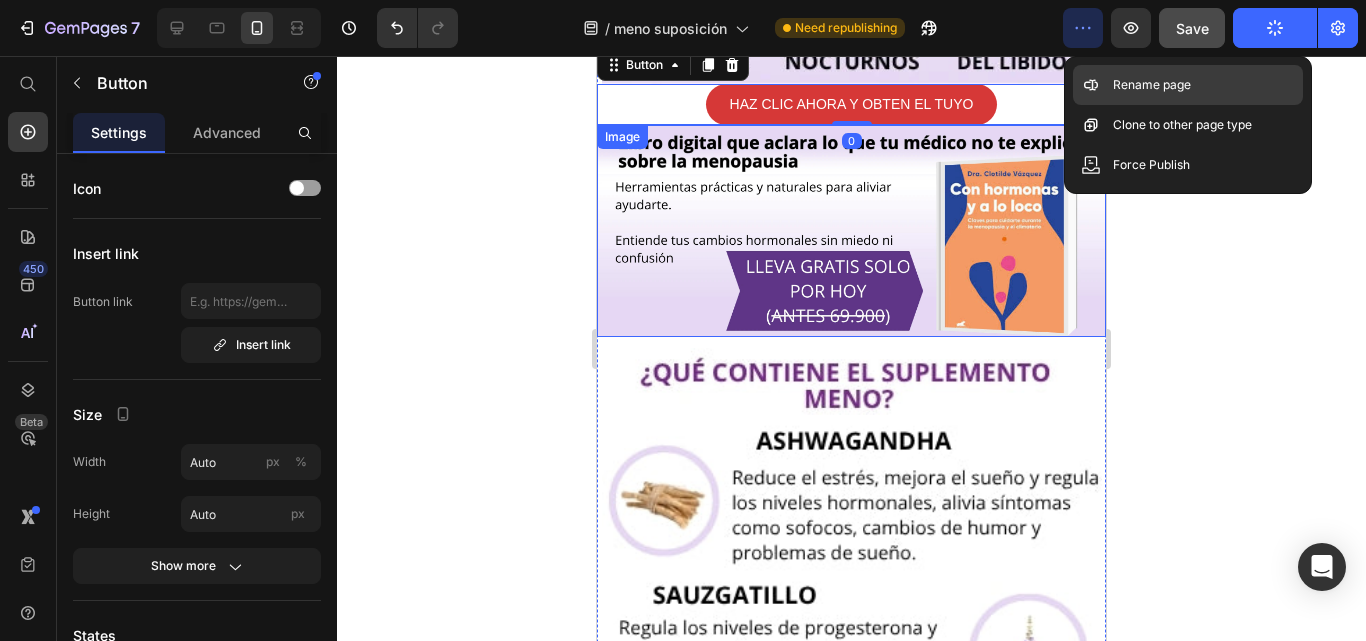 scroll, scrollTop: 595, scrollLeft: 0, axis: vertical 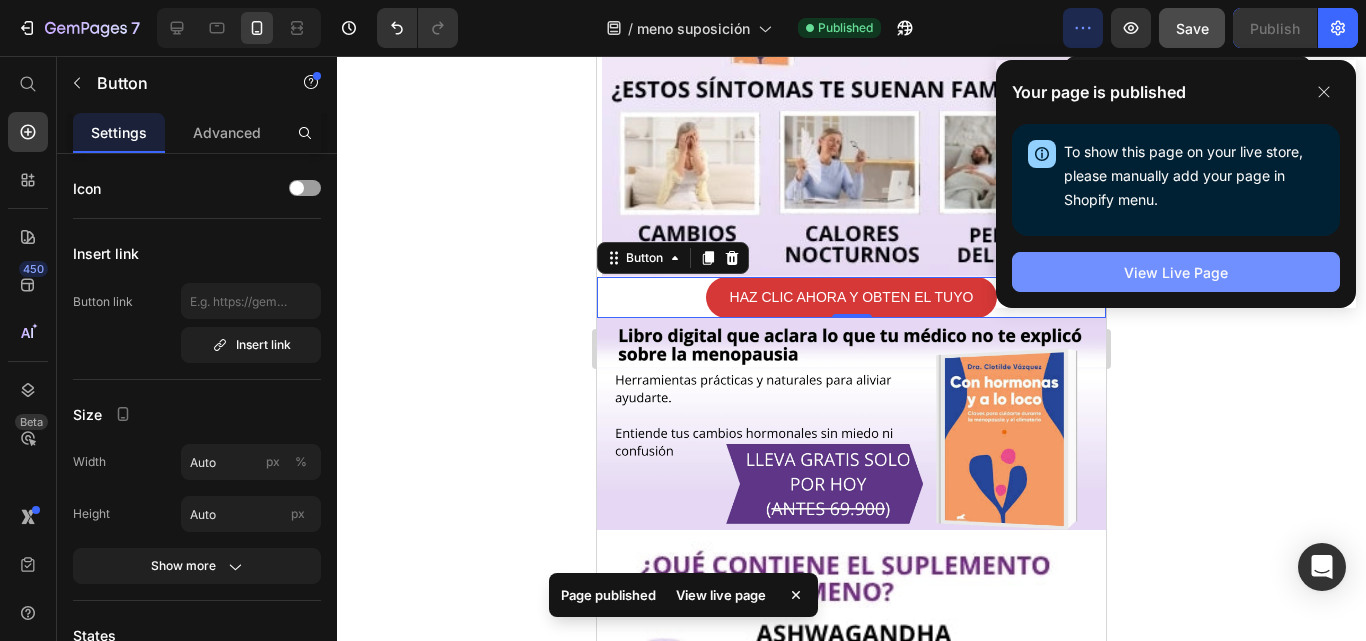 click on "View Live Page" at bounding box center [1176, 272] 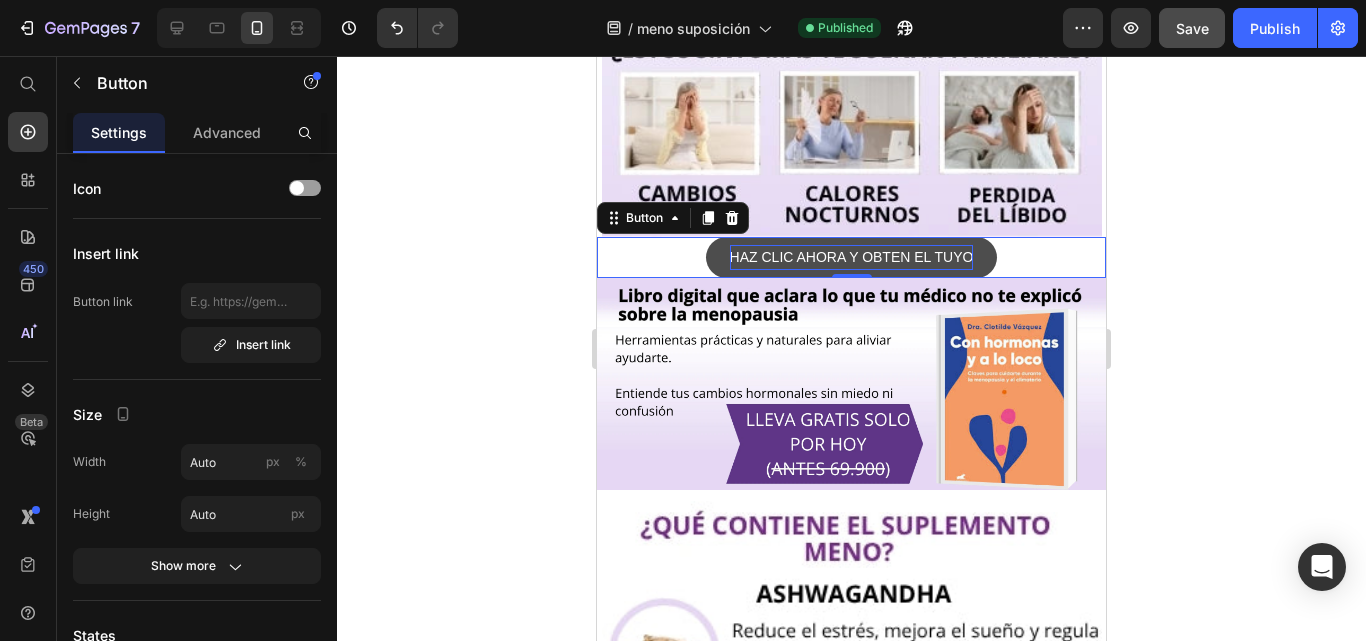 scroll, scrollTop: 600, scrollLeft: 0, axis: vertical 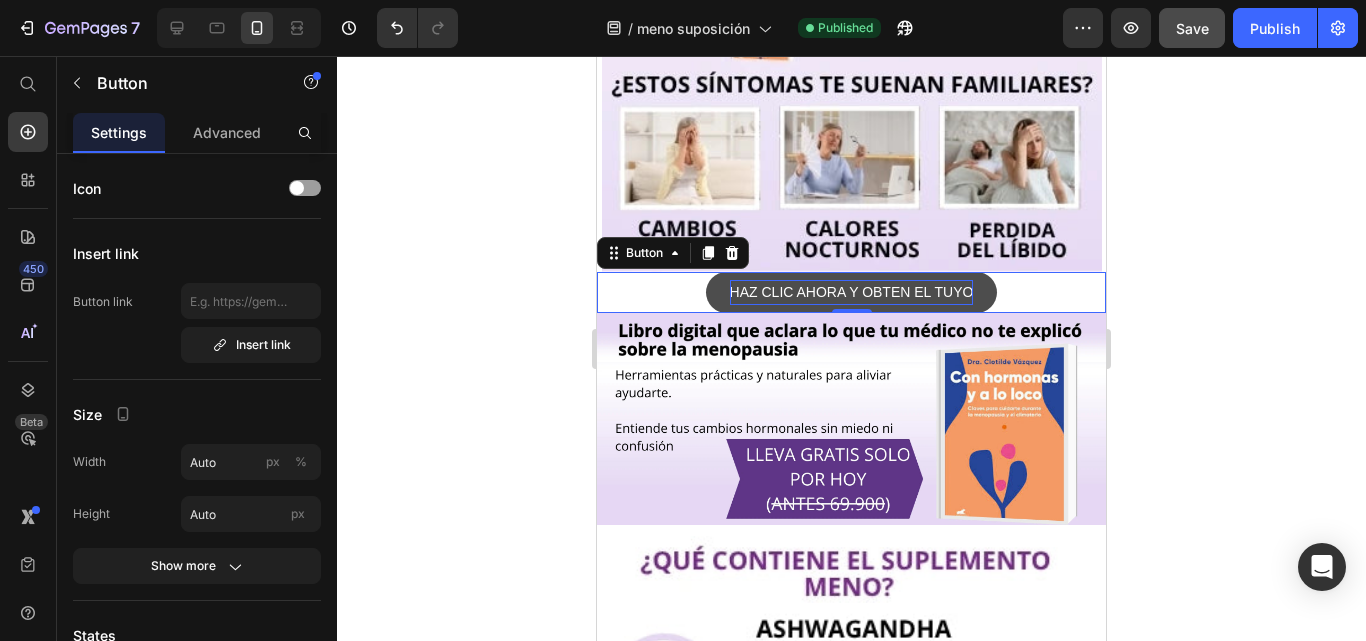 click on "HAZ CLIC AHORA Y OBTEN EL TUYO Button   0" at bounding box center (851, 292) 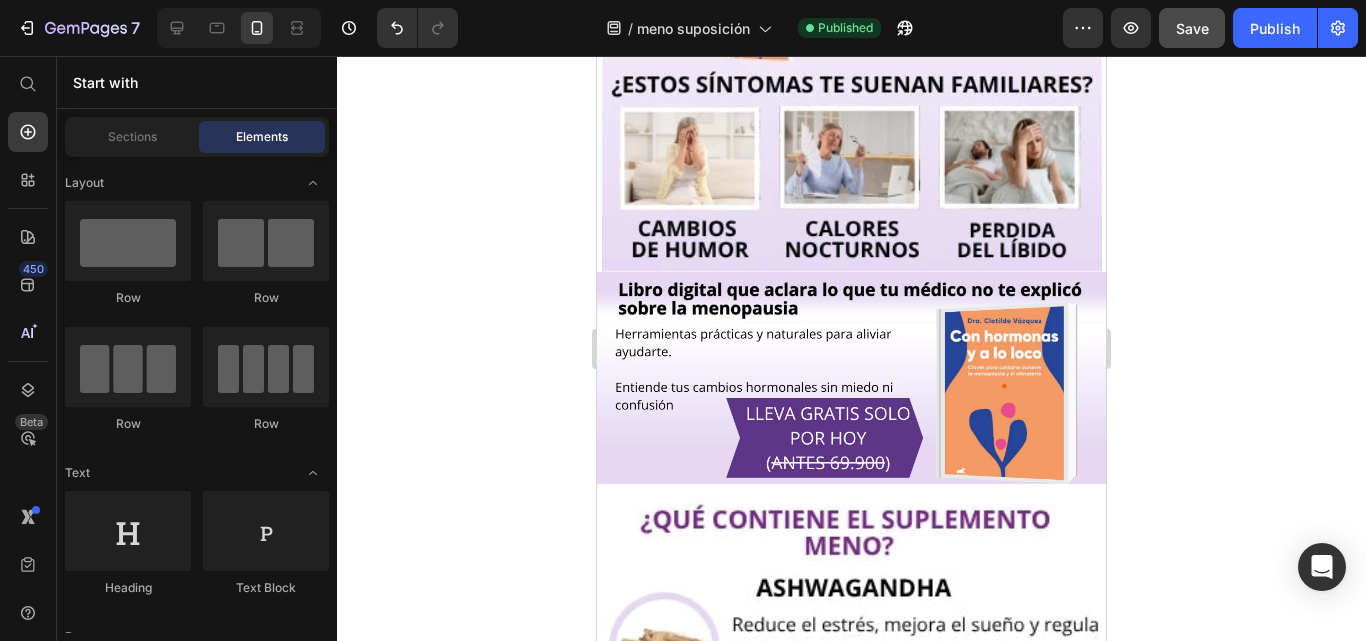 click on "Sections Elements" at bounding box center (197, 137) 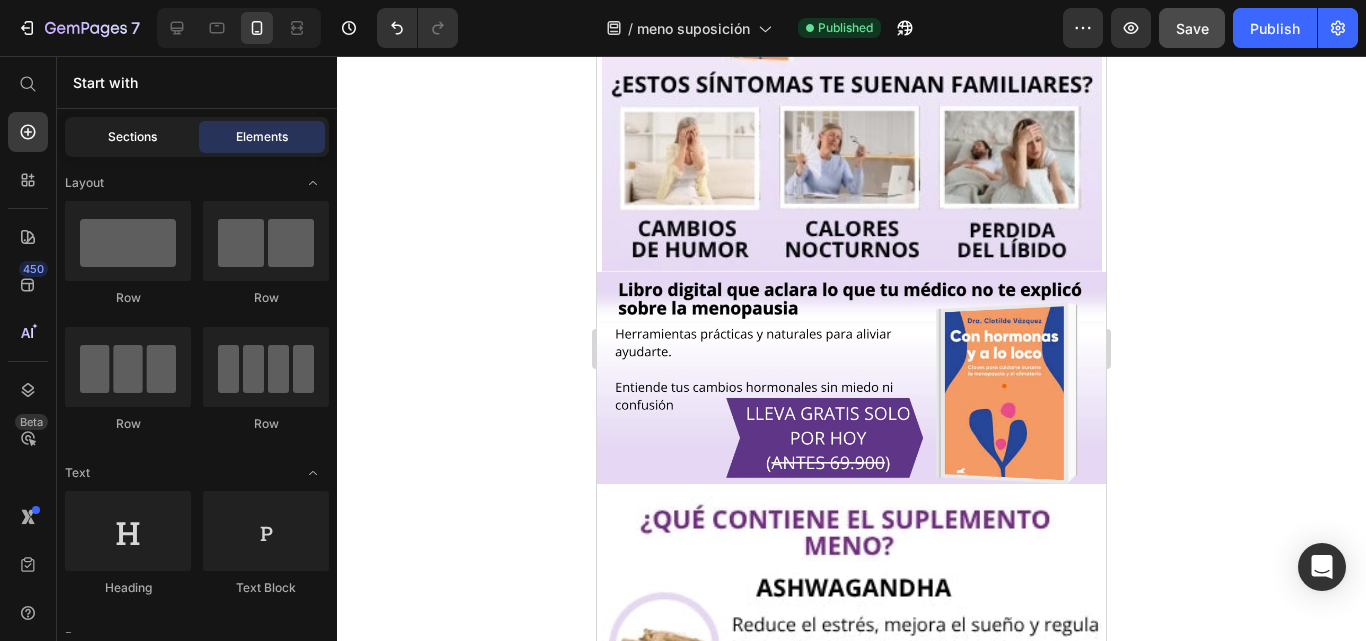 click on "Sections" at bounding box center (132, 137) 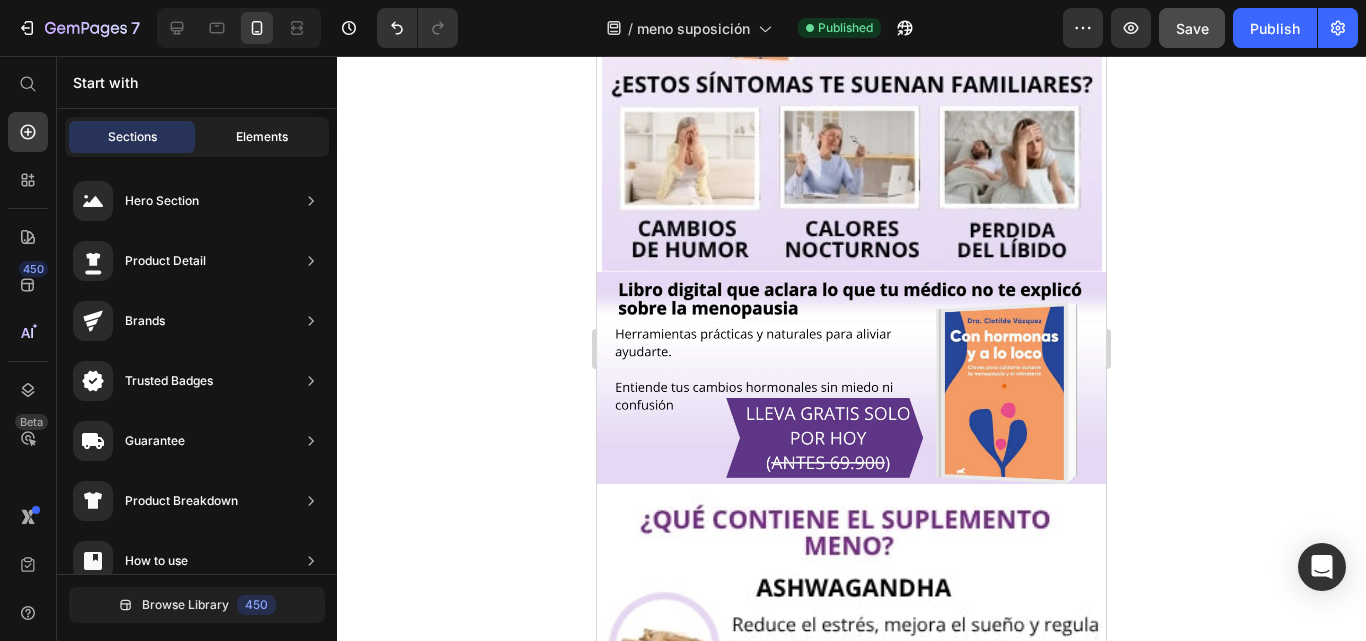 click on "Elements" 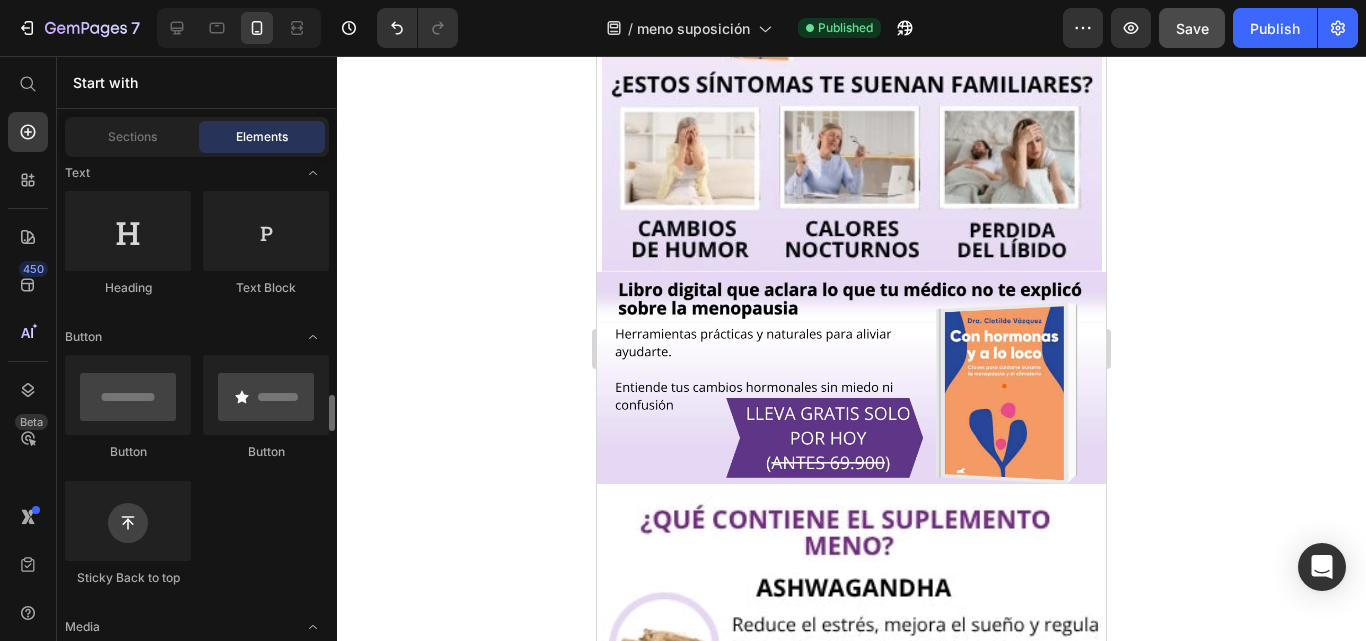 scroll, scrollTop: 700, scrollLeft: 0, axis: vertical 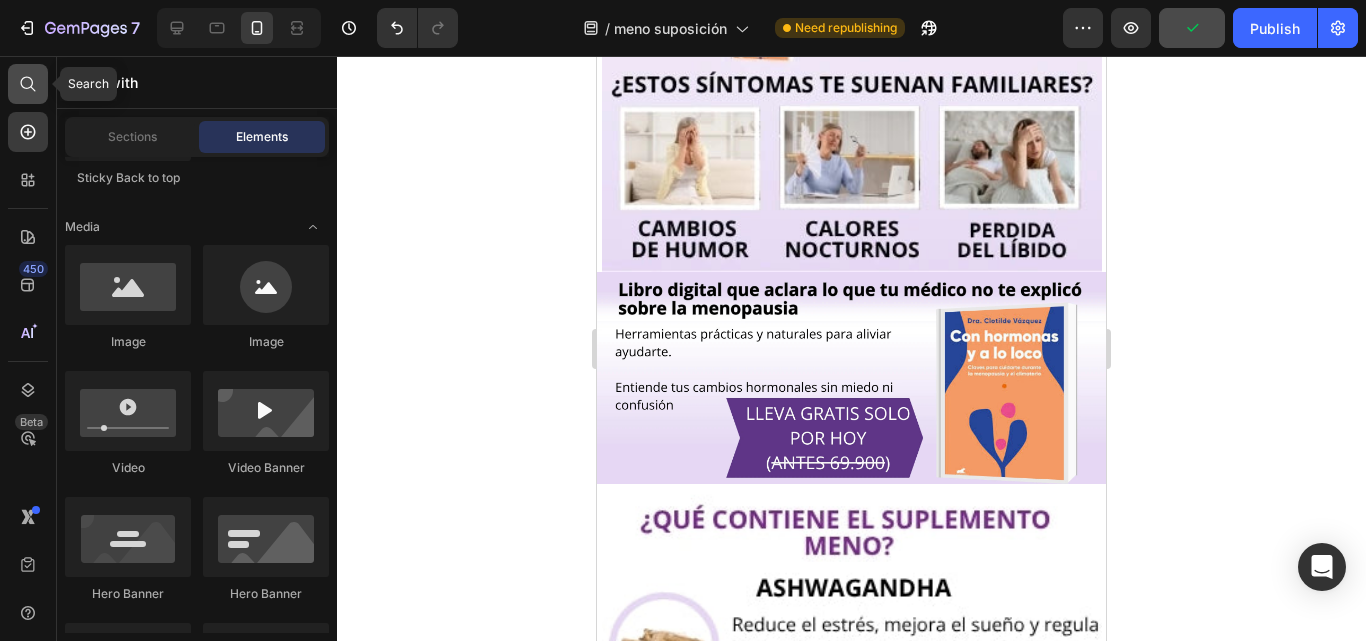 click 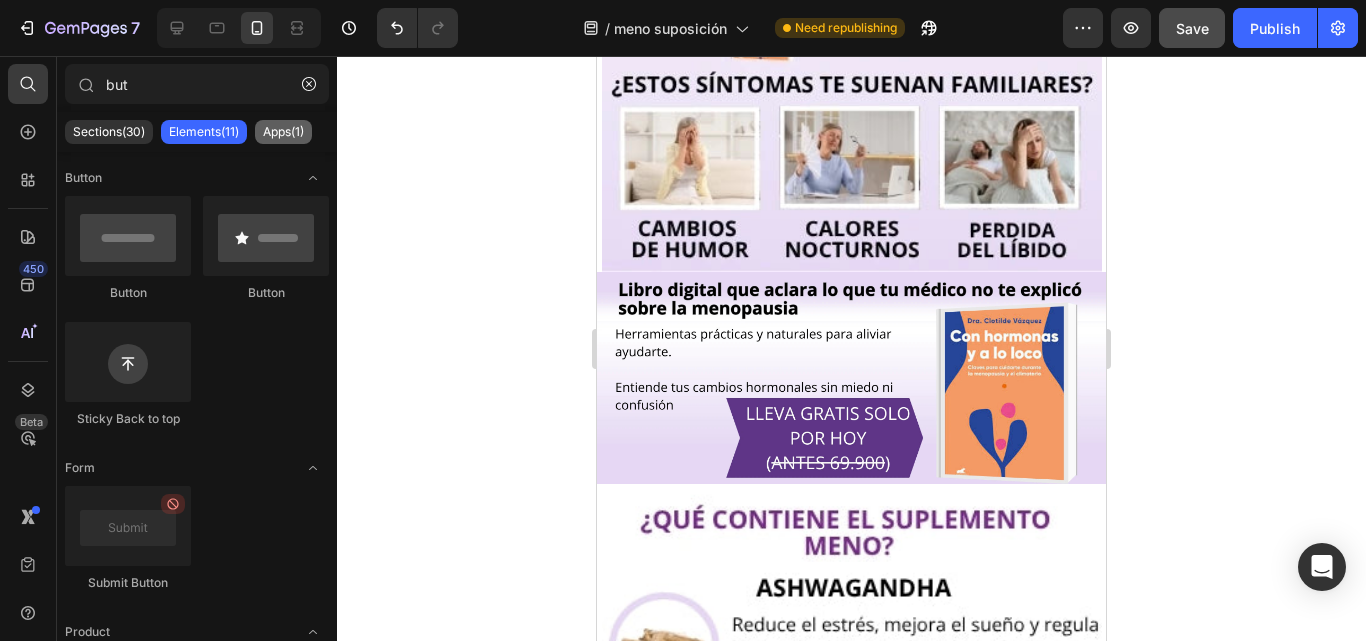 click on "Apps(1)" at bounding box center [283, 132] 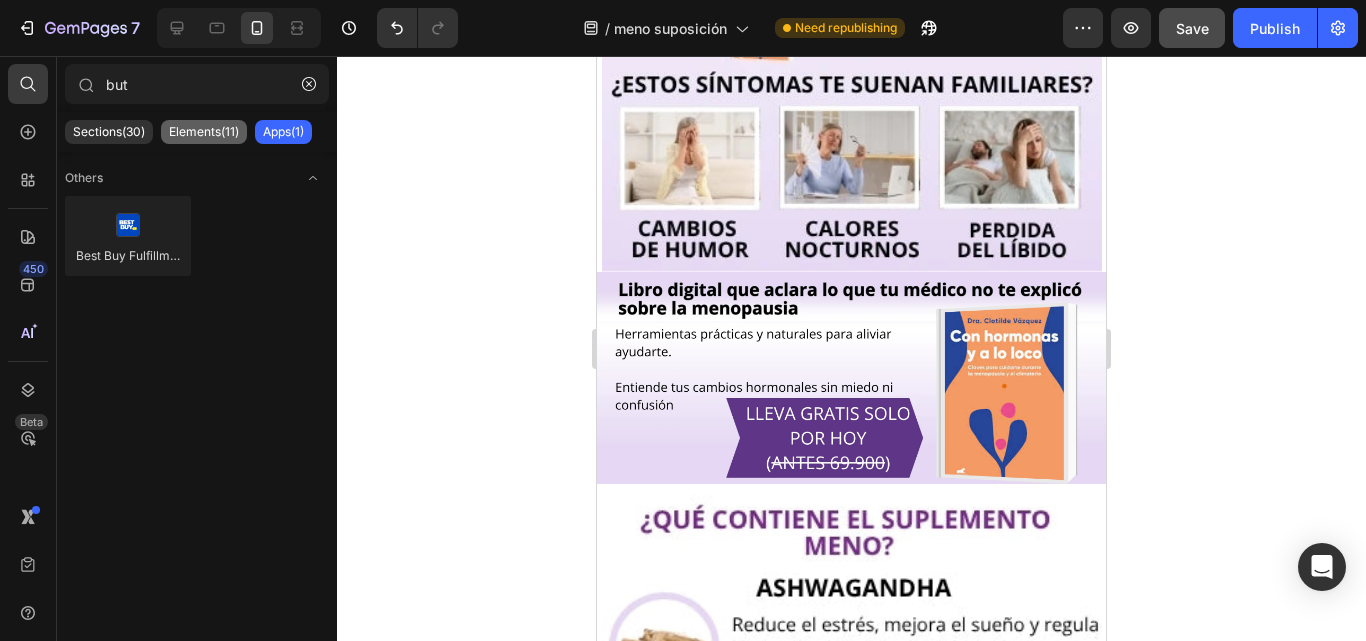 click on "Elements(11)" 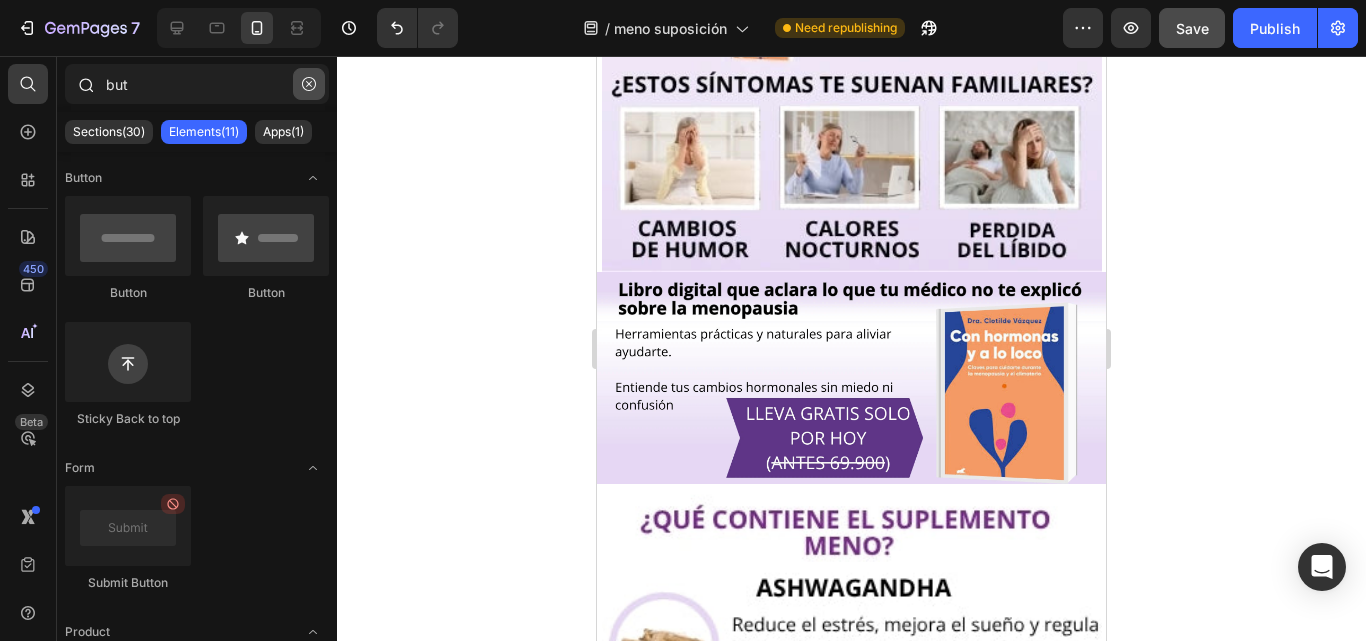 click 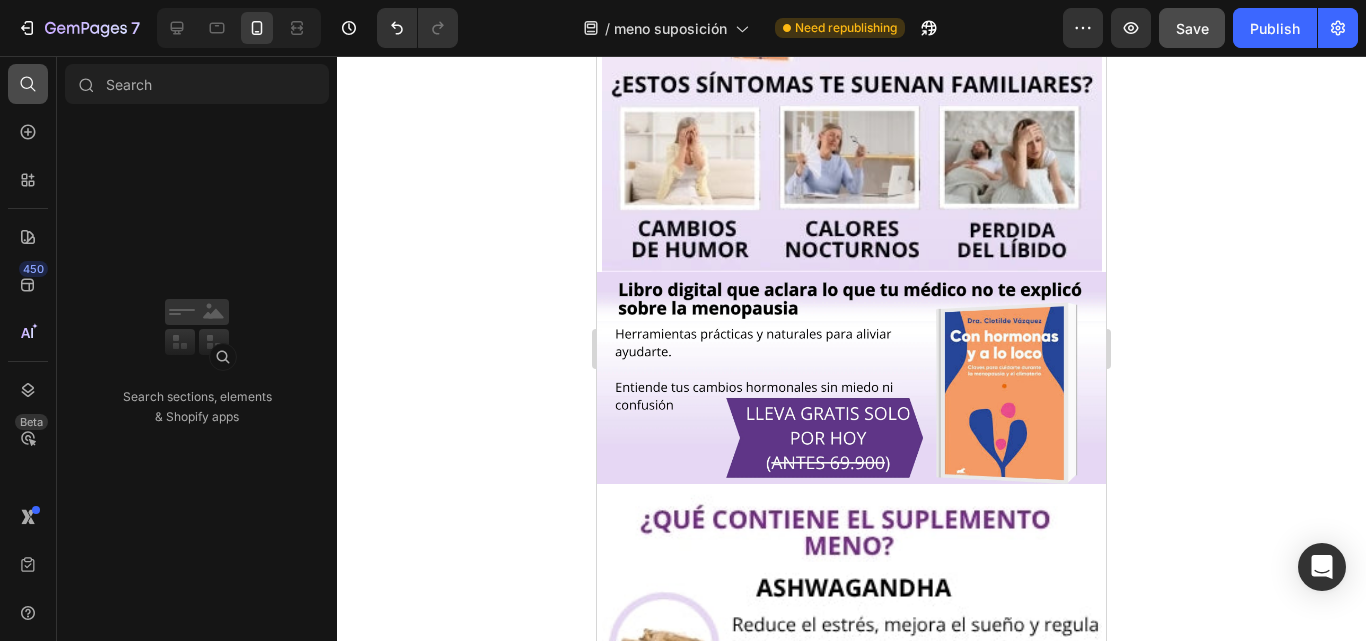click 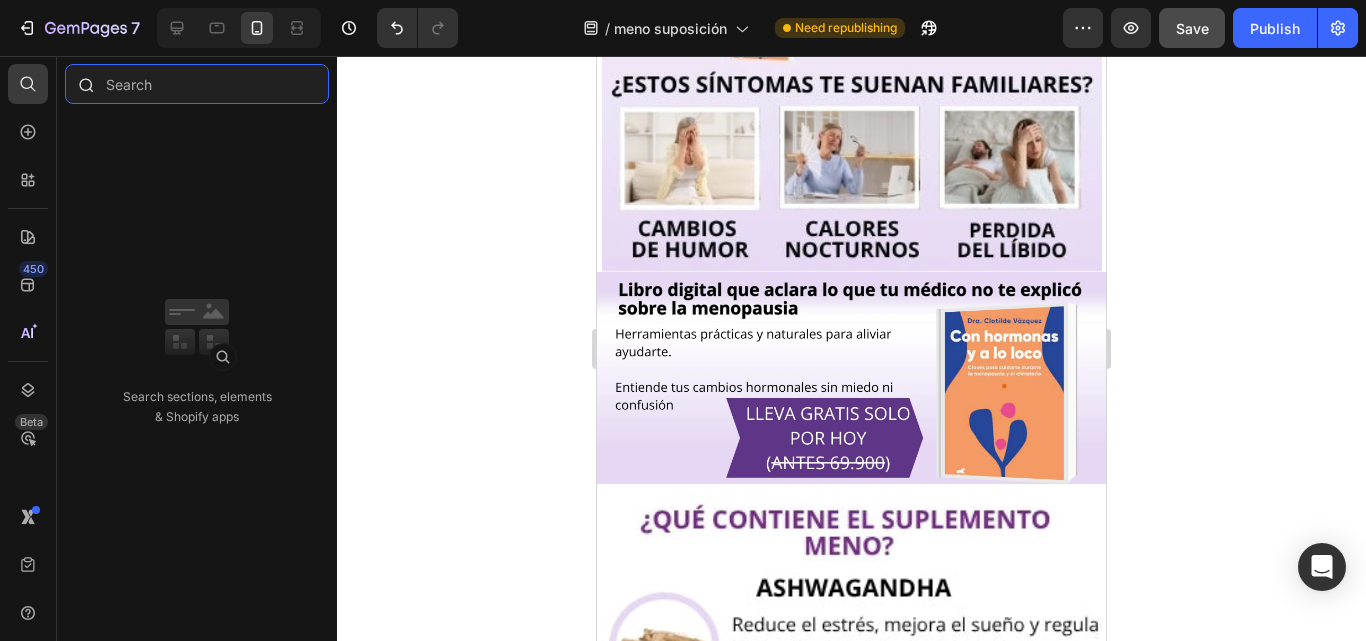 click at bounding box center [197, 84] 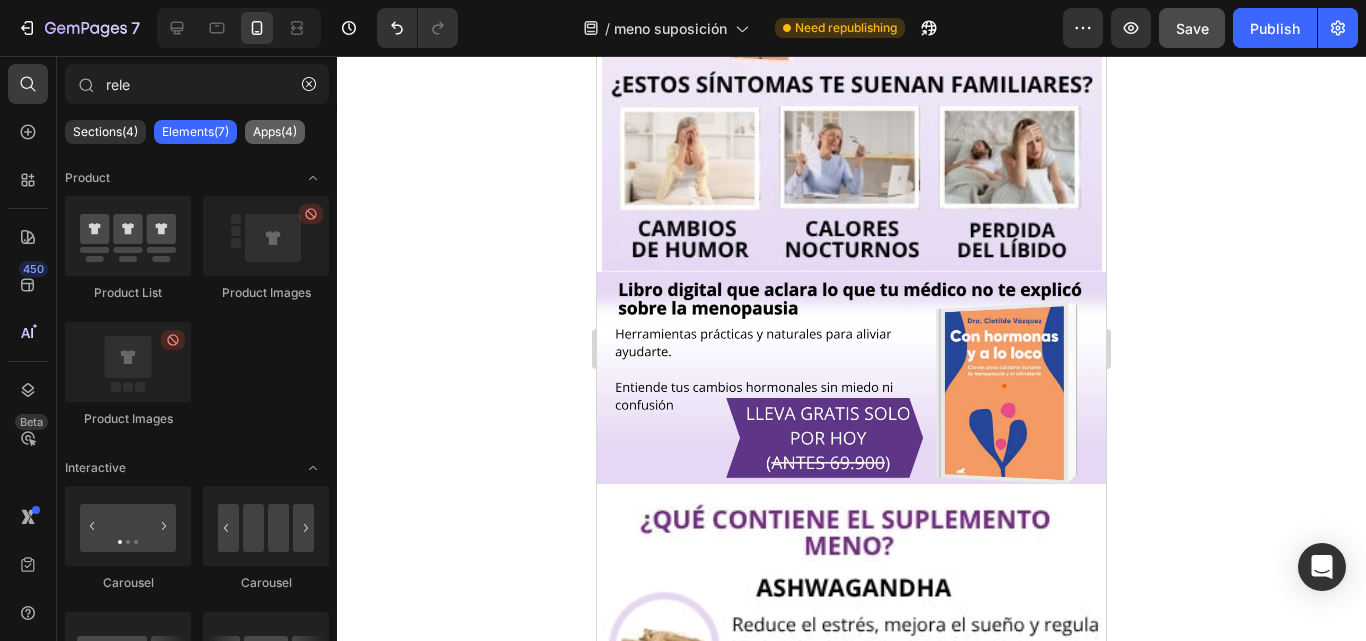 click on "Apps(4)" at bounding box center (275, 132) 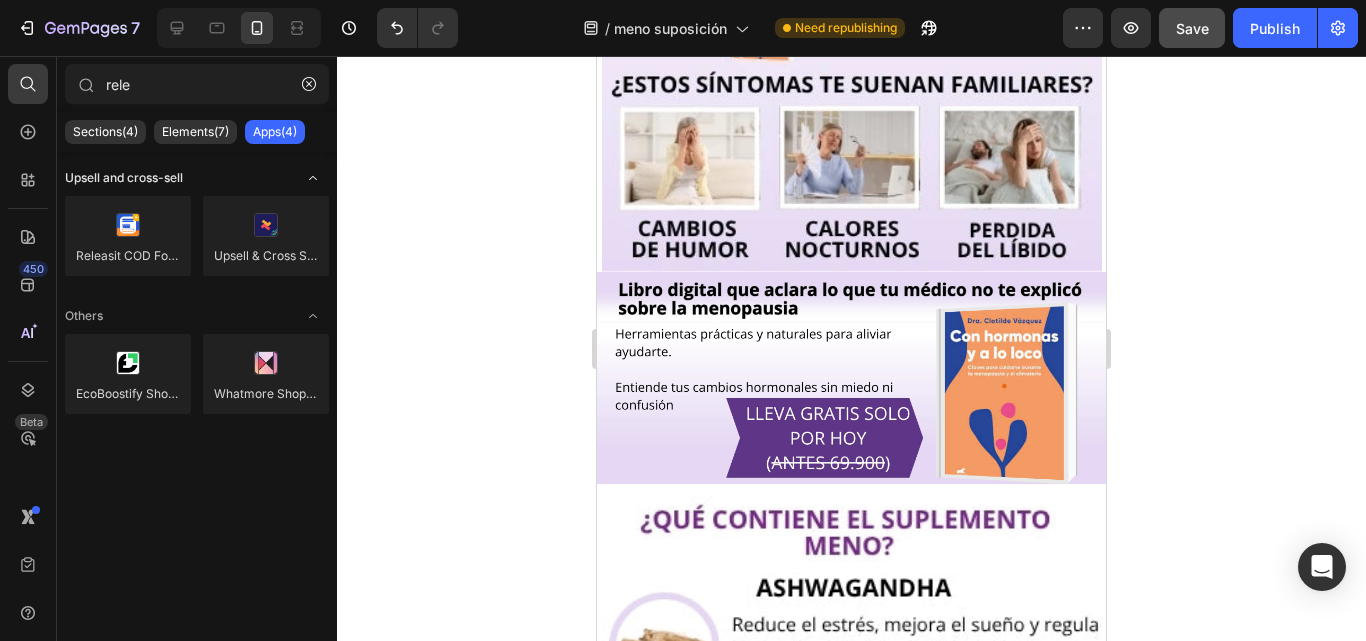 click on "Upsell and cross-sell" at bounding box center [124, 178] 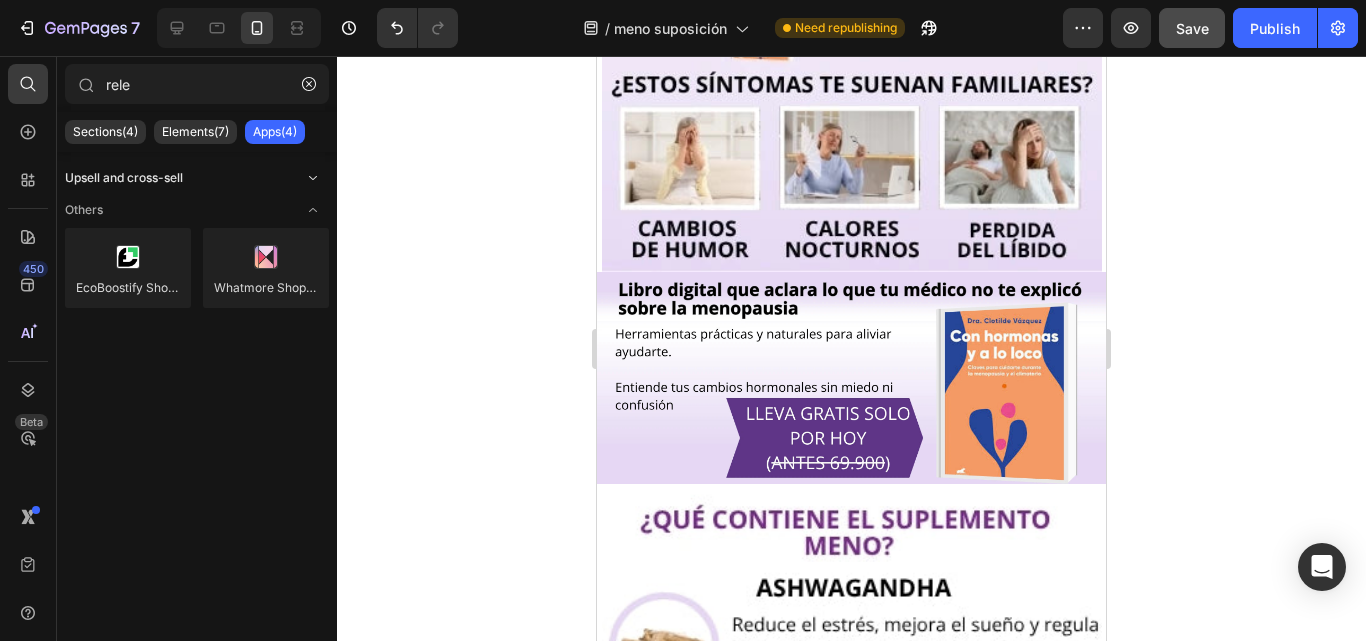 click on "Upsell and cross-sell" at bounding box center (124, 178) 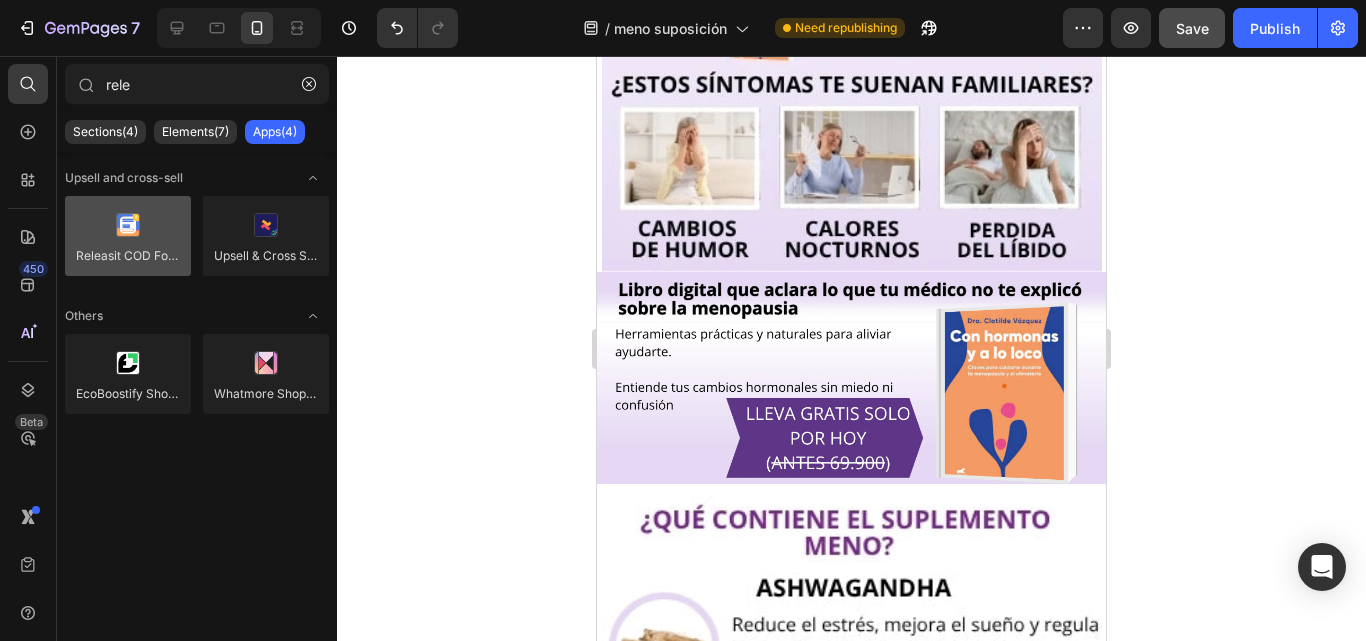 click at bounding box center (128, 236) 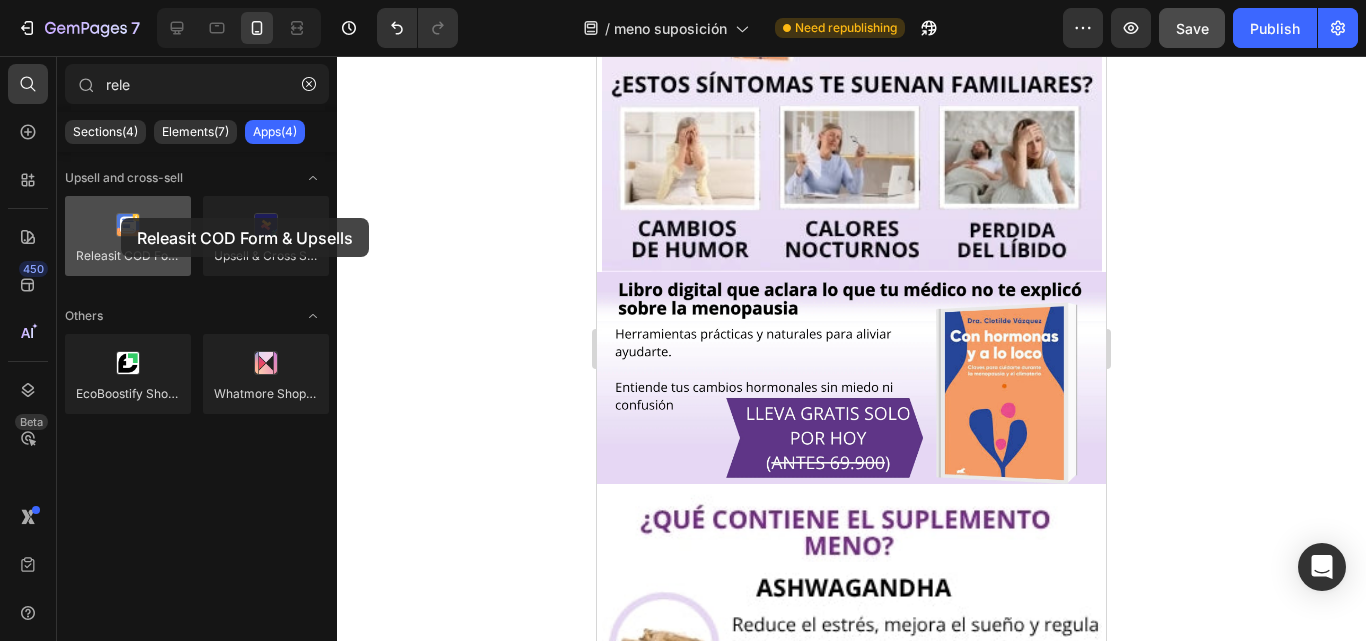 click at bounding box center (128, 236) 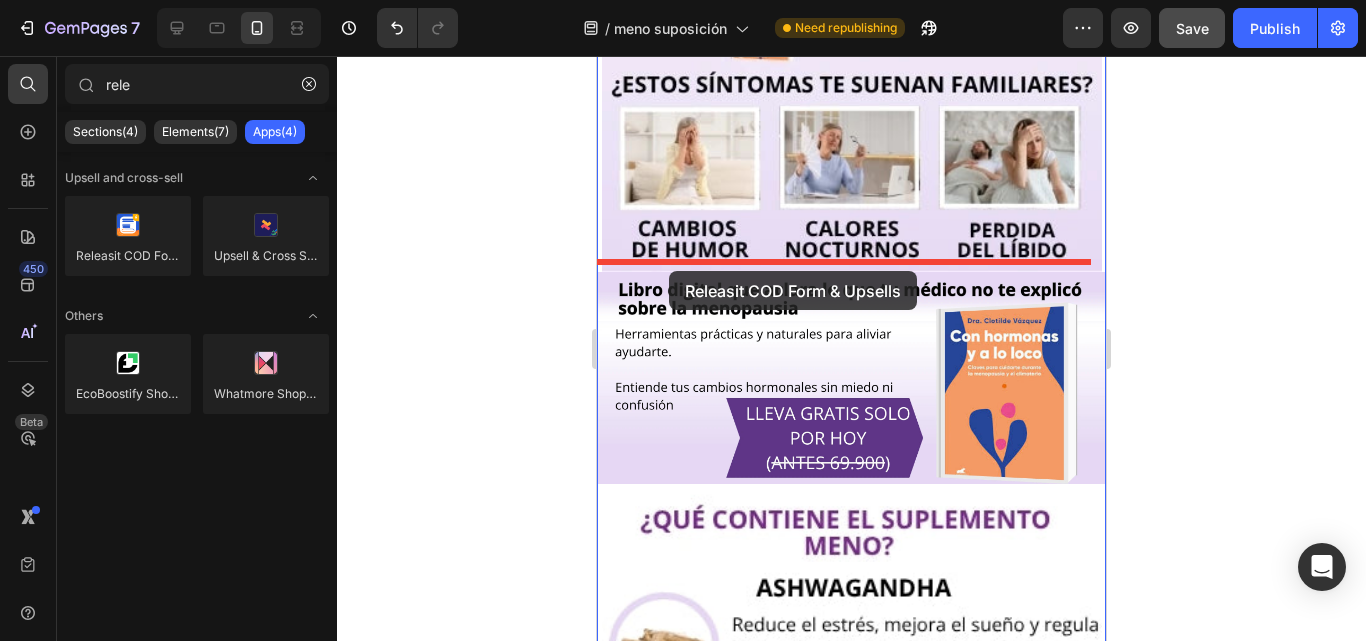 drag, startPoint x: 721, startPoint y: 279, endPoint x: 669, endPoint y: 271, distance: 52.611786 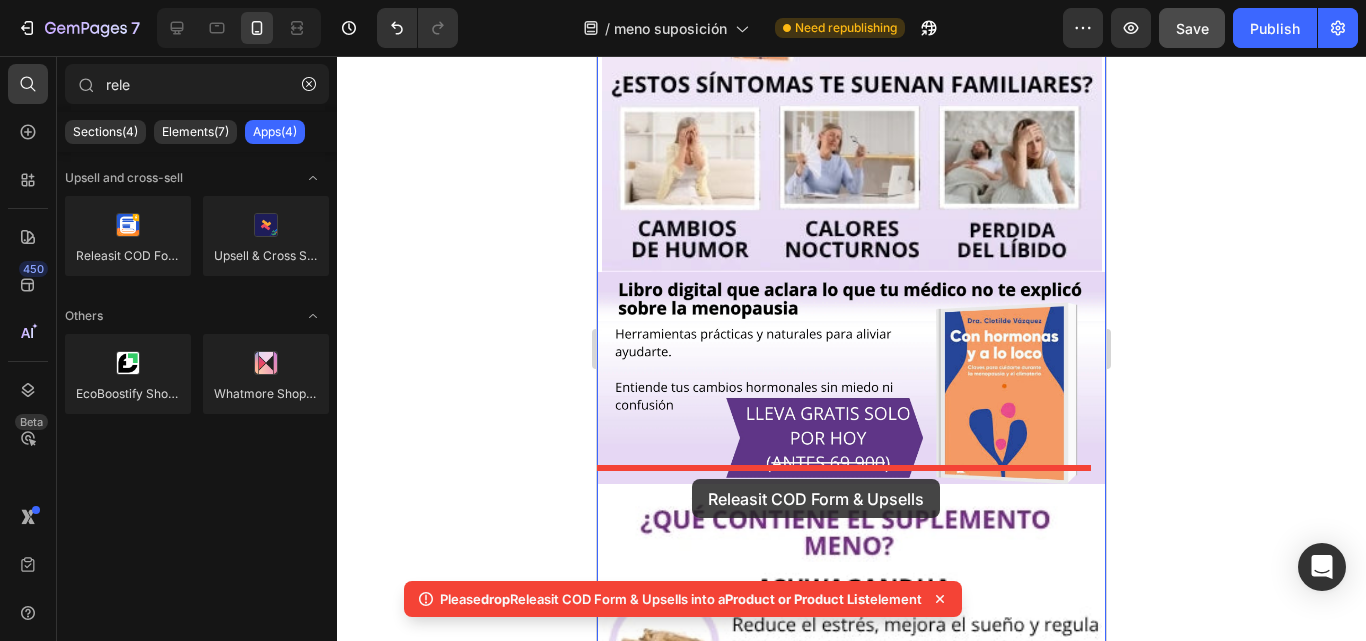 drag, startPoint x: 770, startPoint y: 314, endPoint x: 692, endPoint y: 479, distance: 182.50754 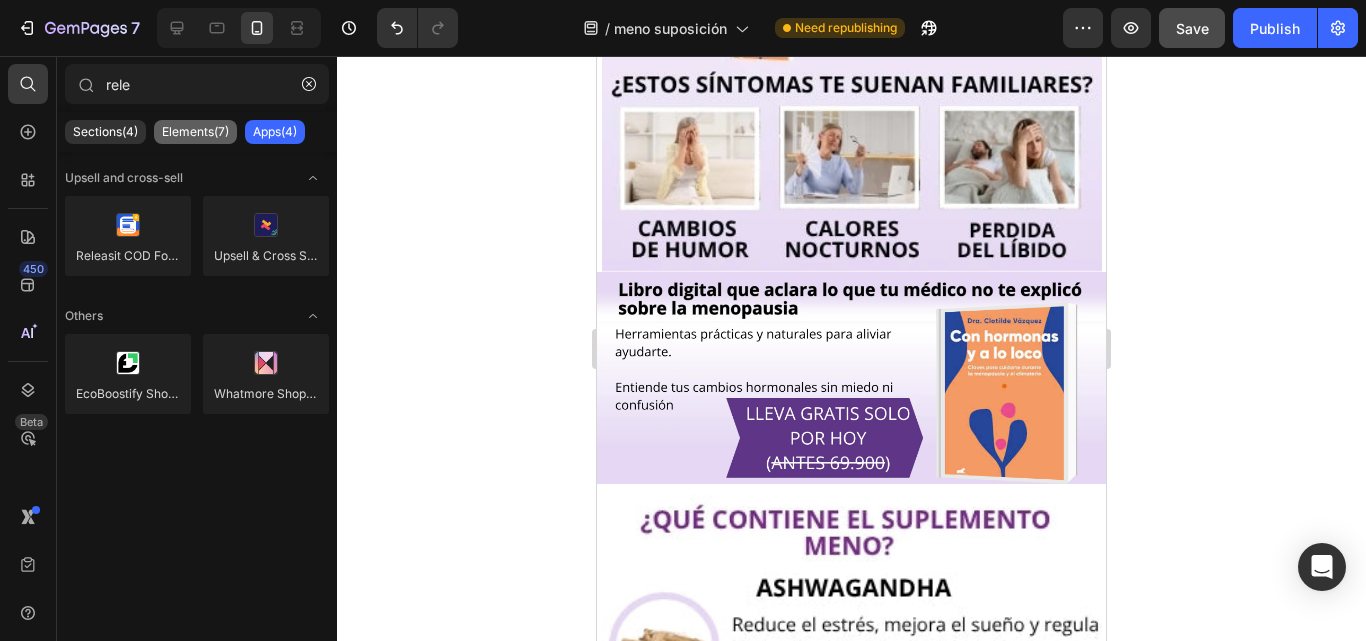 click on "Elements(7)" at bounding box center (195, 132) 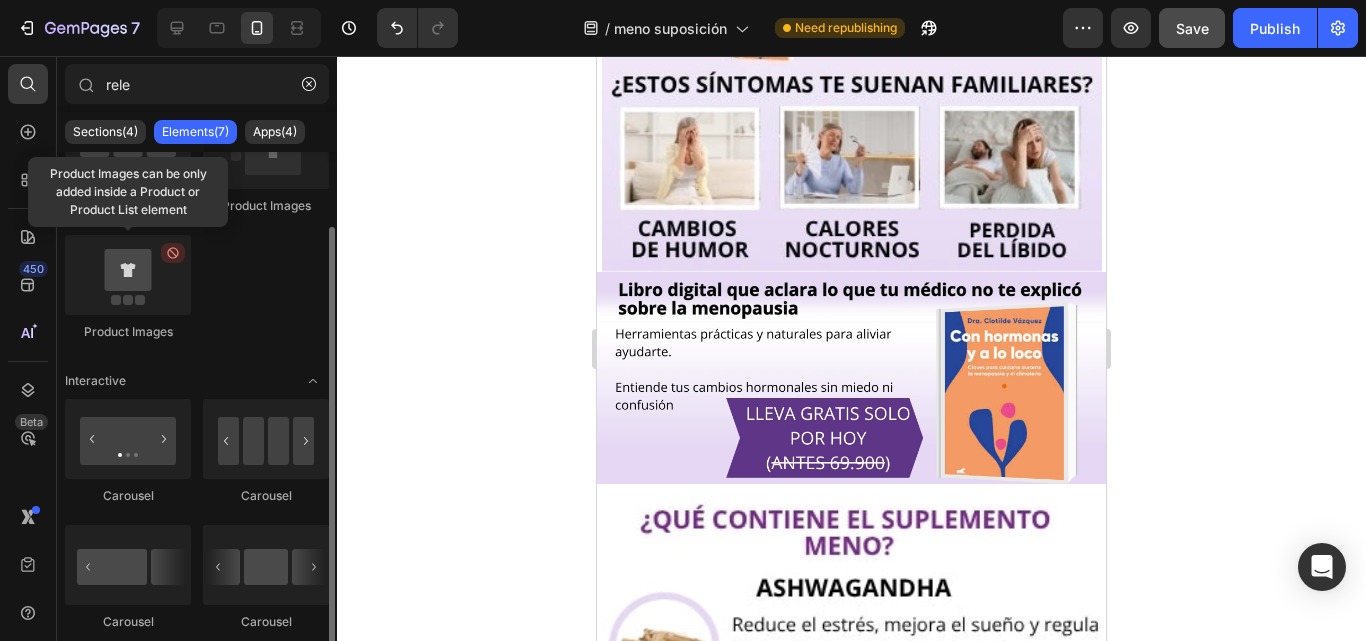 scroll, scrollTop: 0, scrollLeft: 0, axis: both 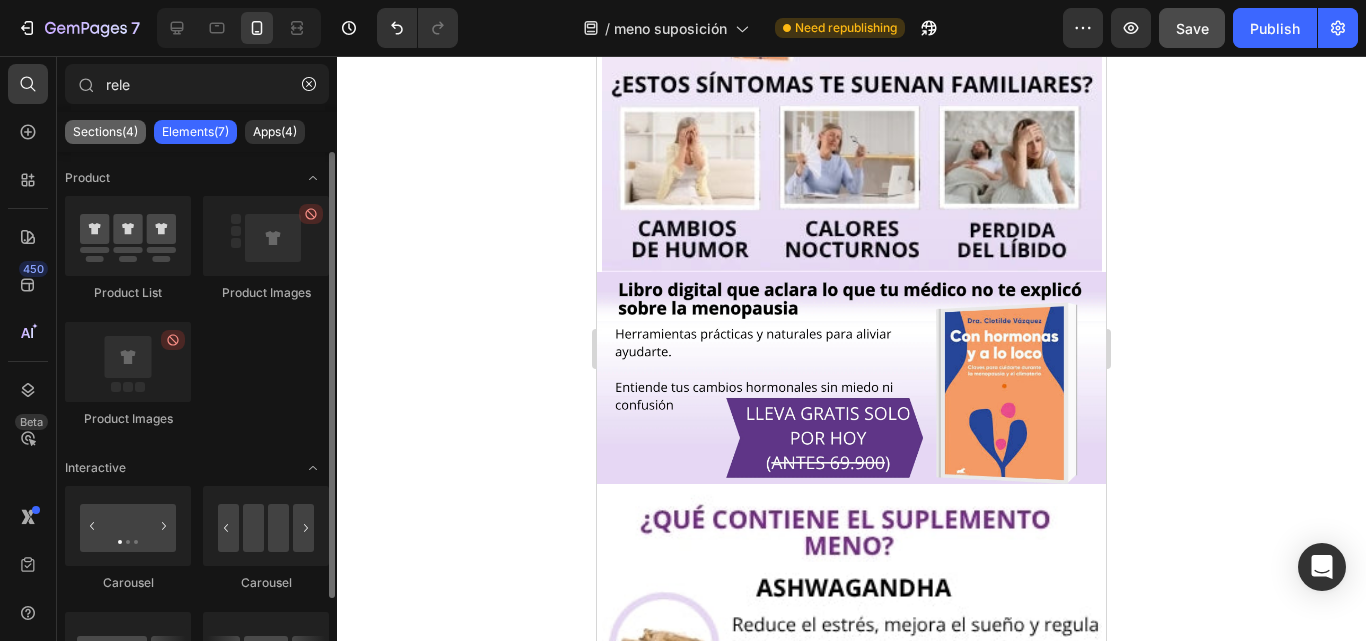 click on "Sections(4)" at bounding box center (105, 132) 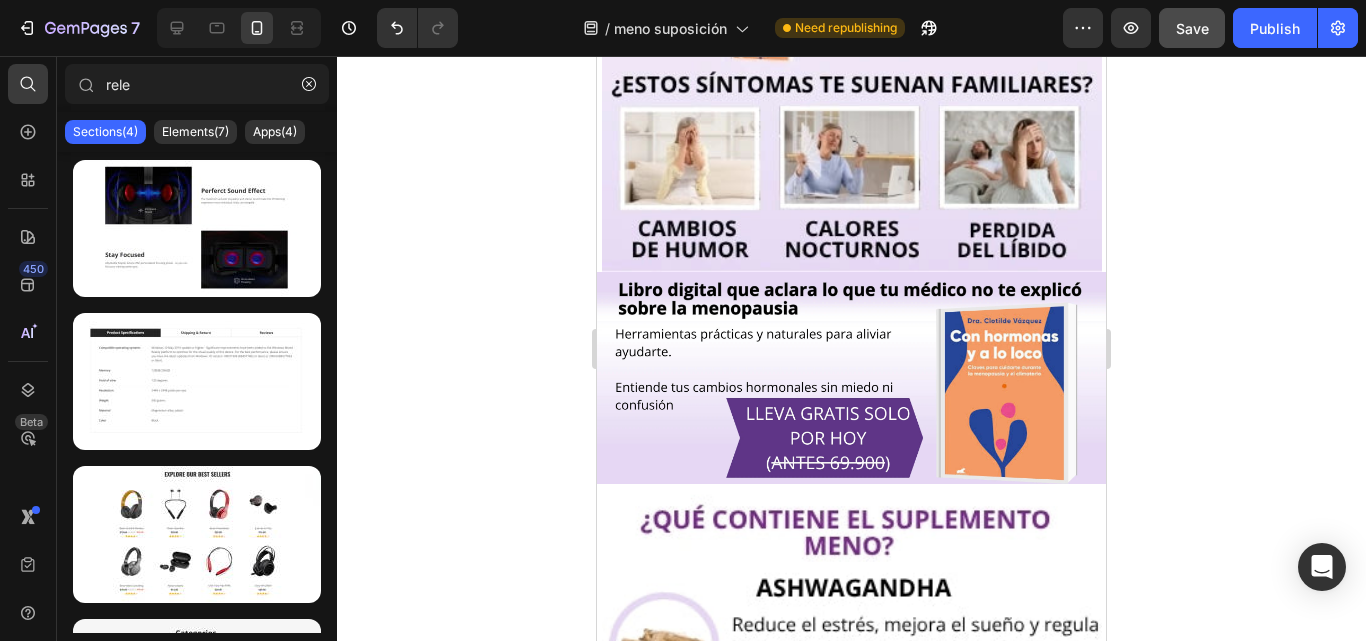 click on "Sections(4) Elements(7) Apps(4)" 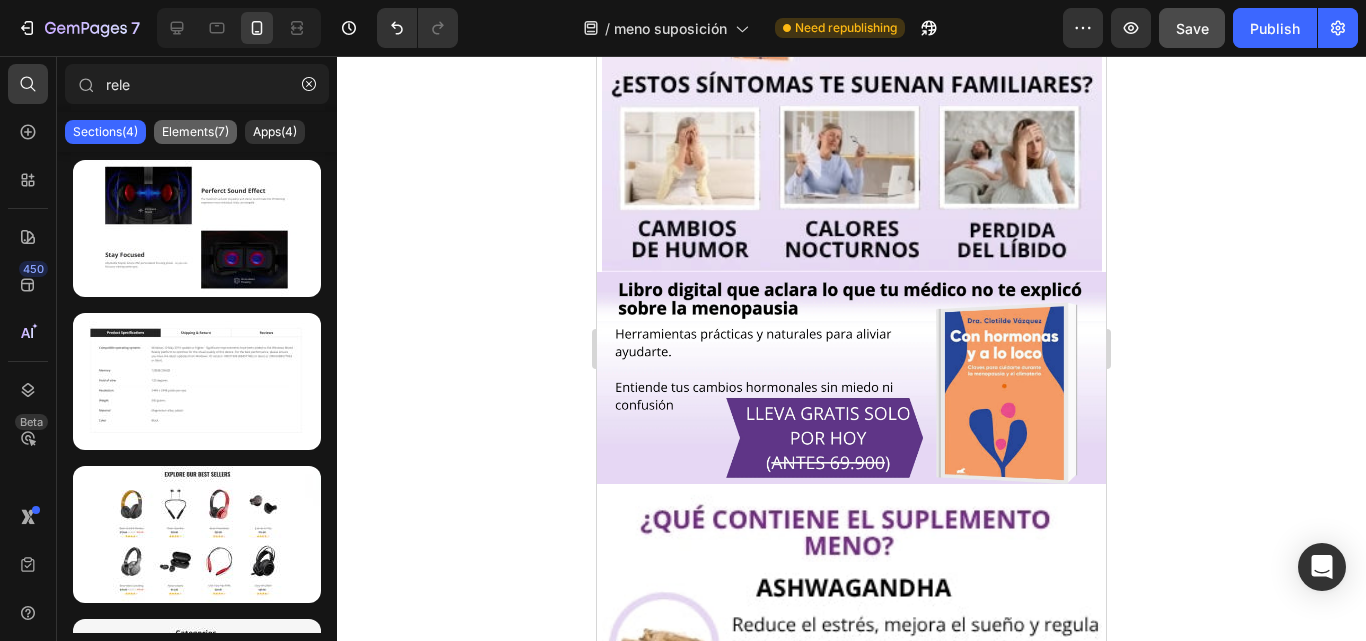 click on "Elements(7)" at bounding box center [195, 132] 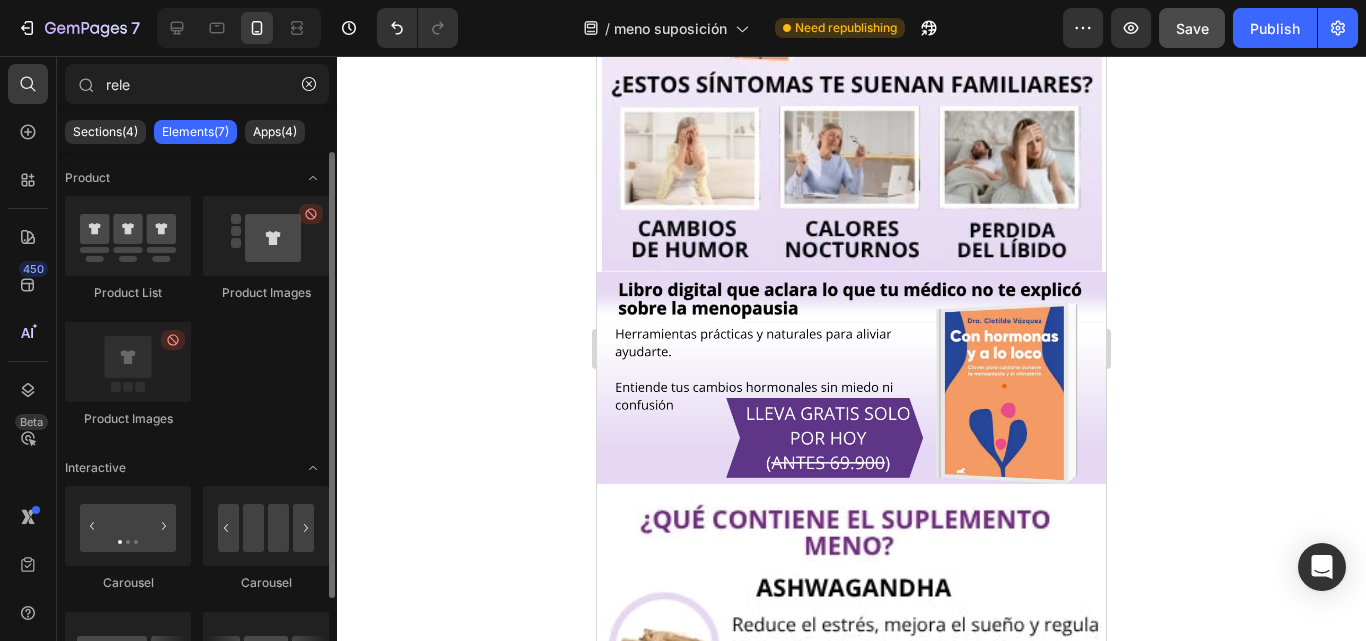 scroll, scrollTop: 87, scrollLeft: 0, axis: vertical 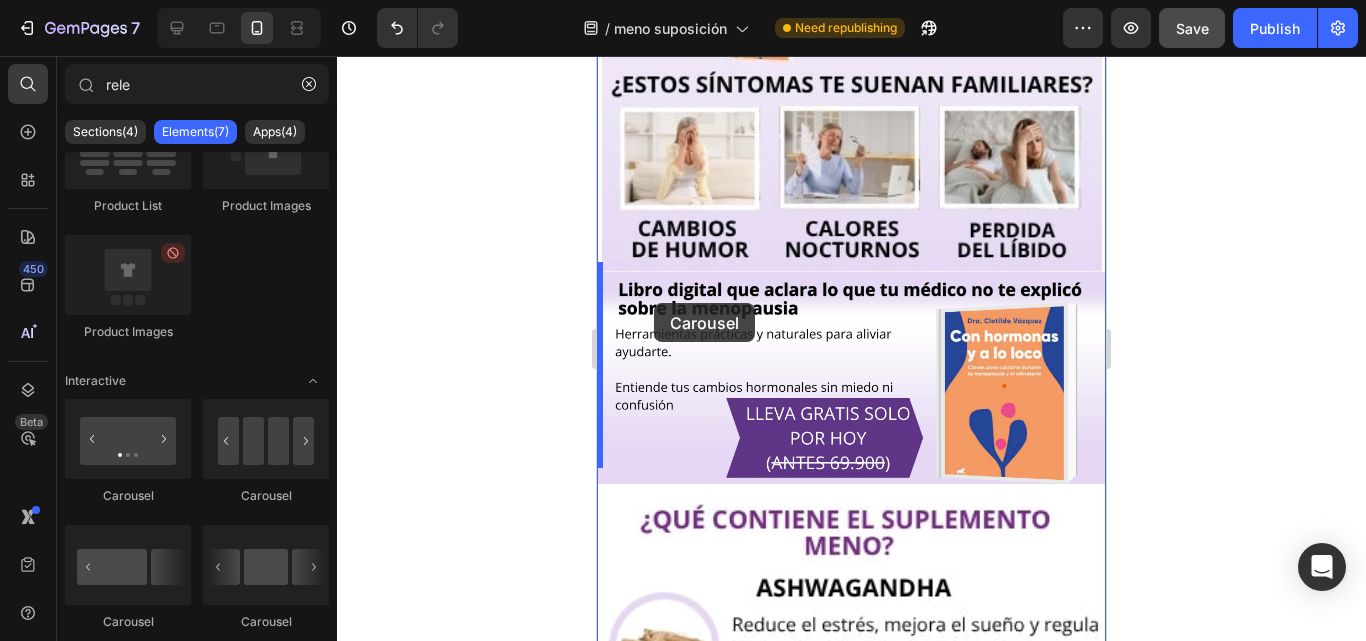 drag, startPoint x: 843, startPoint y: 487, endPoint x: 671, endPoint y: 289, distance: 262.27466 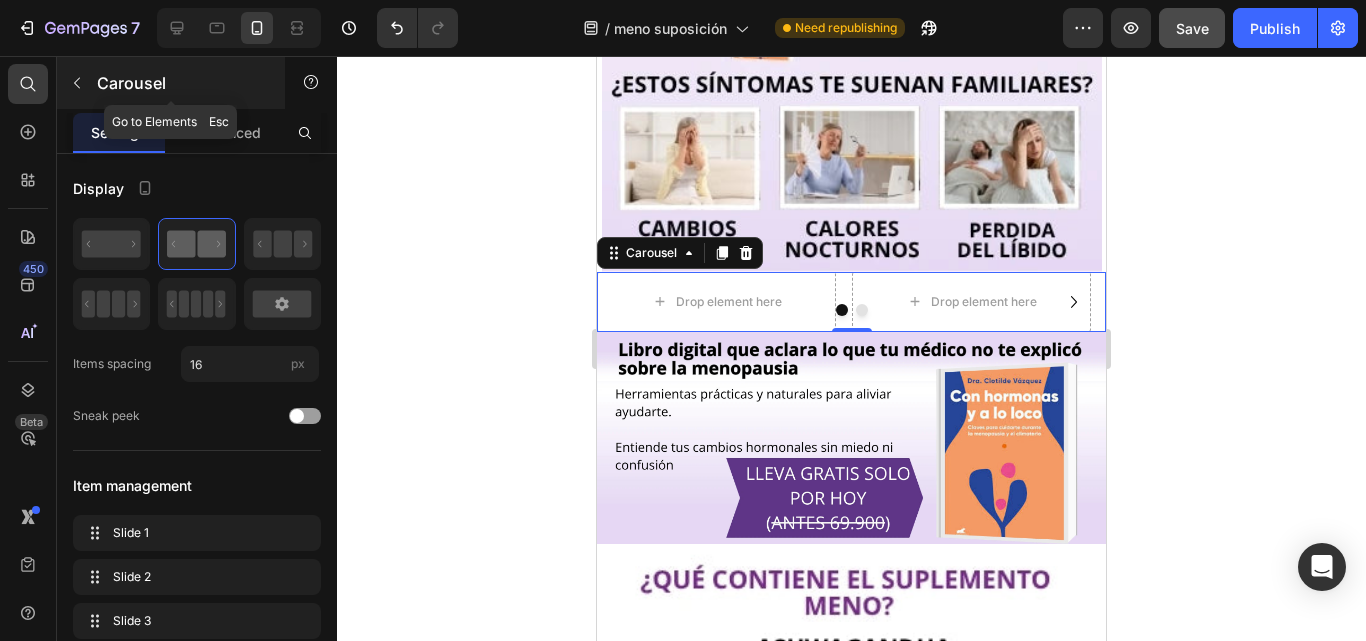 click on "Carousel" at bounding box center [182, 83] 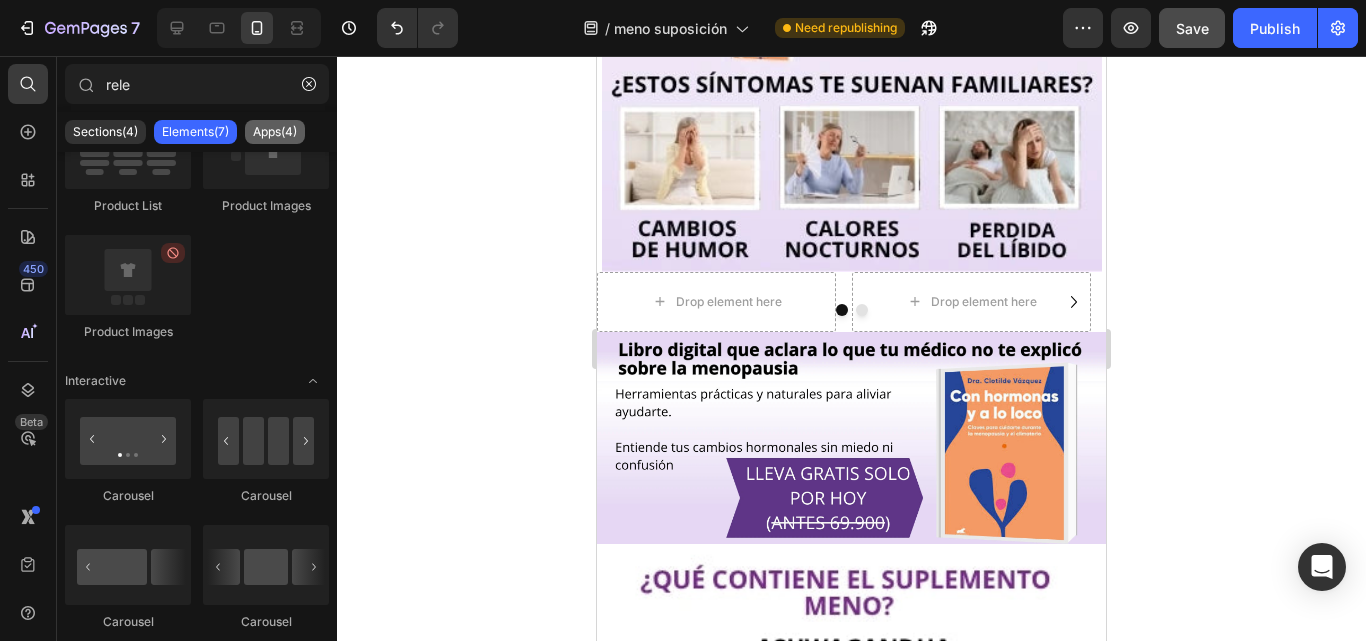 click on "Apps(4)" 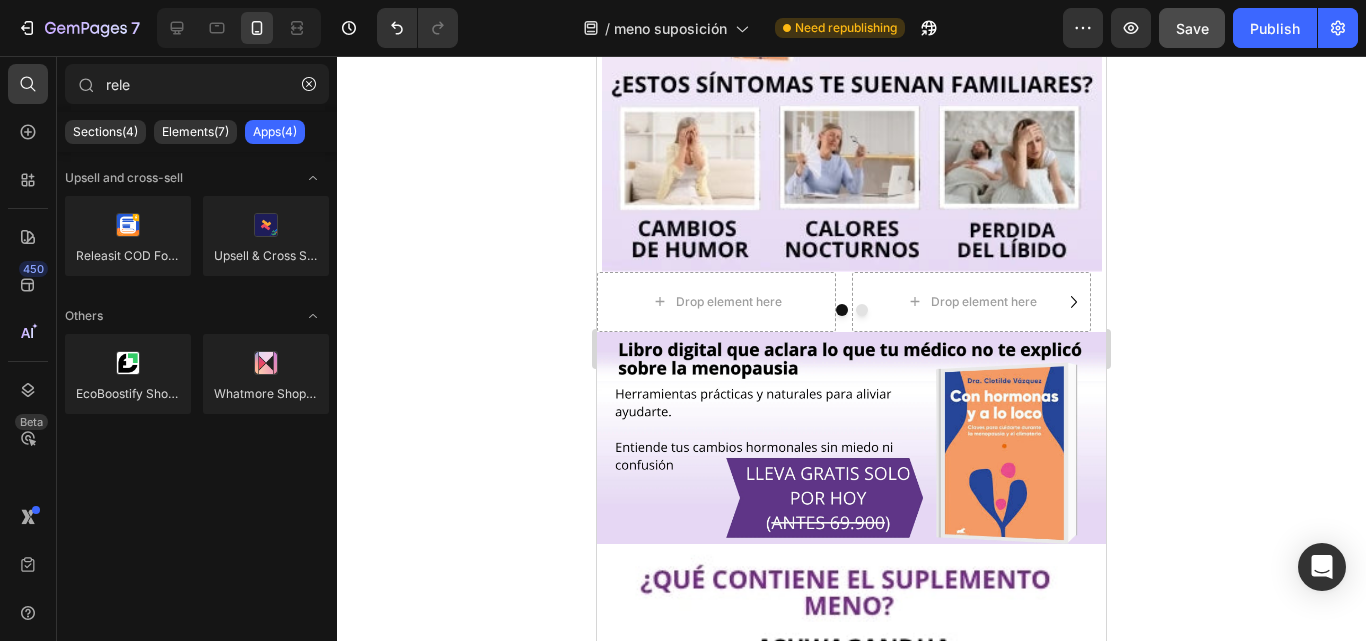 scroll, scrollTop: 0, scrollLeft: 0, axis: both 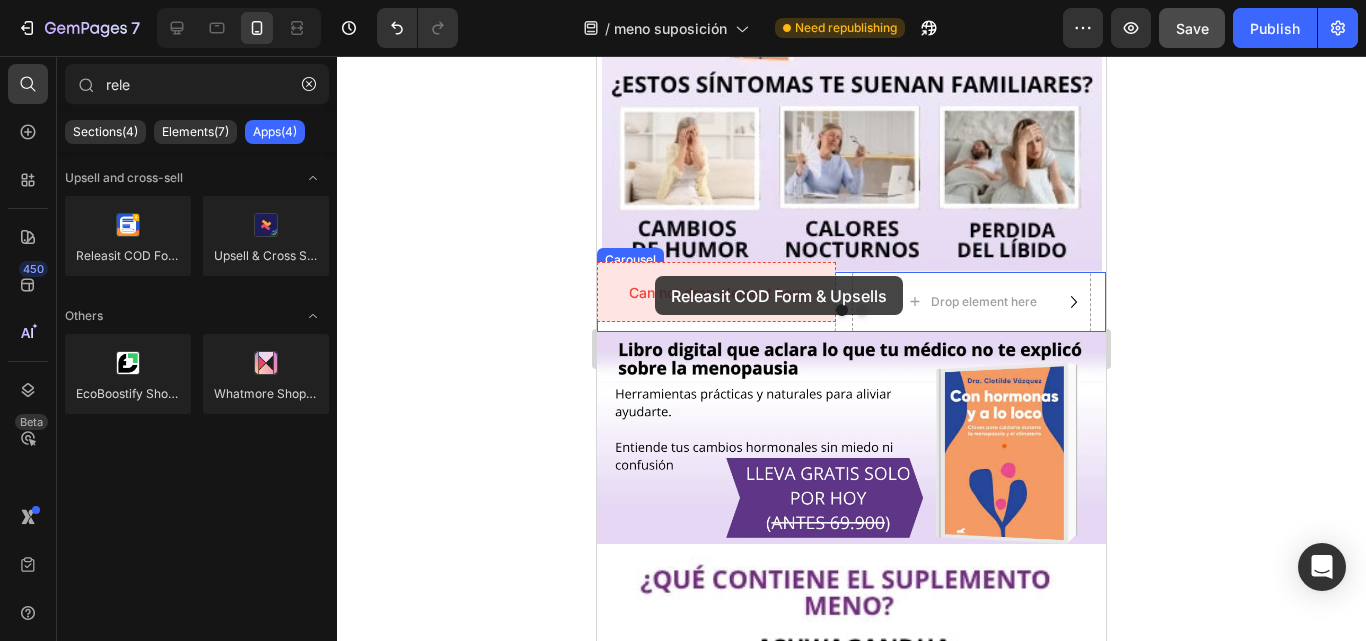 drag, startPoint x: 723, startPoint y: 283, endPoint x: 655, endPoint y: 276, distance: 68.359344 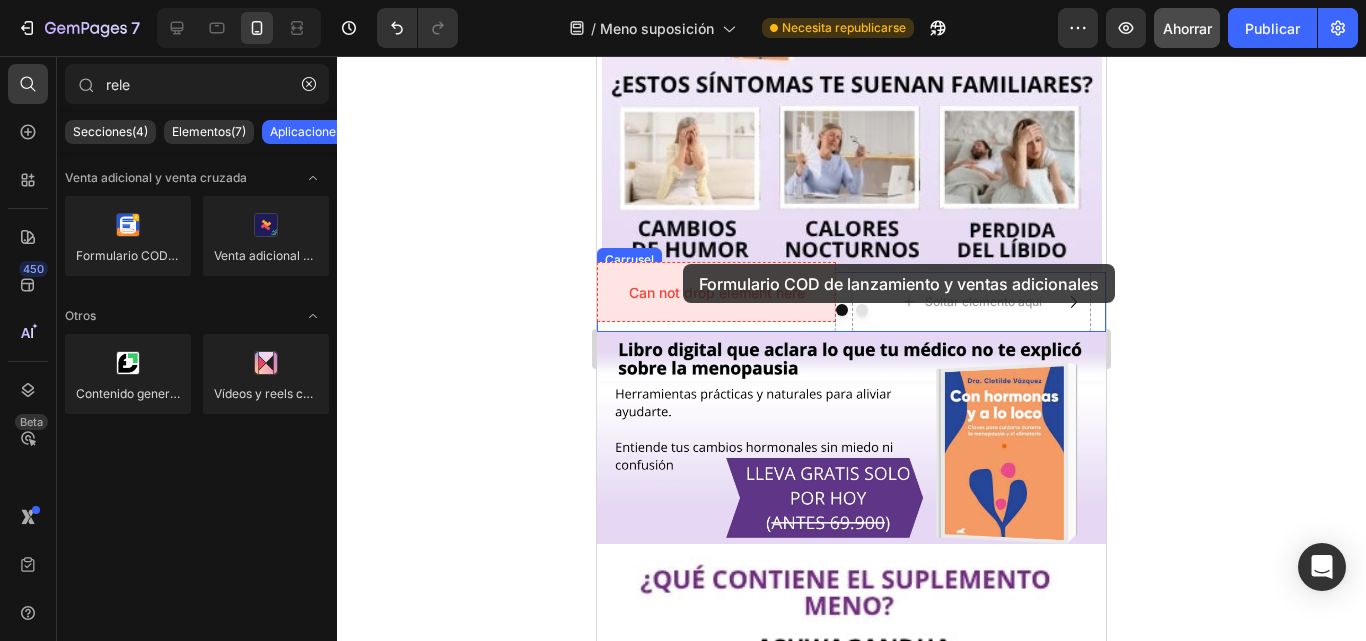 drag, startPoint x: 859, startPoint y: 333, endPoint x: 683, endPoint y: 264, distance: 189.04233 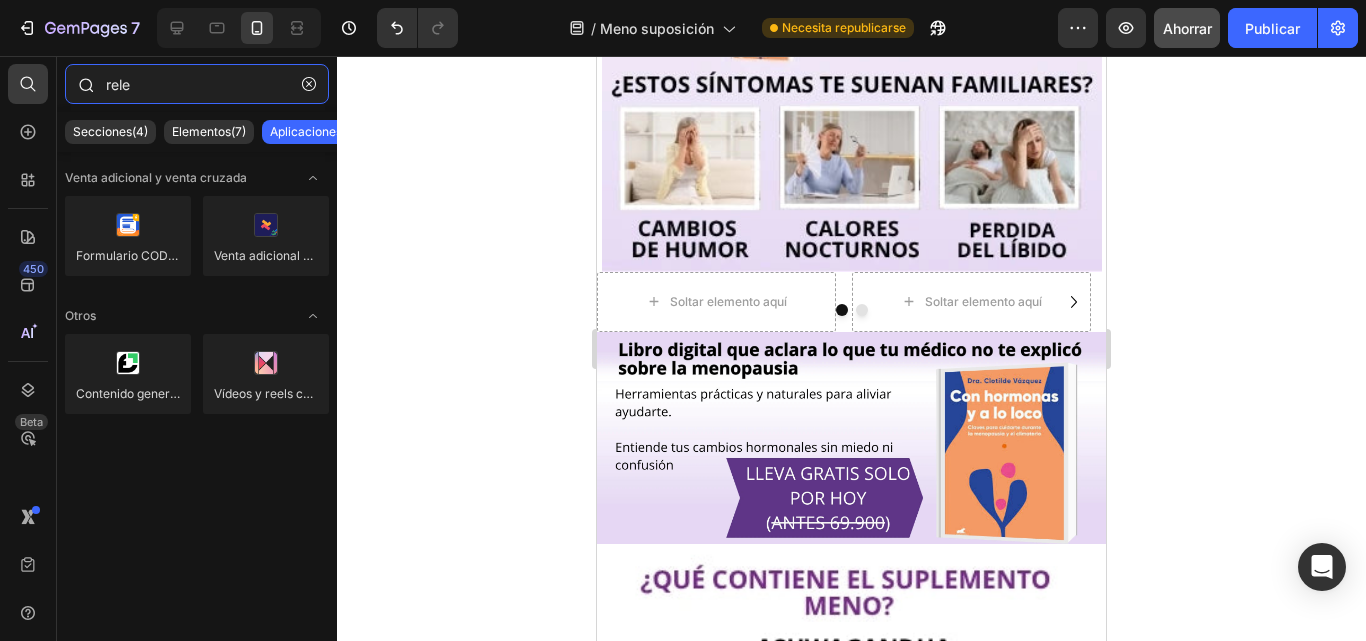 click on "rele" at bounding box center (197, 84) 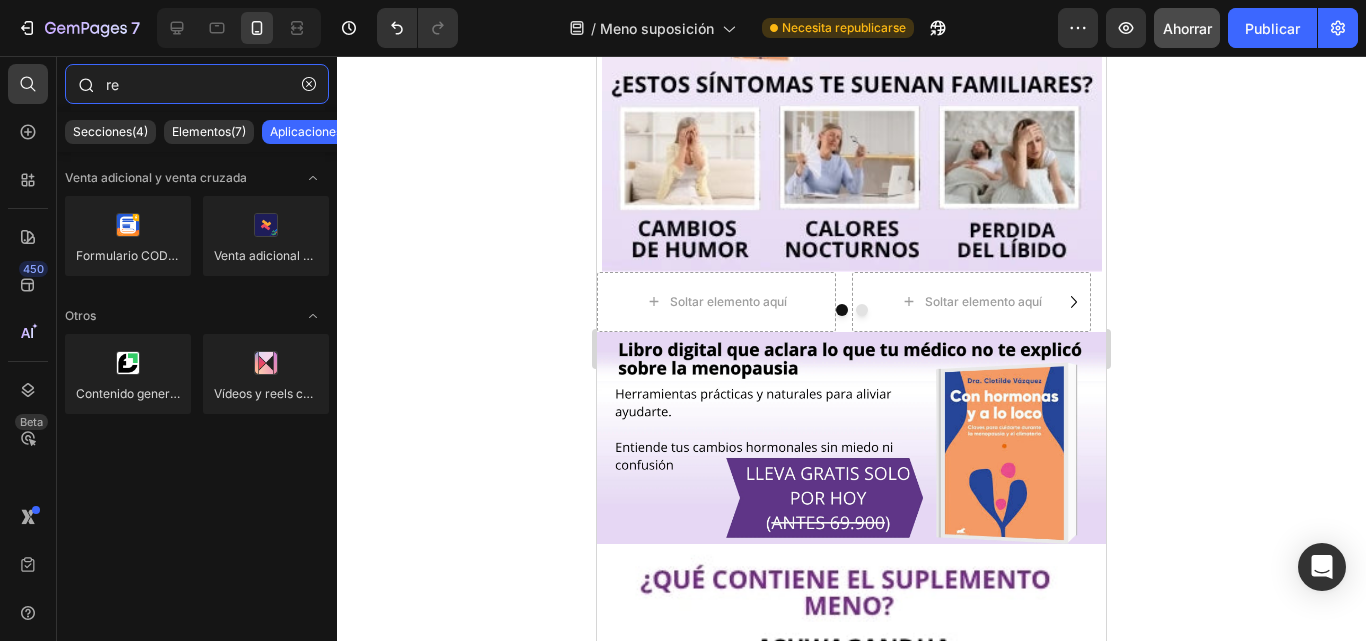 type on "r" 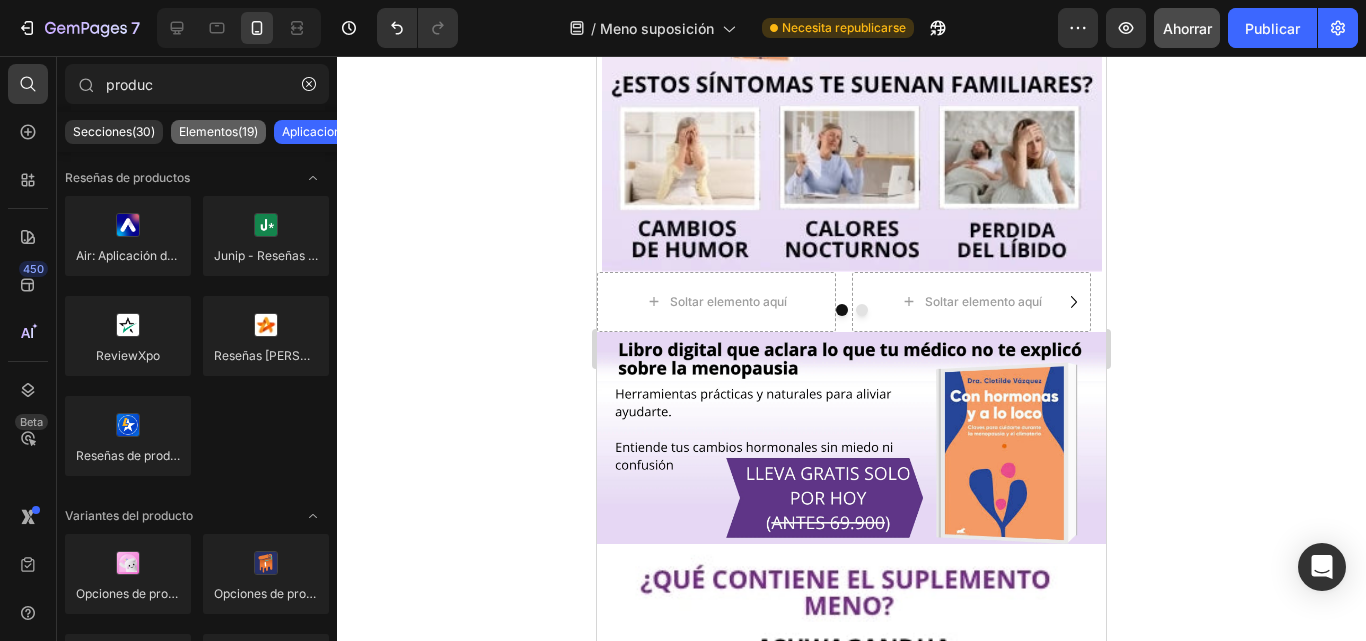 click on "Elementos(19)" at bounding box center (218, 131) 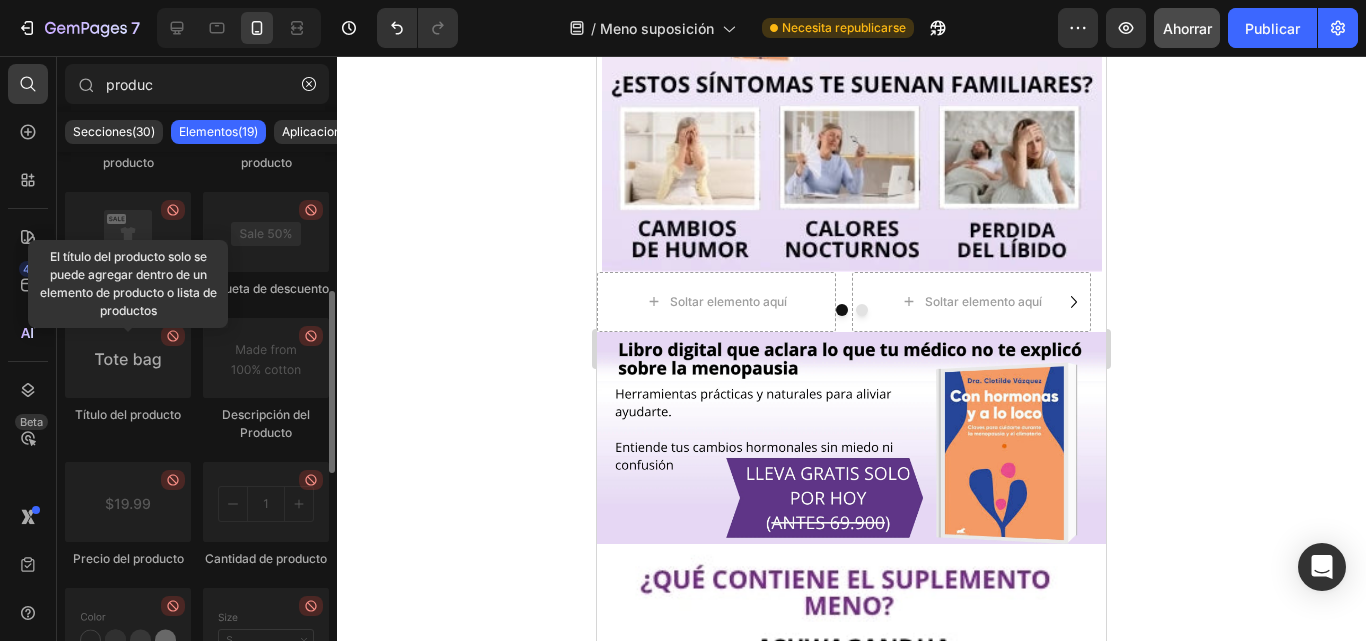 scroll, scrollTop: 0, scrollLeft: 0, axis: both 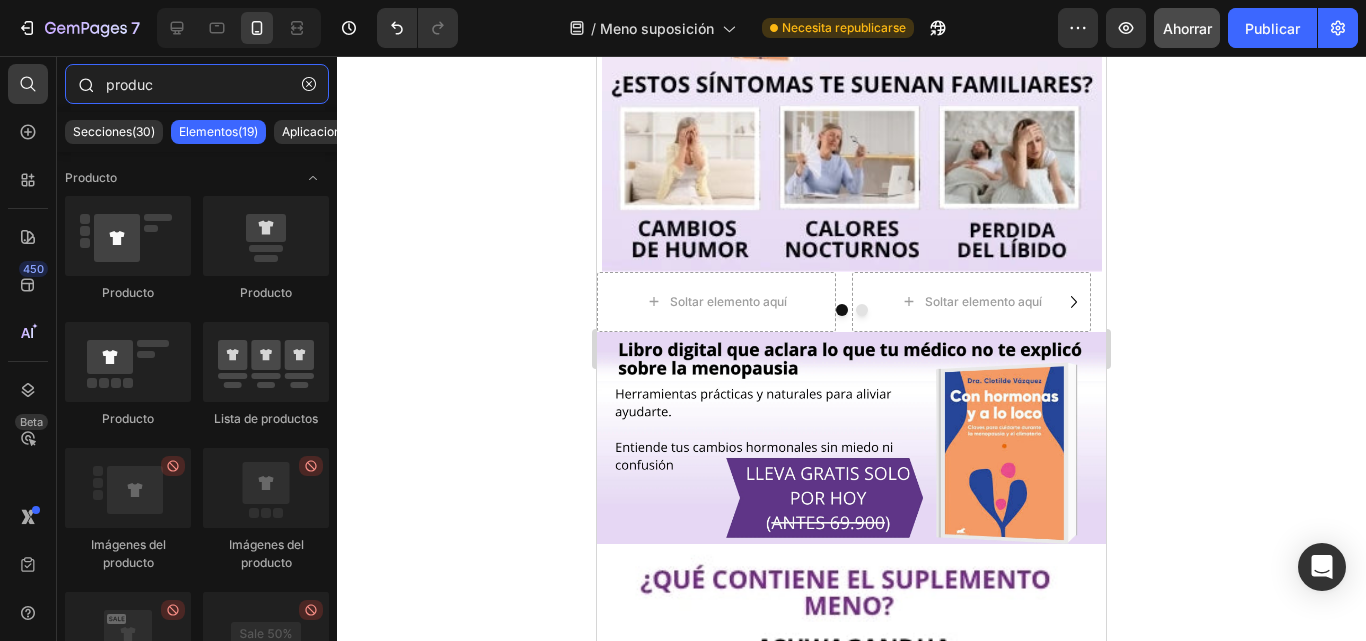 click on "produc" at bounding box center [197, 84] 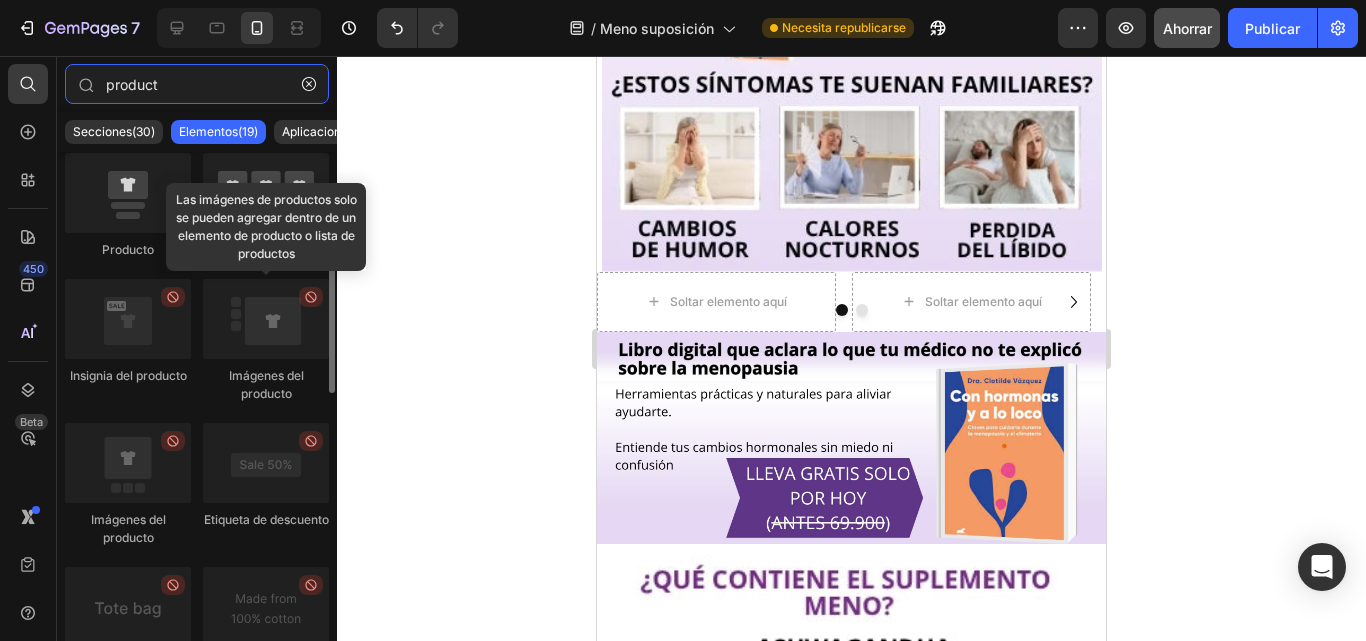 scroll, scrollTop: 0, scrollLeft: 0, axis: both 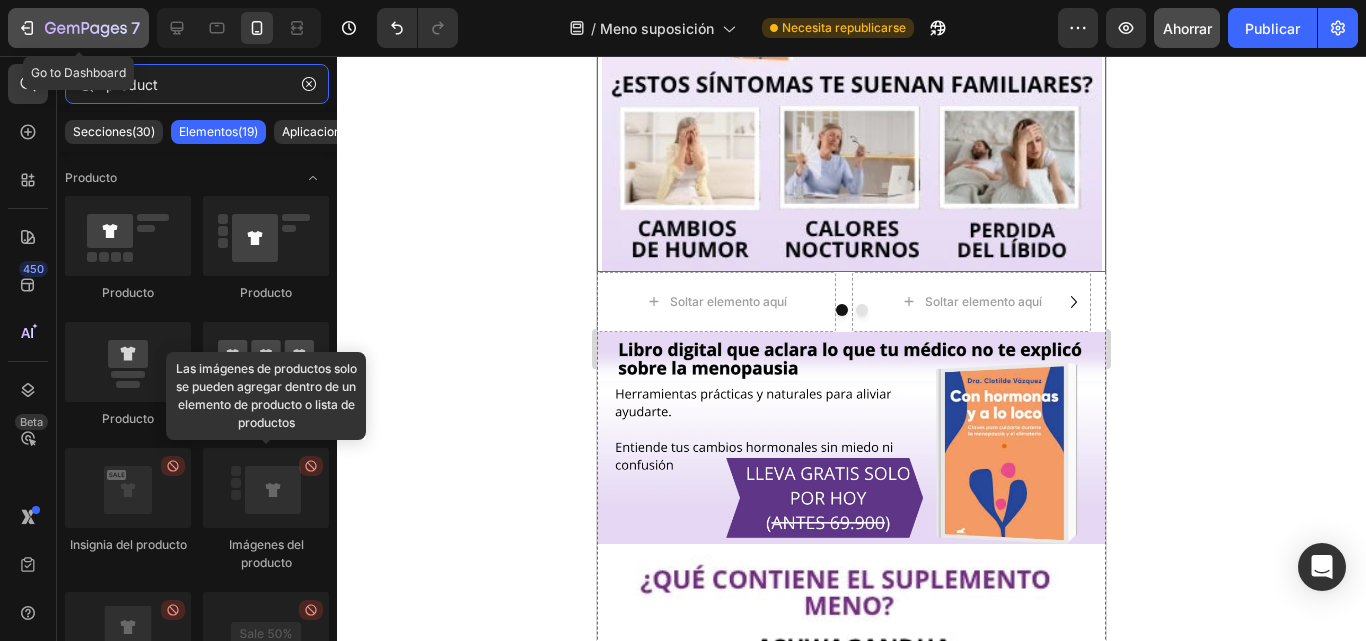 type on "product" 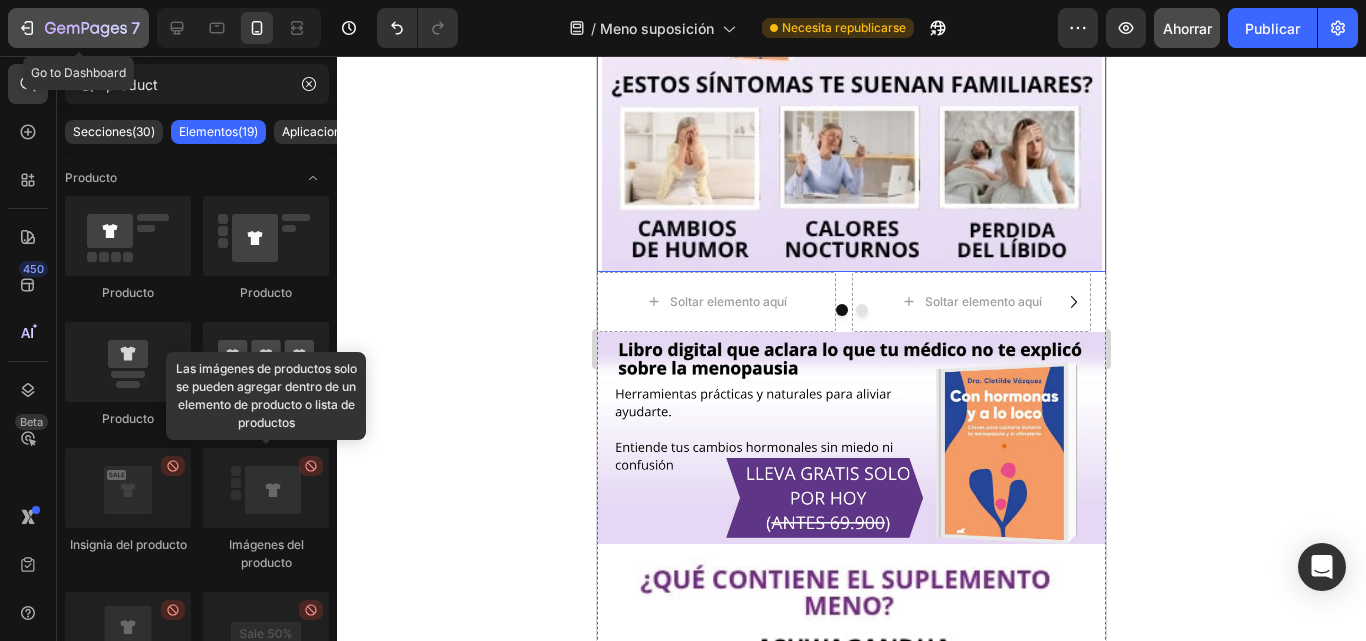 click on "7" 